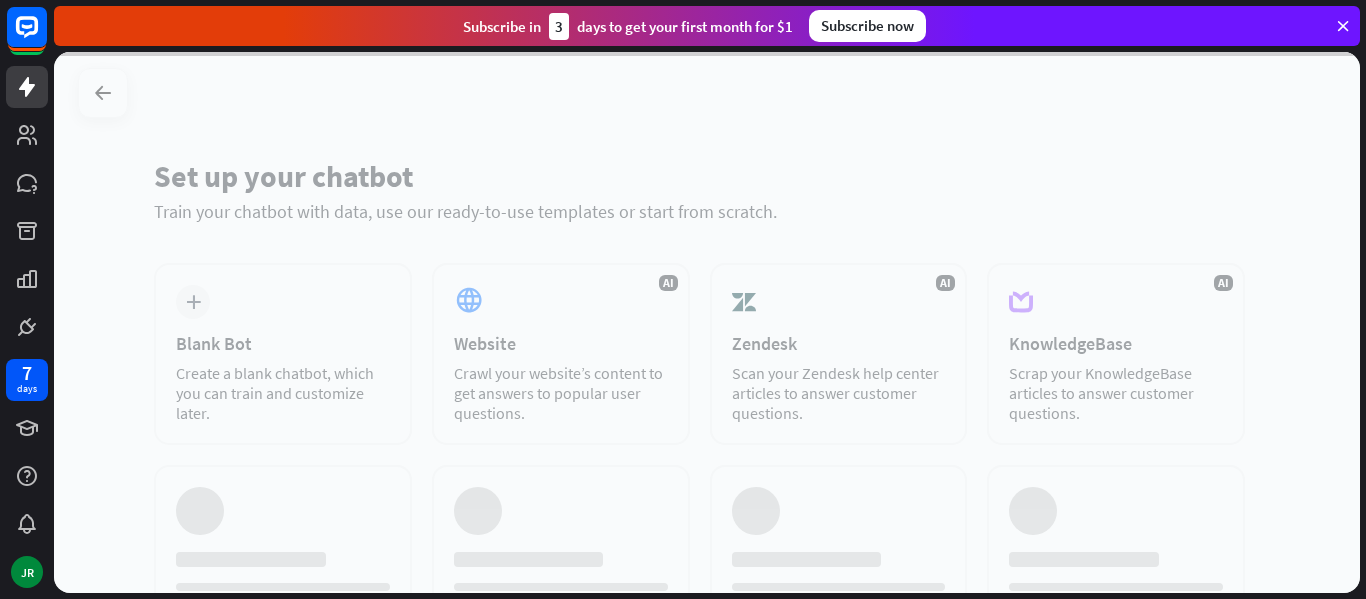 scroll, scrollTop: 0, scrollLeft: 0, axis: both 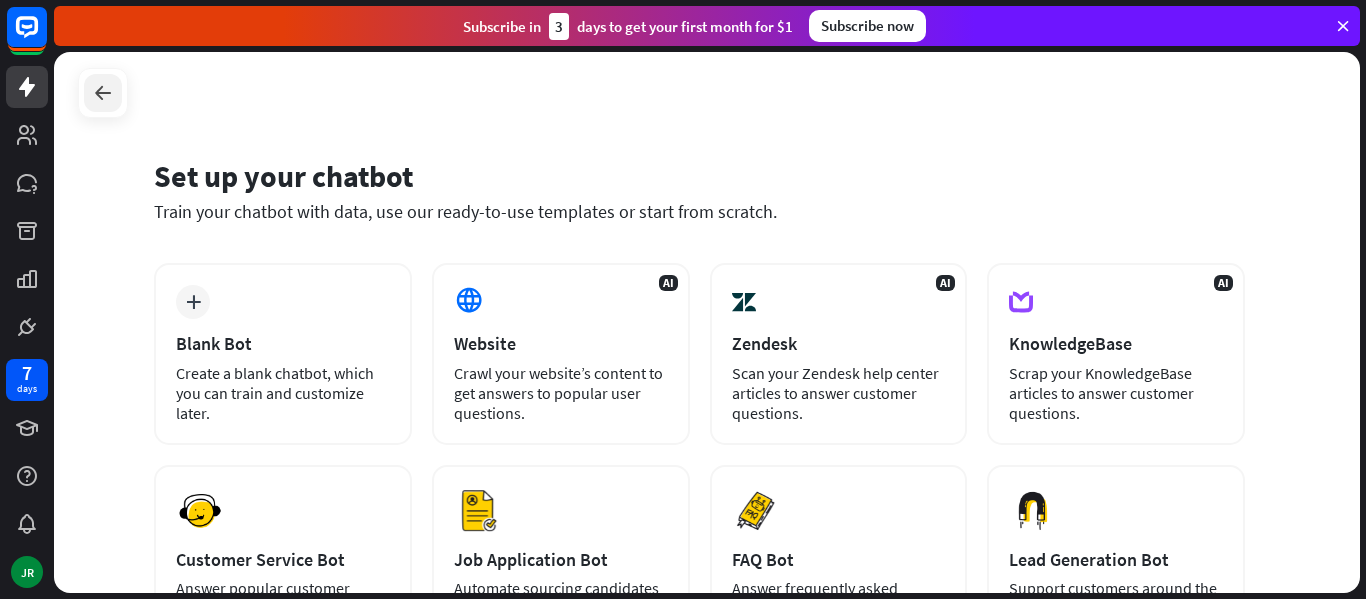 click at bounding box center [103, 93] 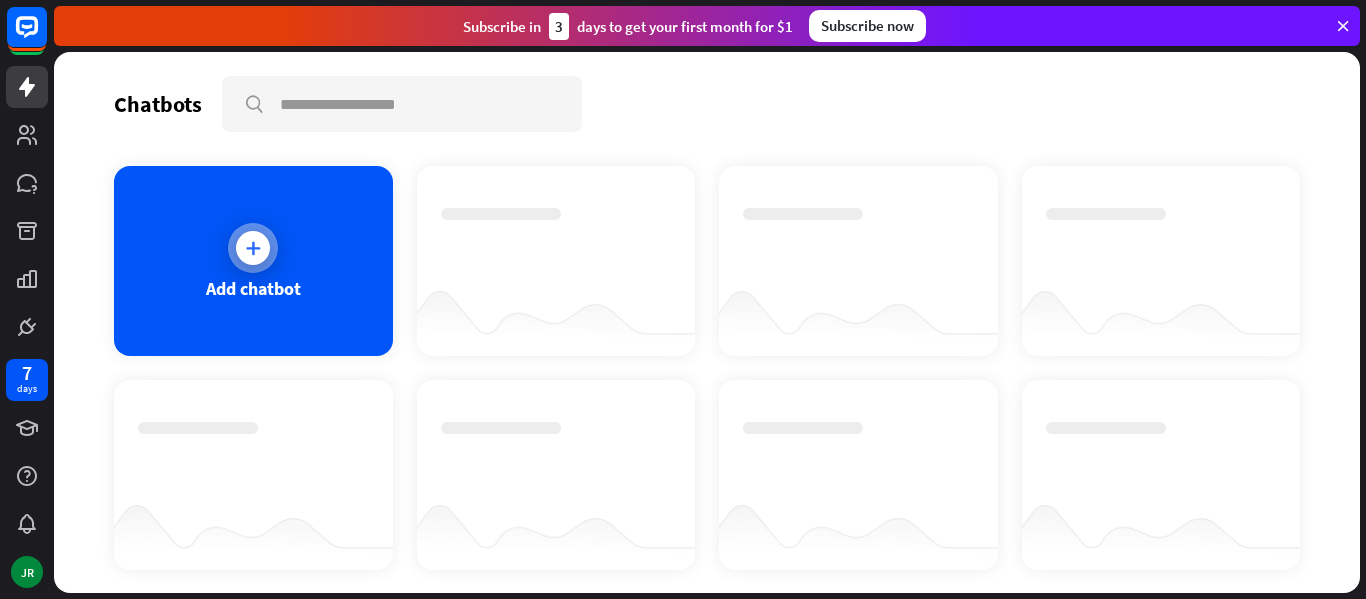 click at bounding box center (253, 248) 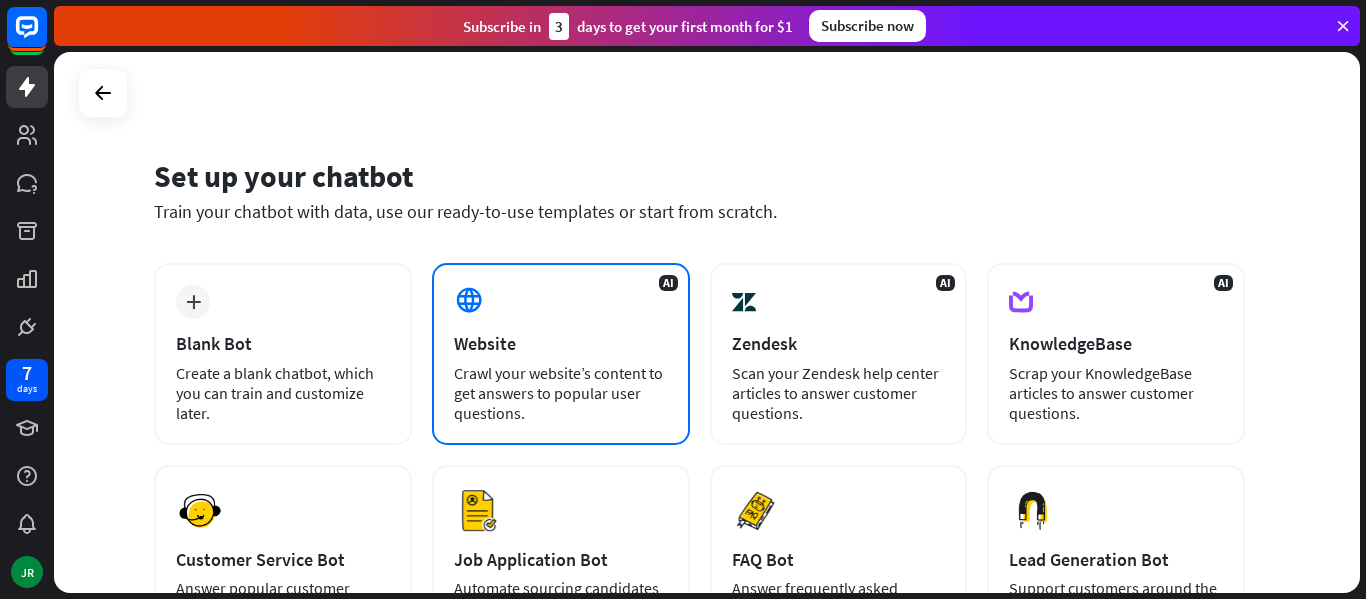 click on "Website" at bounding box center (561, 343) 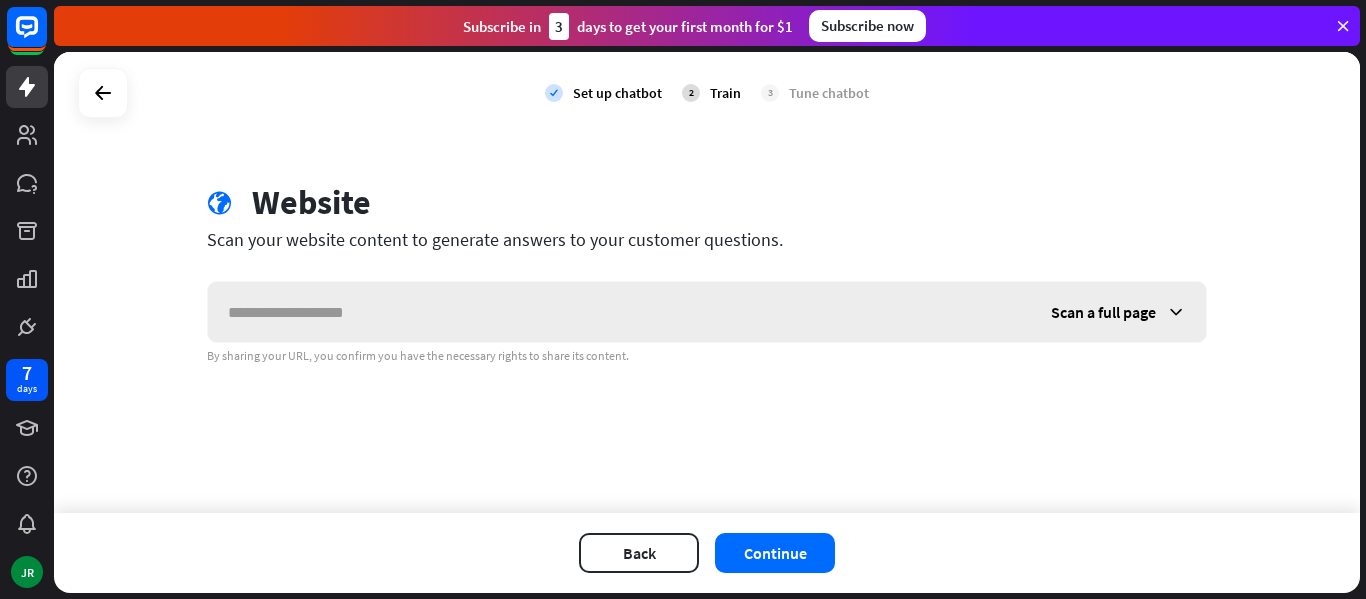 drag, startPoint x: 1036, startPoint y: 326, endPoint x: 432, endPoint y: 321, distance: 604.0207 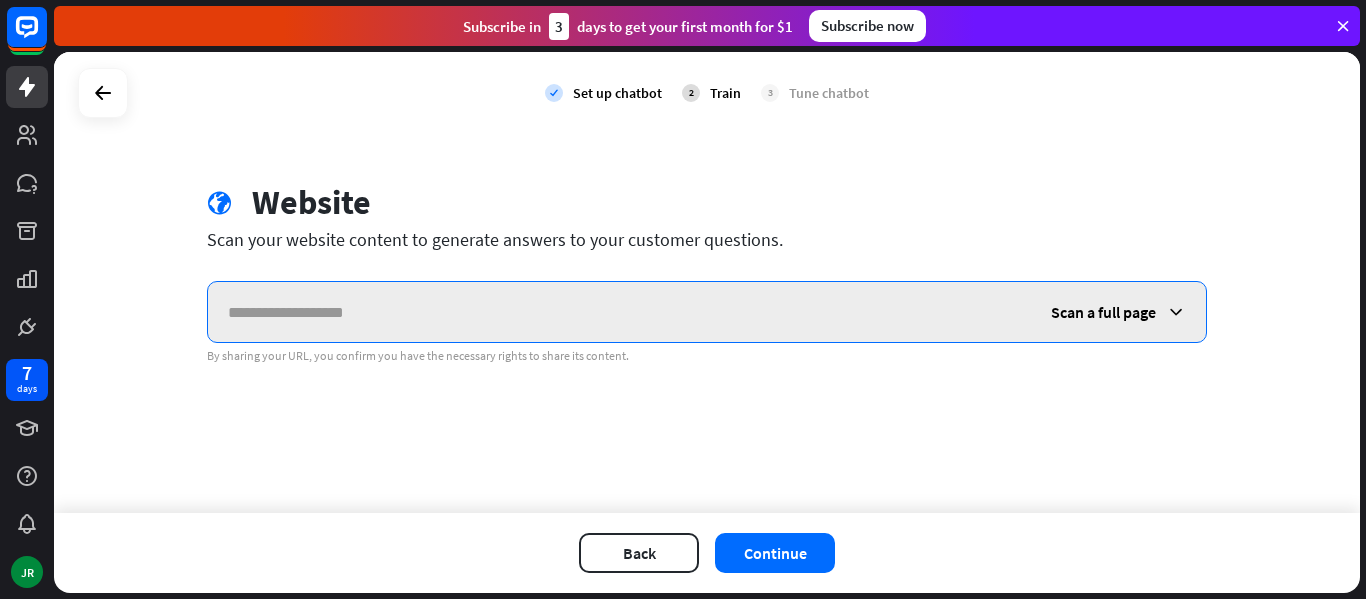 click at bounding box center [619, 312] 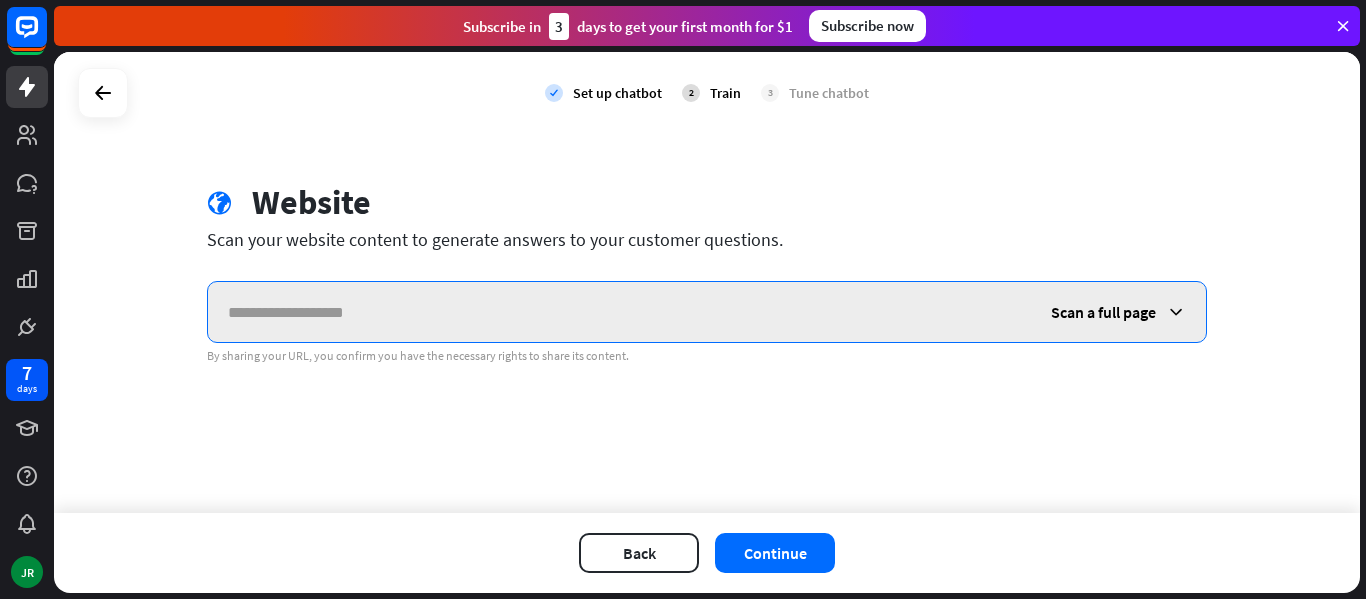 drag, startPoint x: 307, startPoint y: 314, endPoint x: 318, endPoint y: 311, distance: 11.401754 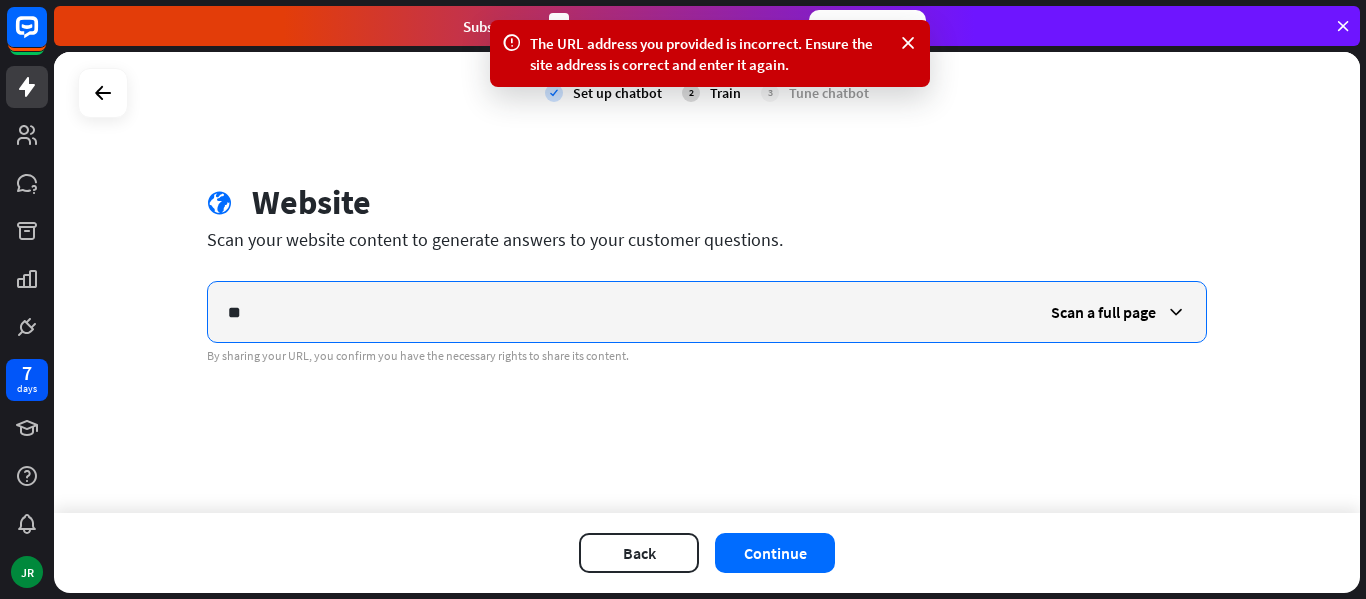 type on "*" 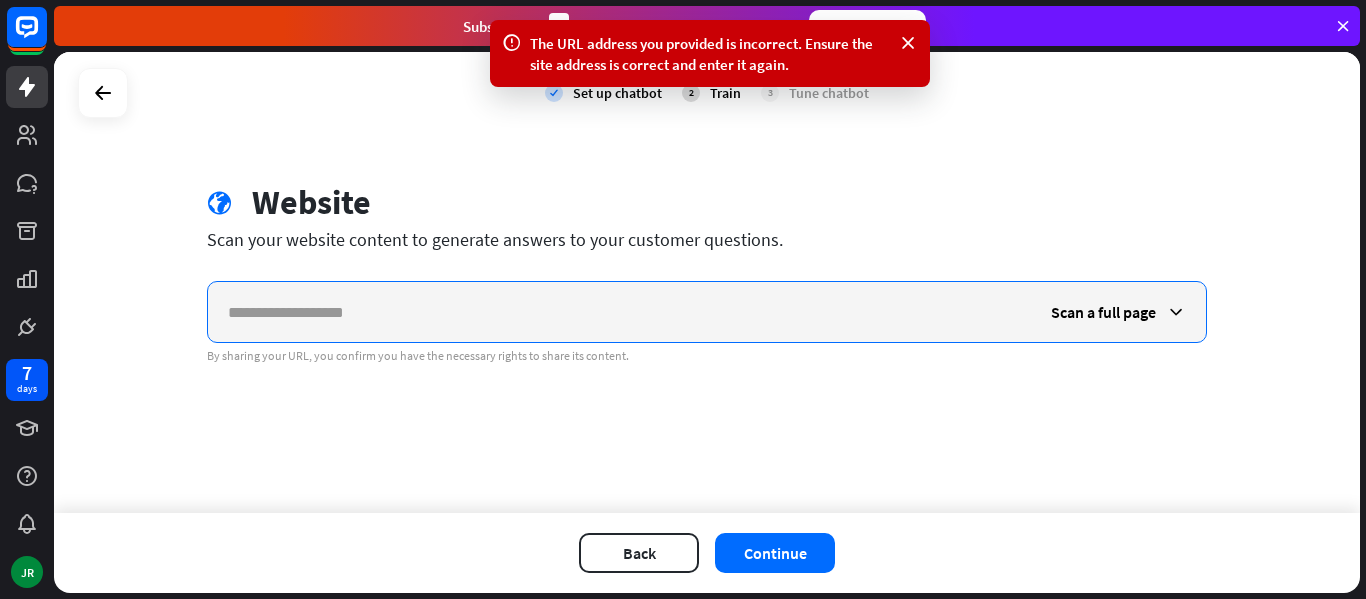 type on "*" 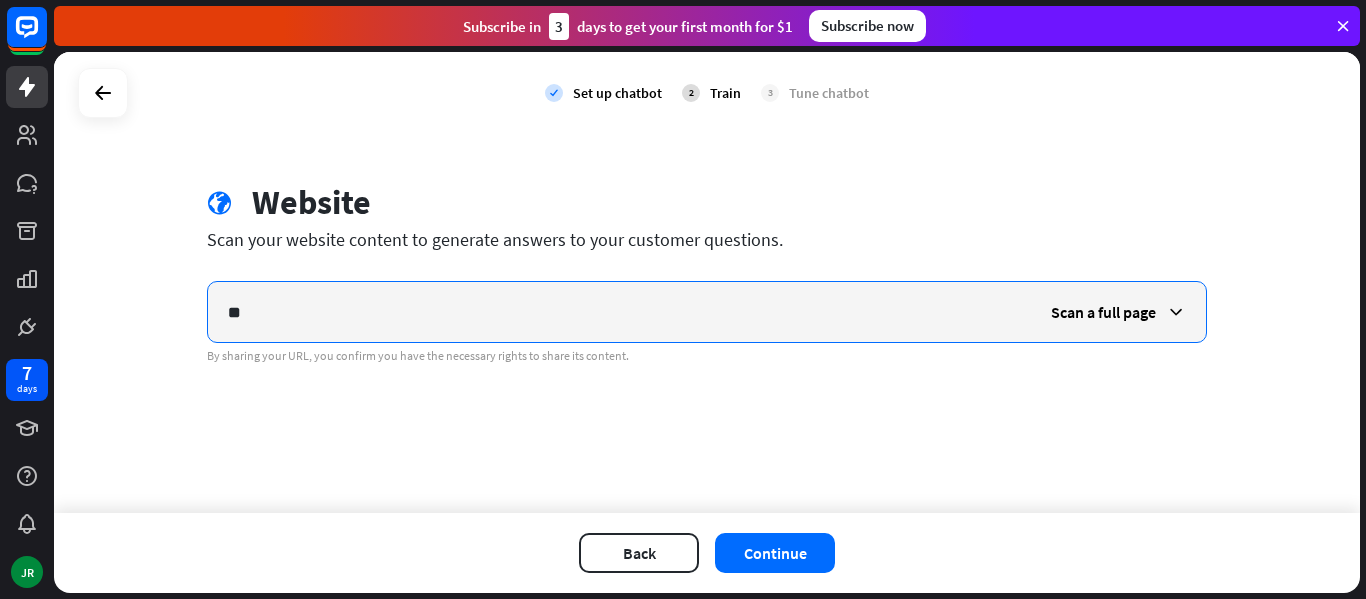 type on "*" 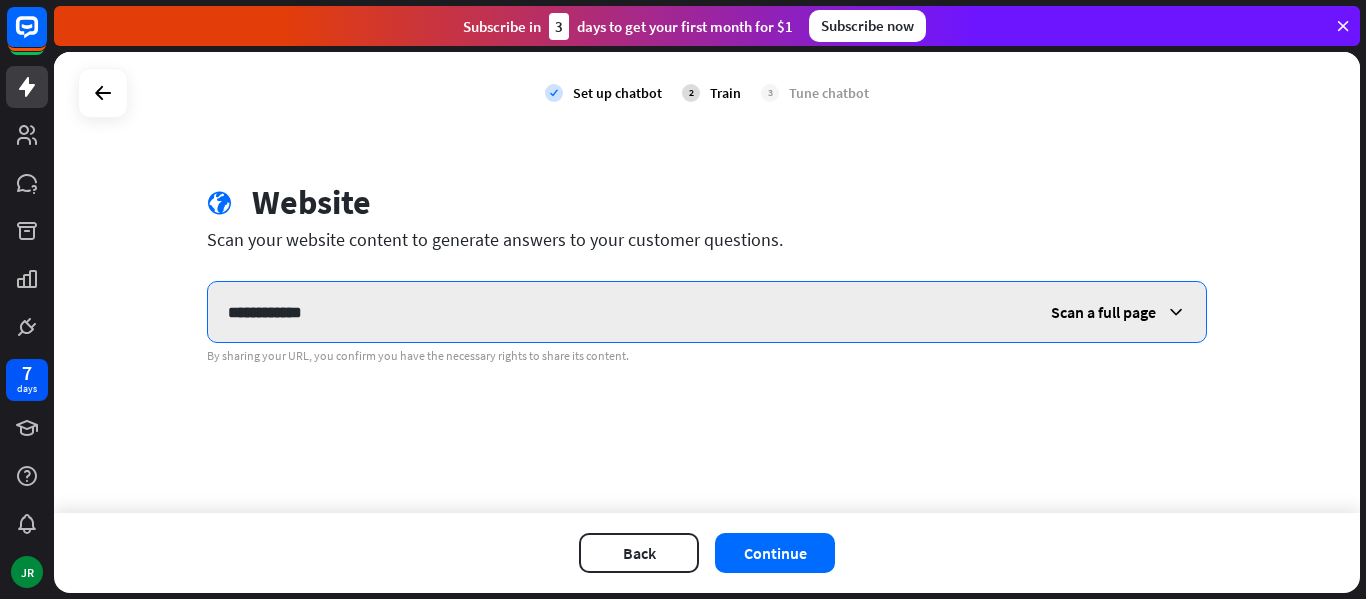click on "**********" at bounding box center [619, 312] 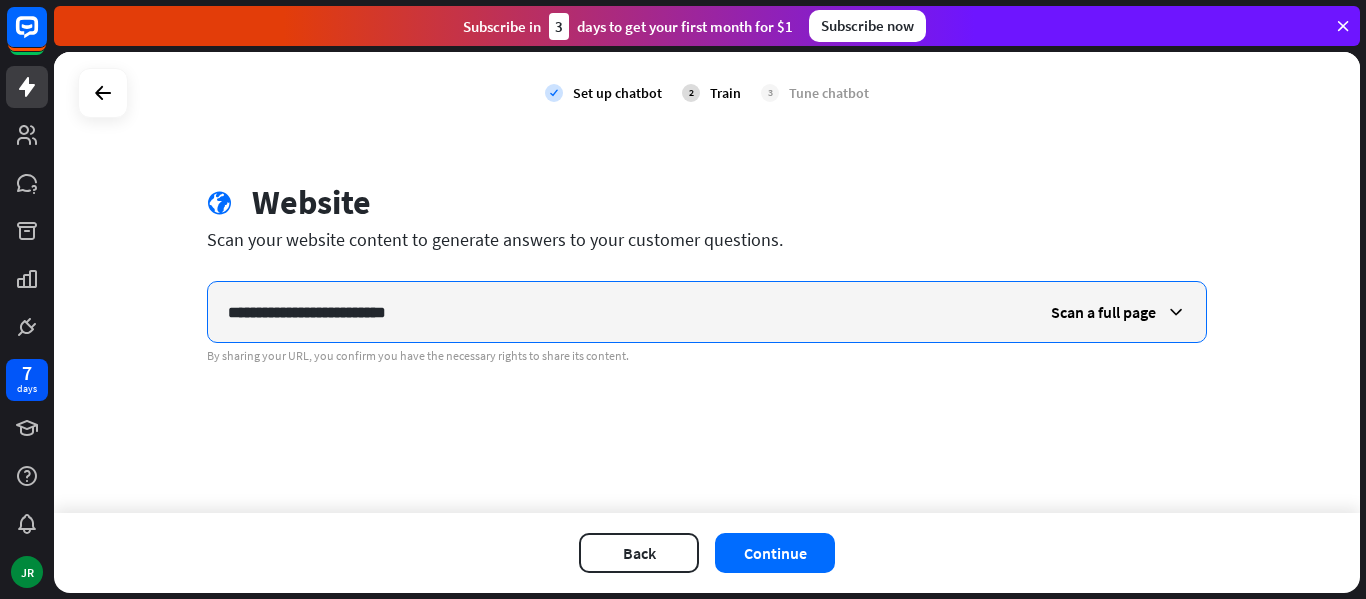 type on "**********" 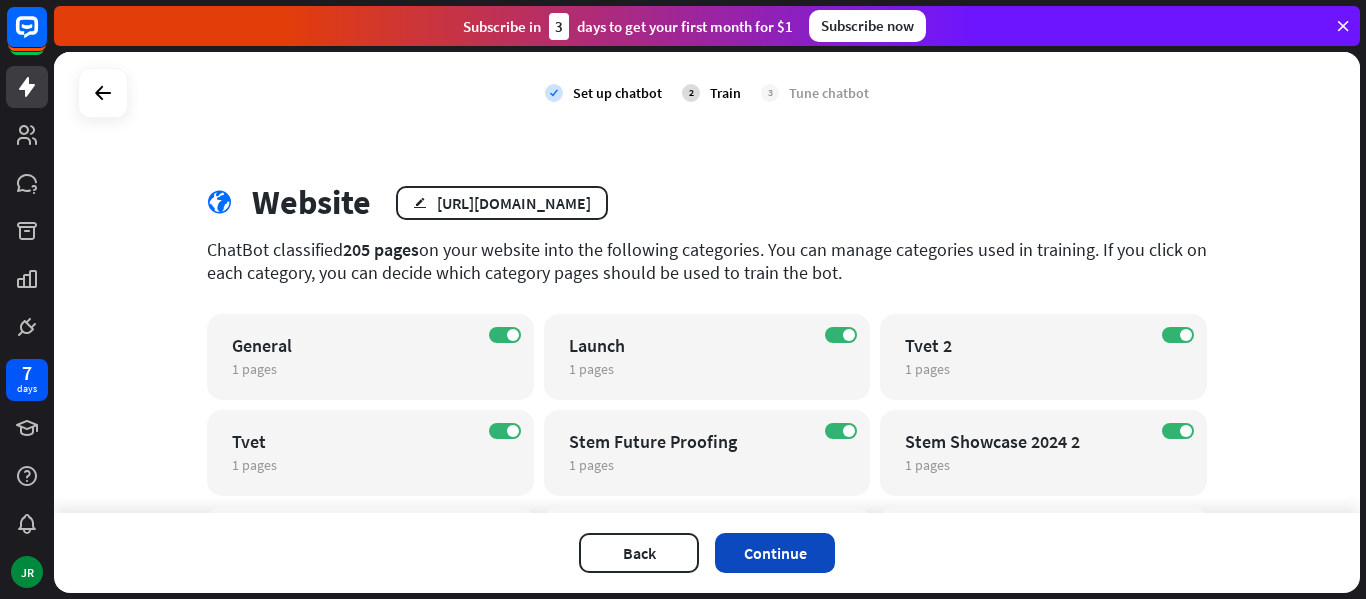 click on "Continue" at bounding box center [775, 553] 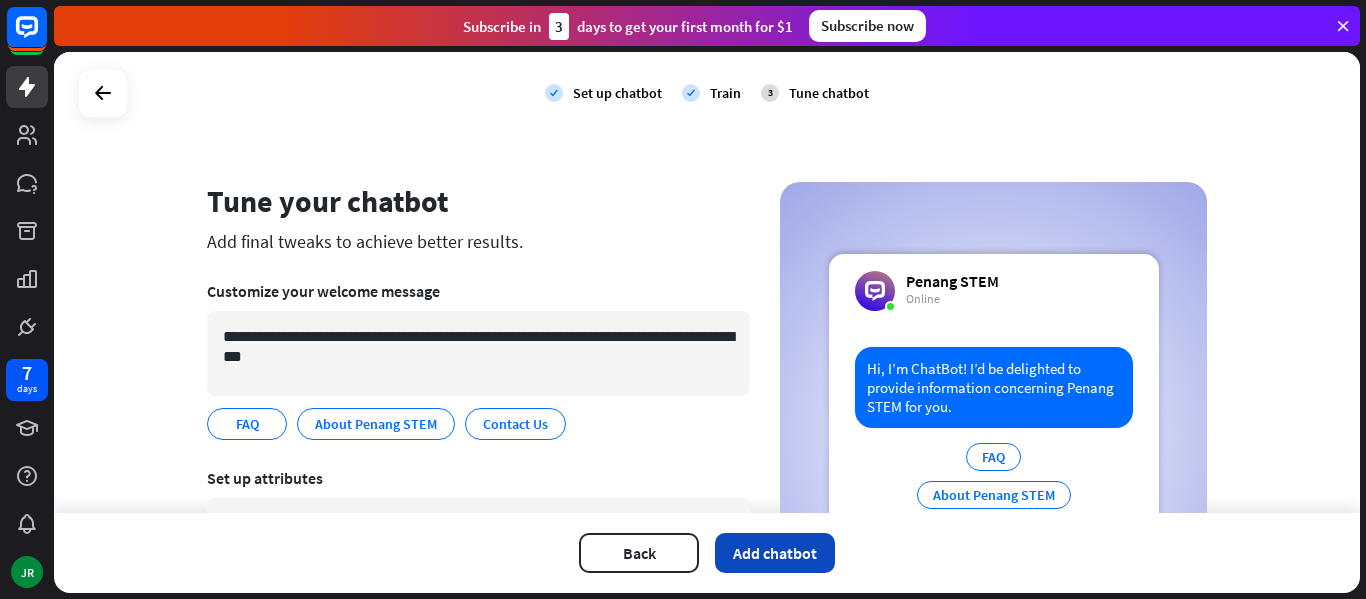 click on "Add chatbot" at bounding box center (775, 553) 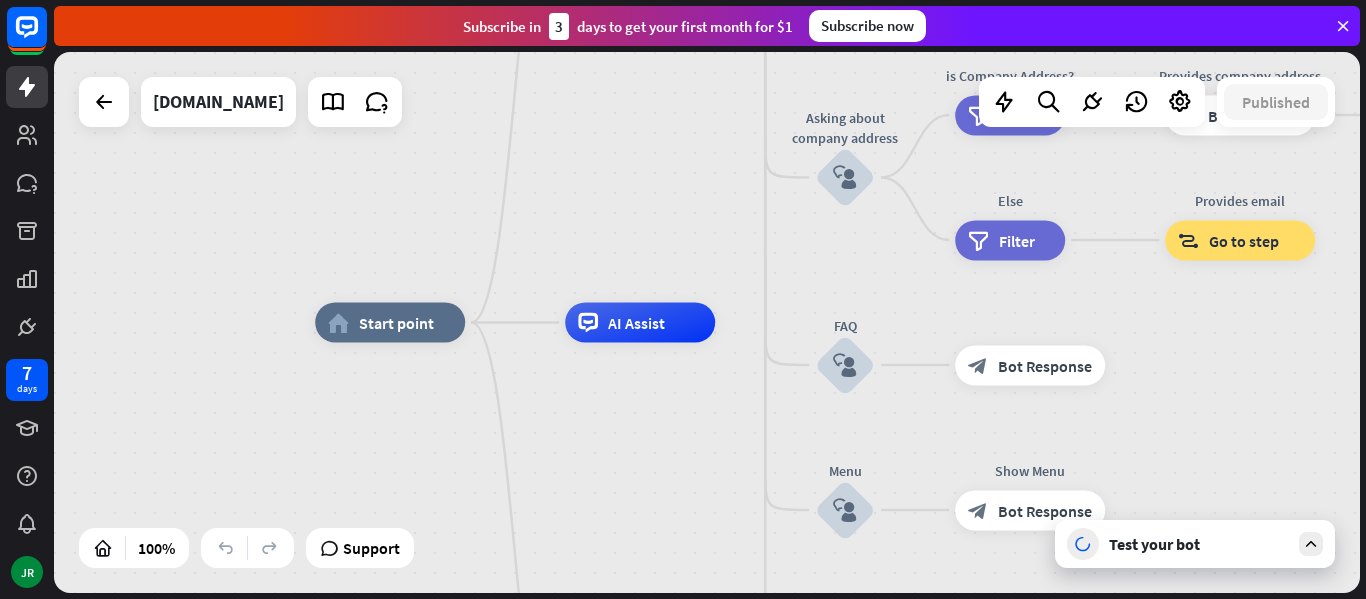 click on "Test your bot" at bounding box center (1195, 544) 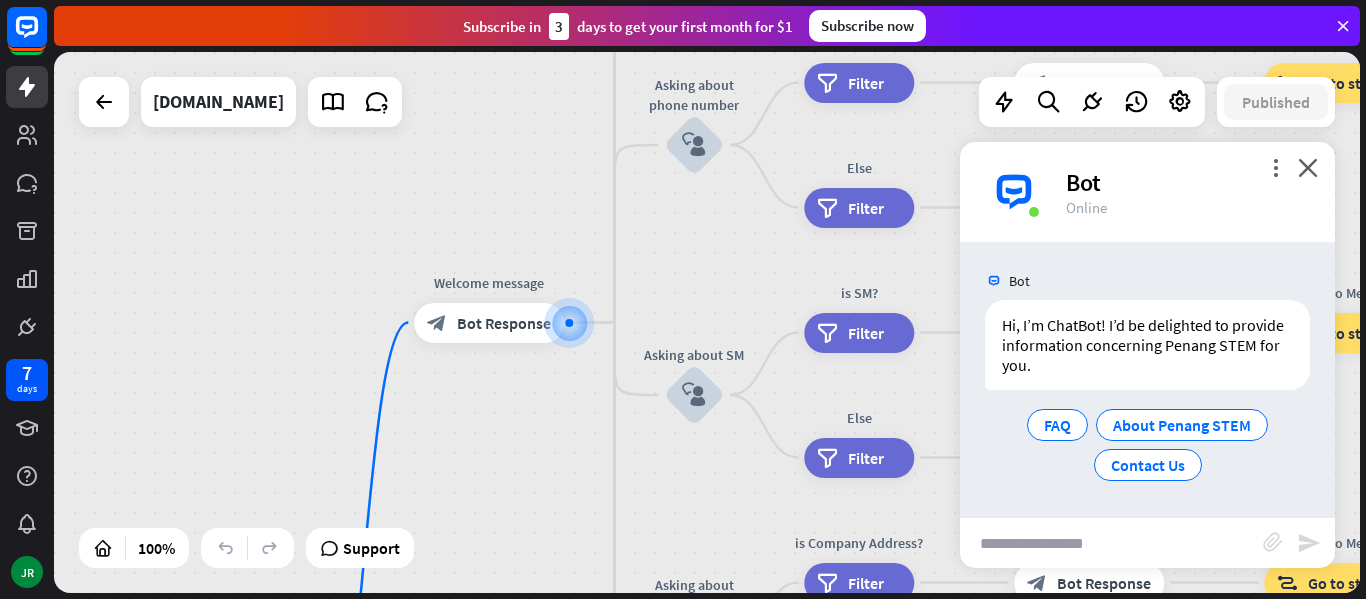 click at bounding box center [1111, 543] 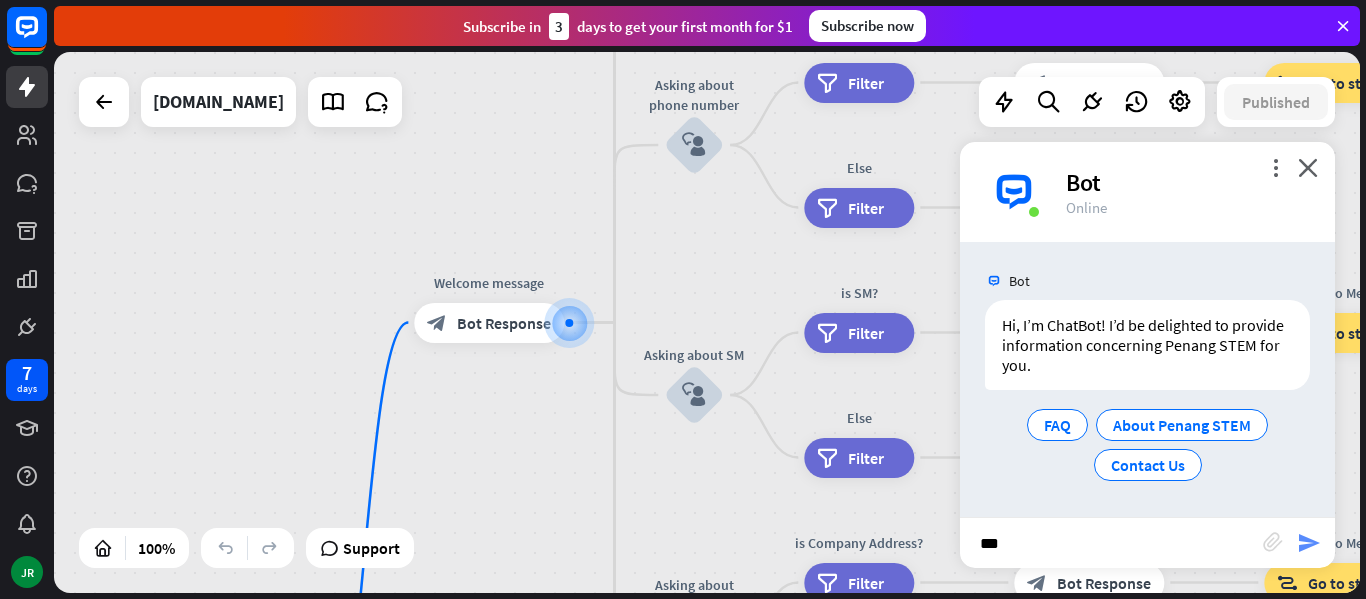 type on "**" 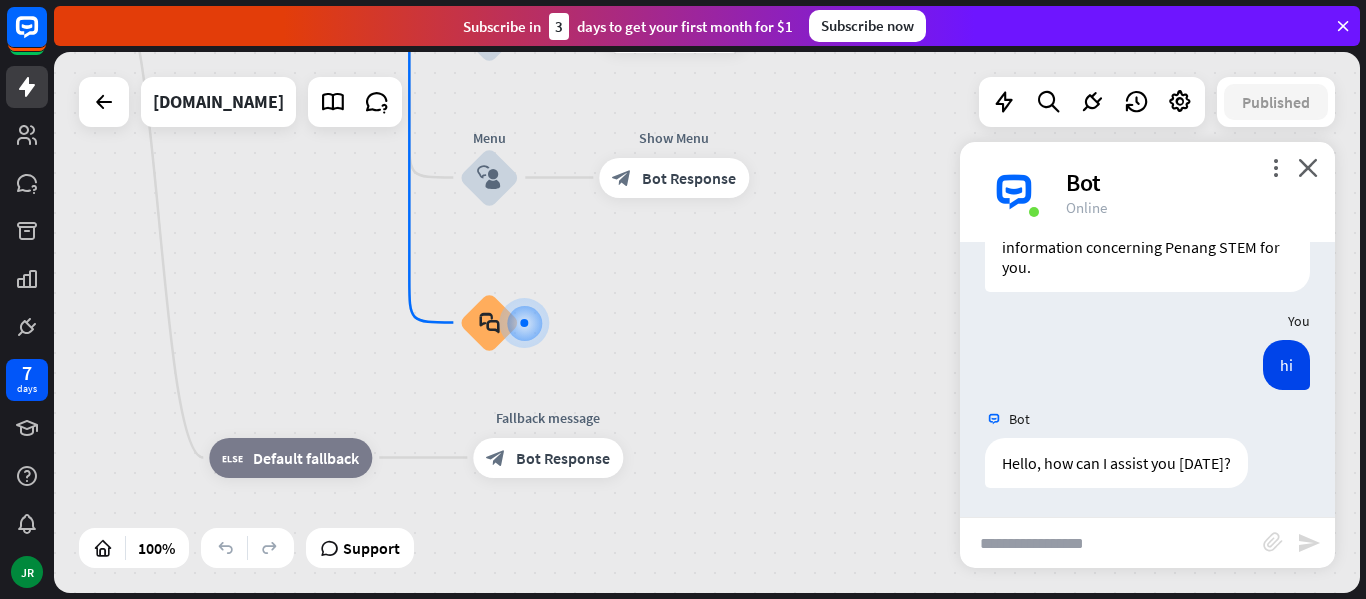 scroll, scrollTop: 99, scrollLeft: 0, axis: vertical 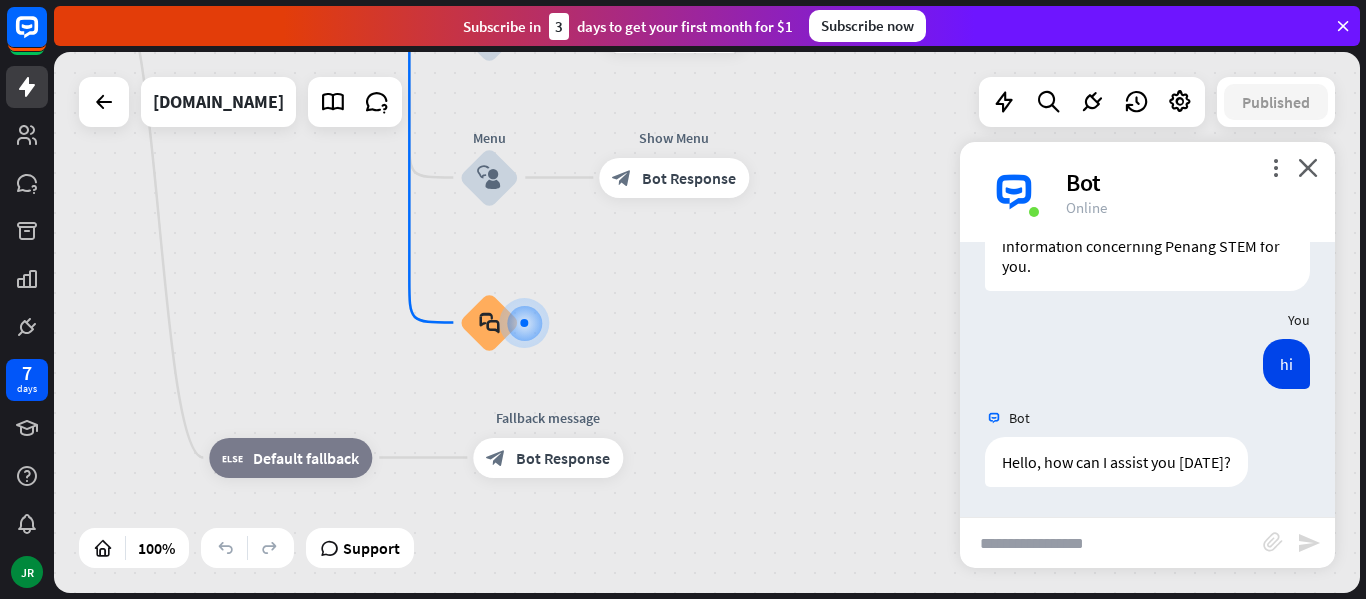 click at bounding box center [1111, 543] 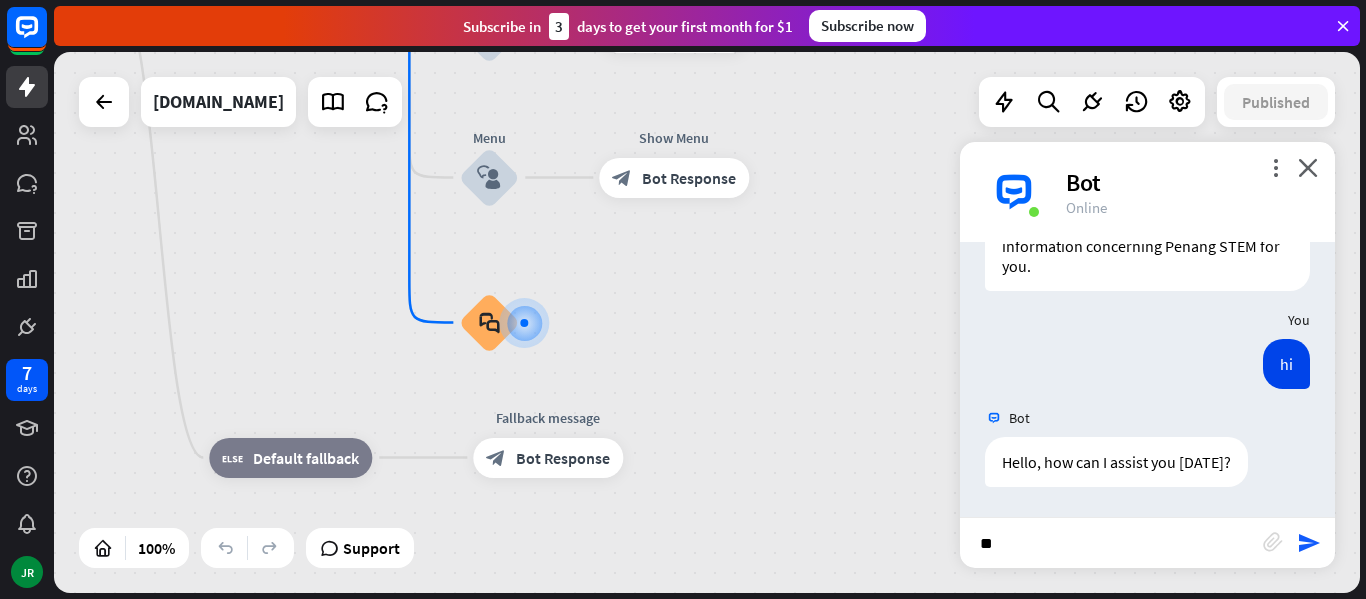 type on "*" 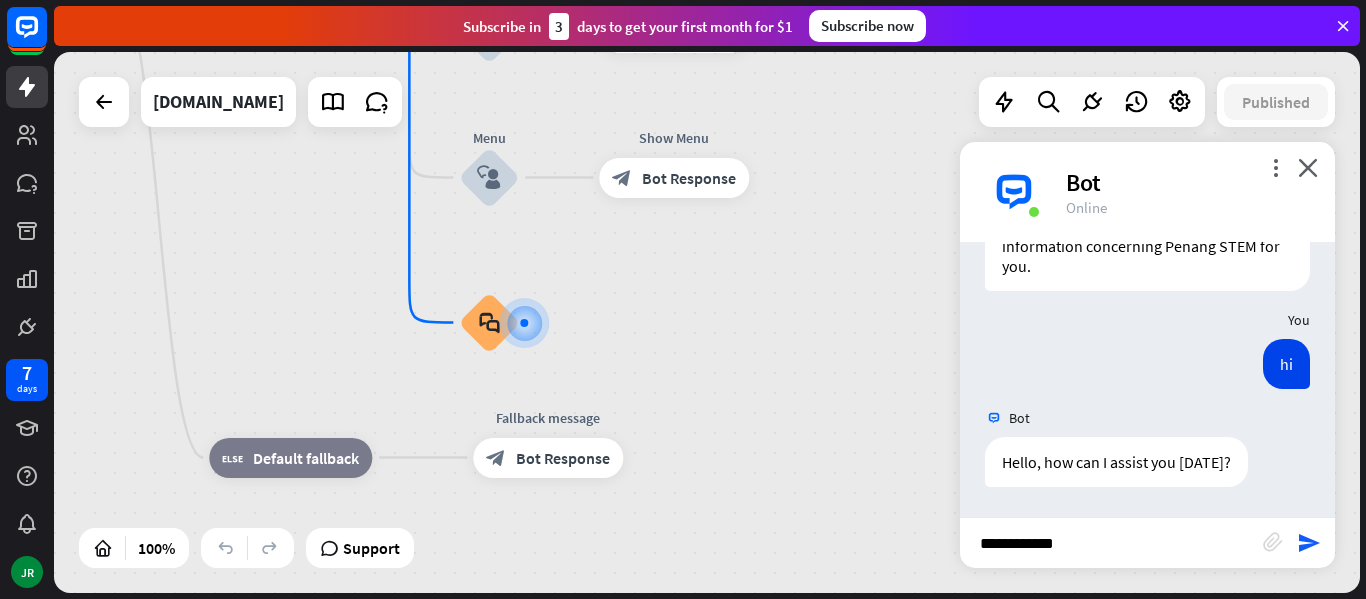type on "**********" 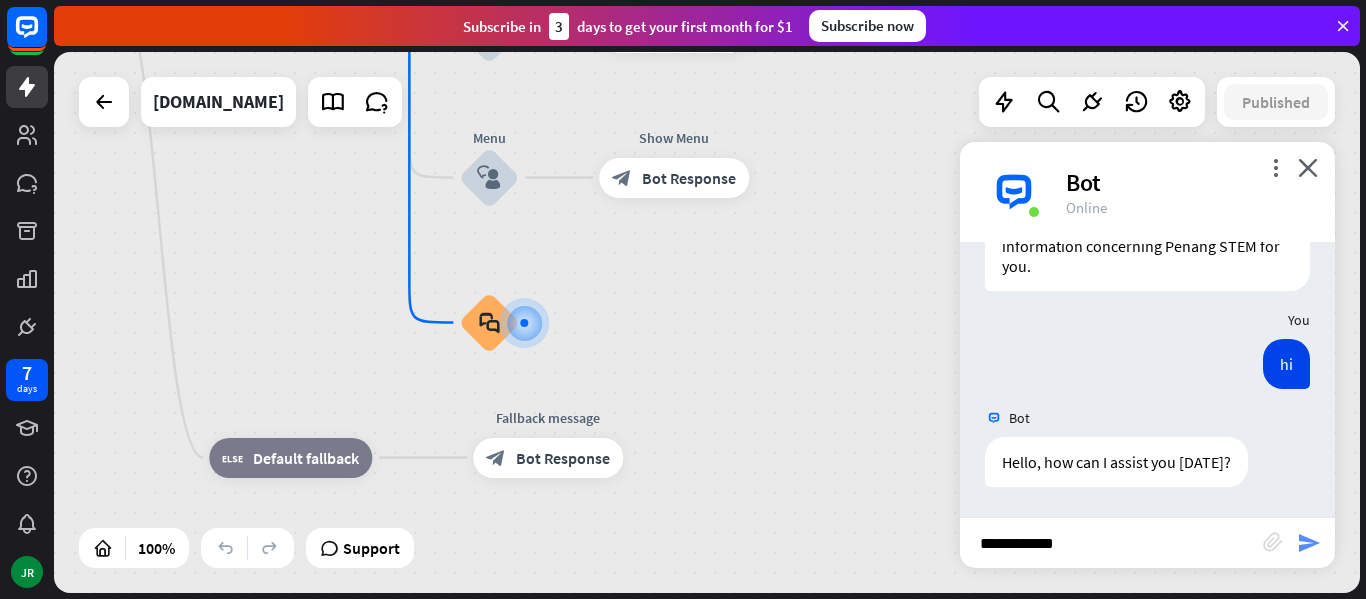 drag, startPoint x: 1300, startPoint y: 555, endPoint x: 1310, endPoint y: 537, distance: 20.59126 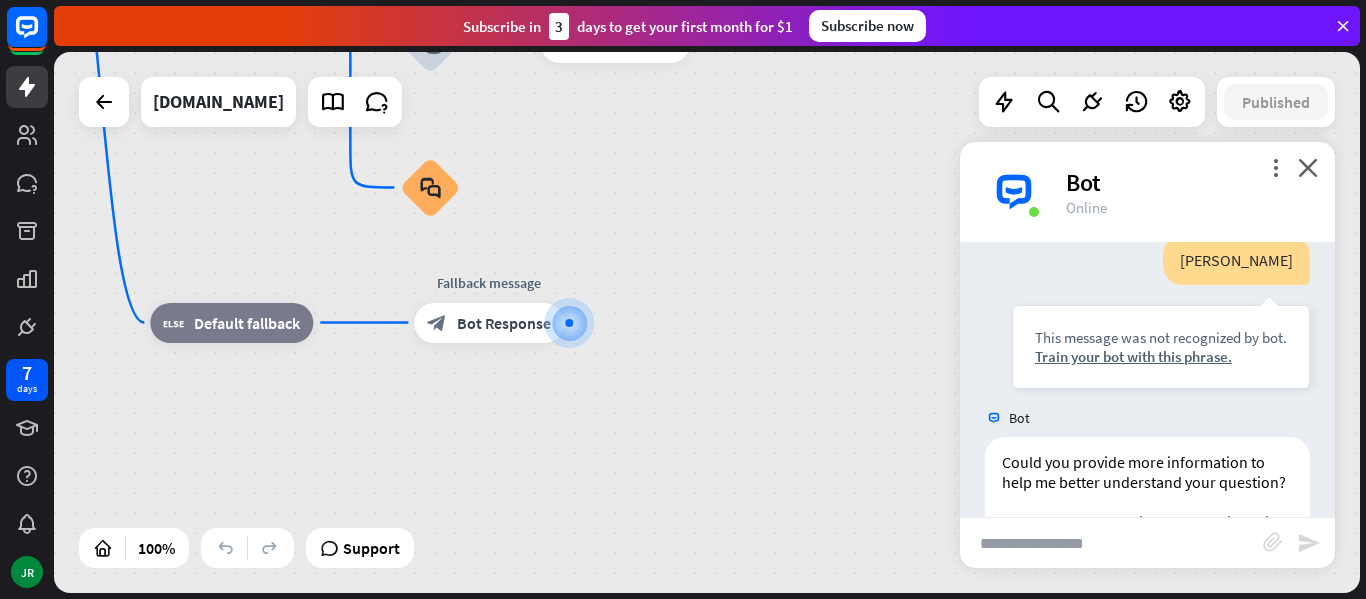 scroll, scrollTop: 554, scrollLeft: 0, axis: vertical 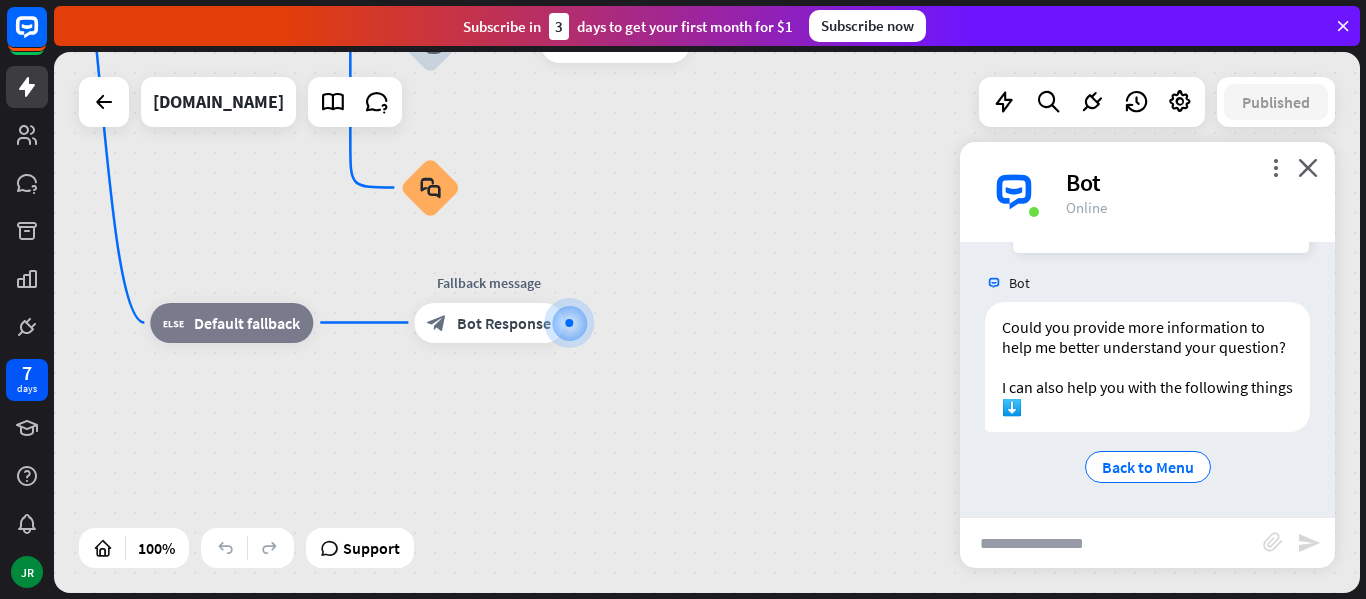 click at bounding box center (1111, 543) 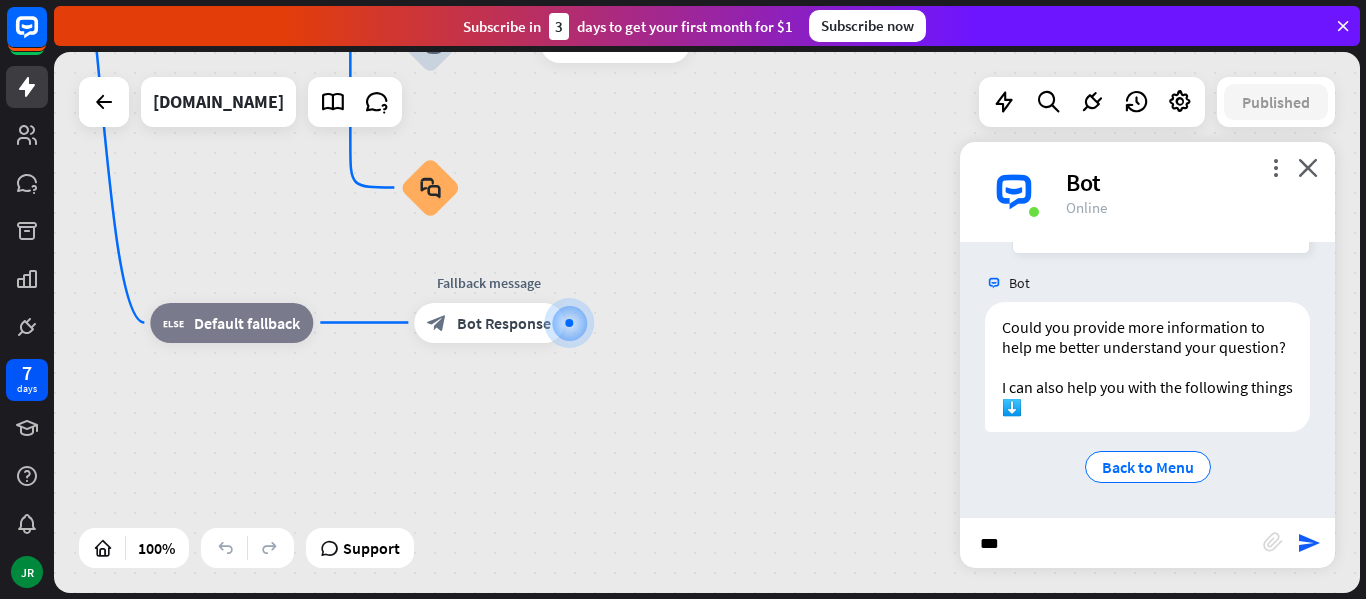 type on "***" 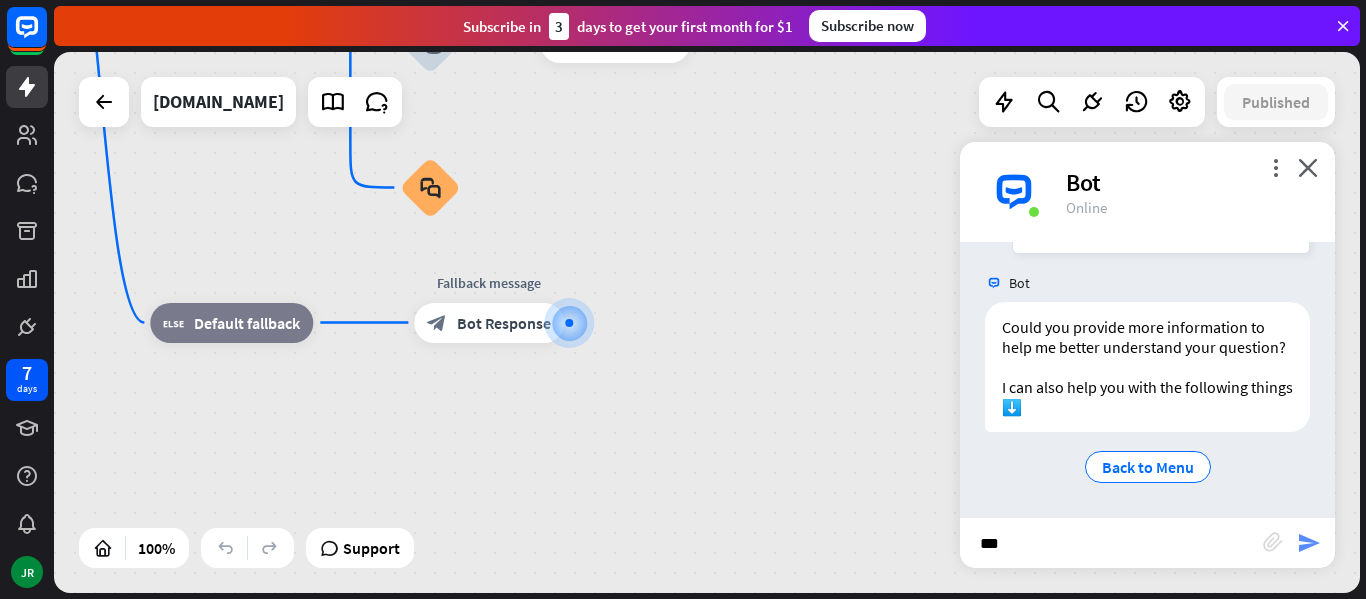 click on "send" at bounding box center [1309, 543] 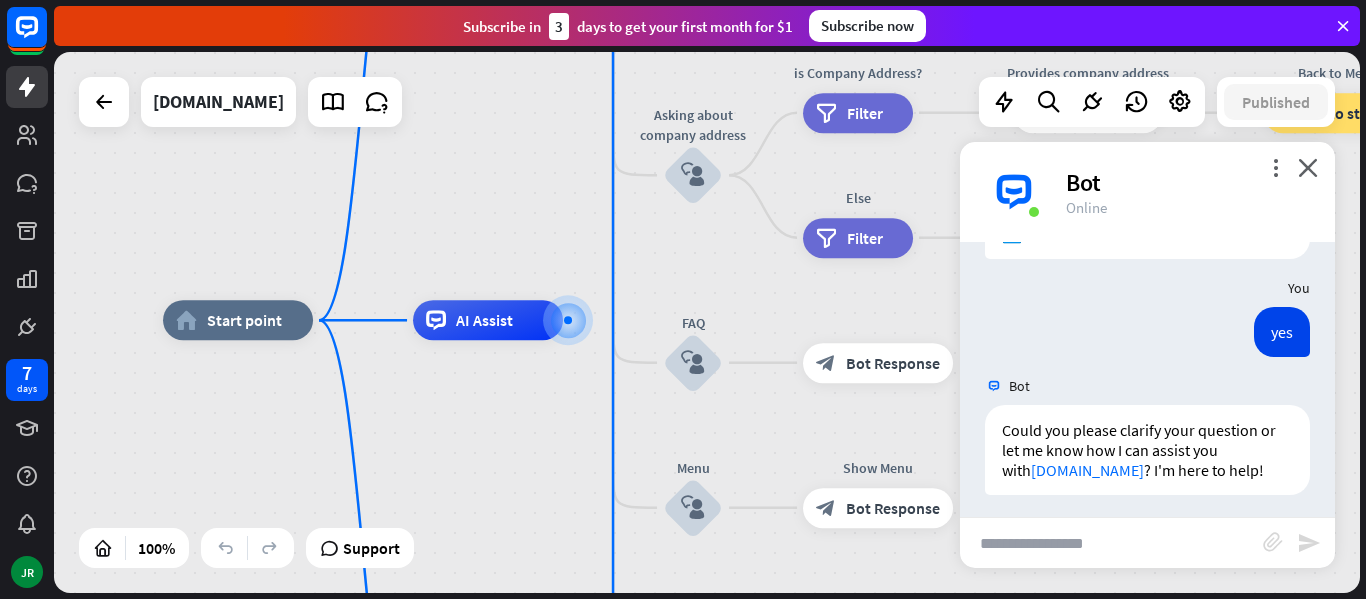 scroll, scrollTop: 735, scrollLeft: 0, axis: vertical 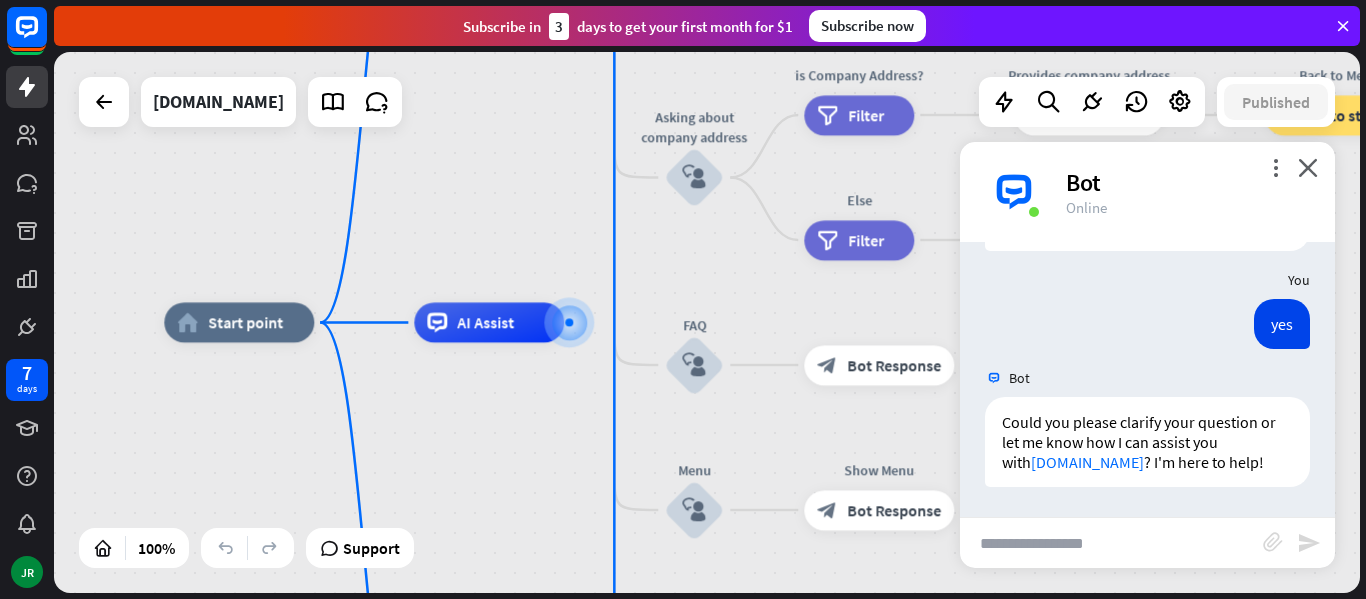 click on "home_2   Start point                 Welcome message   block_bot_response   Bot Response                 About us   block_user_input                 Provide company information   block_bot_response   Bot Response                 Back to Menu   block_user_input                 Was it helpful?   block_bot_response   Bot Response                 Yes   block_user_input                 Thank you!   block_bot_response   Bot Response                 No   block_user_input                 Back to Menu   block_goto   Go to step                 Contact us   block_user_input                 Contact flow   builder_tree   Flow                 Asking about email   block_user_input                   block_goto   Go to step                 Asking about phone number   block_user_input                 Is phone number?   filter   Filter                 Provides phone number   block_bot_response   Bot Response                 Back to Menu   block_goto   Go to step                 Else   filter   Filter" at bounding box center [707, 322] 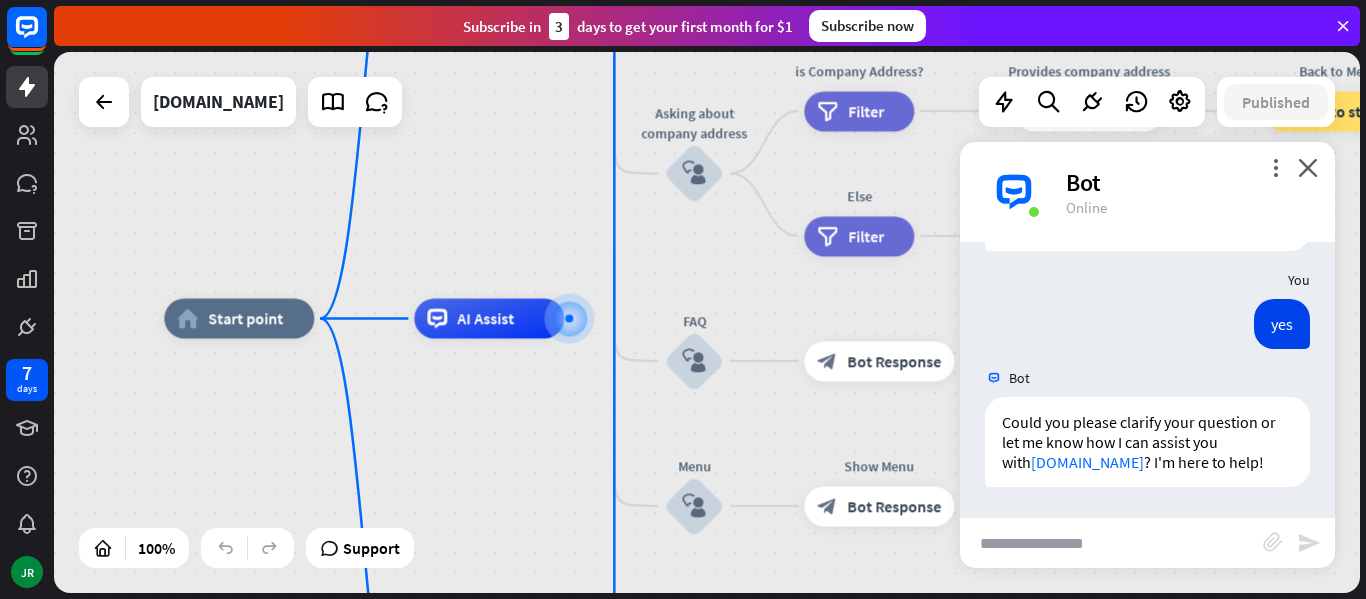 click at bounding box center [1111, 543] 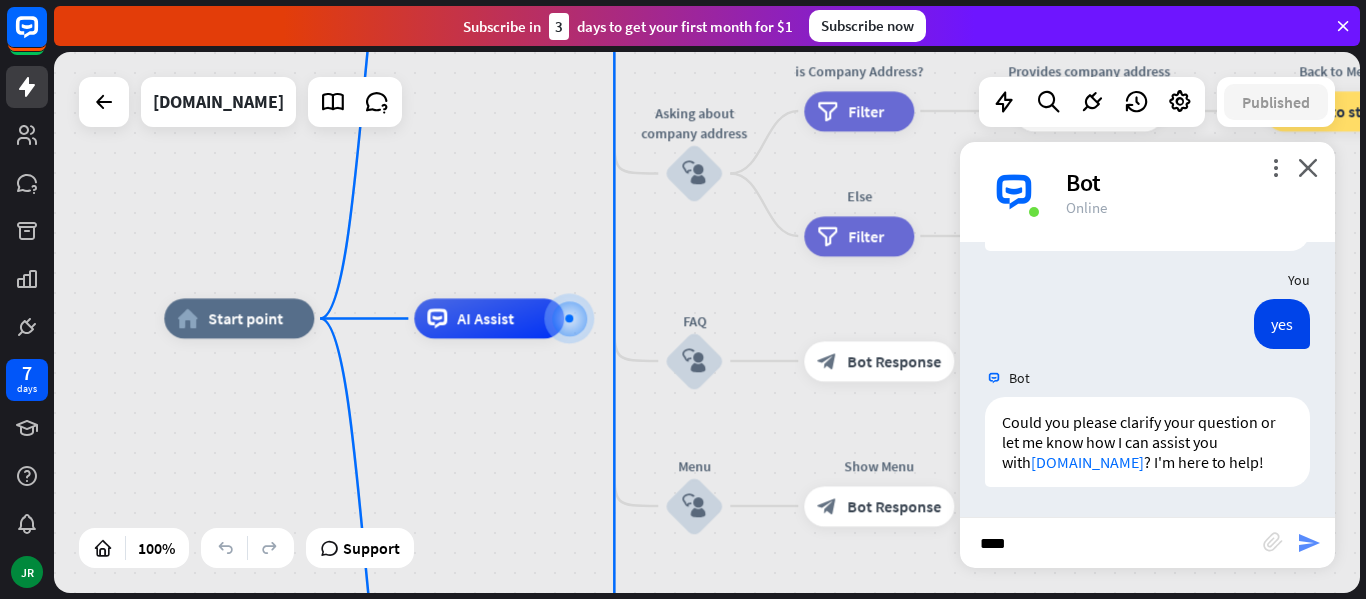 type on "***" 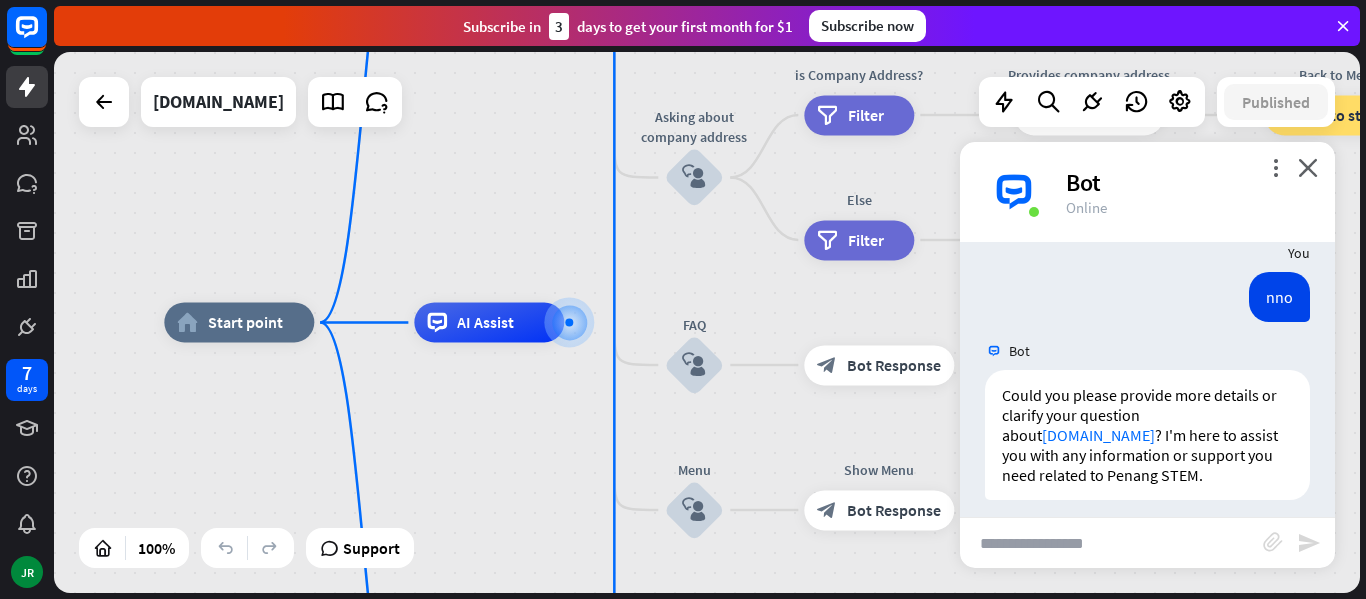 scroll, scrollTop: 1011, scrollLeft: 0, axis: vertical 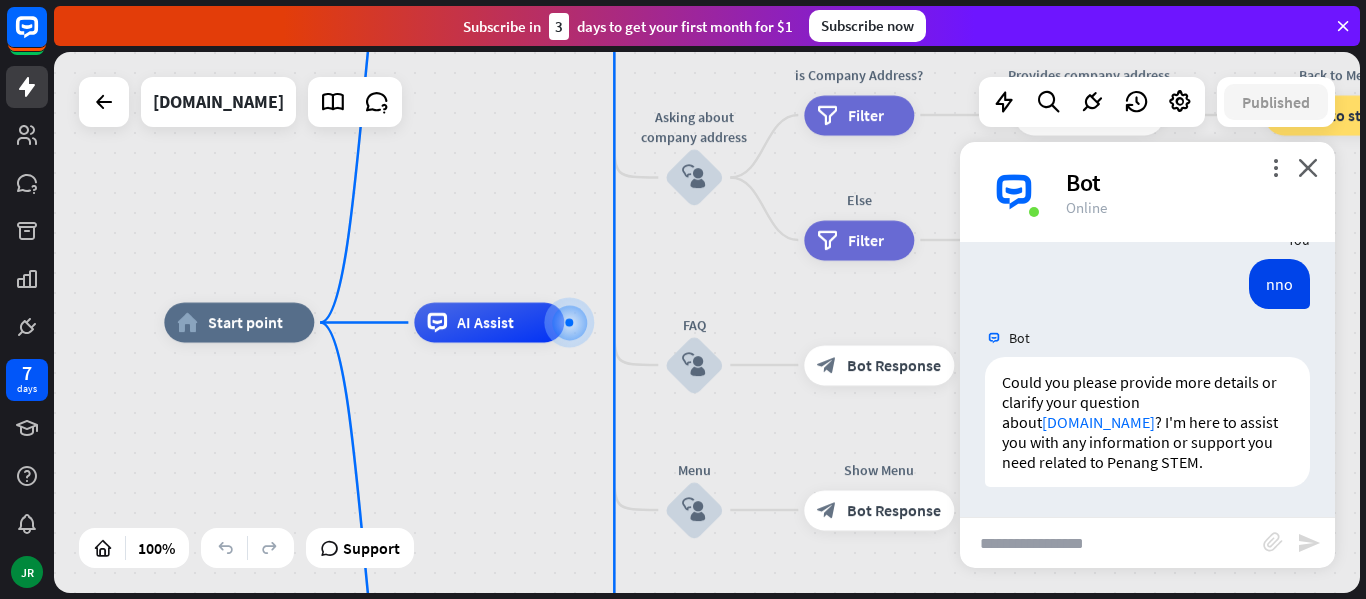 click at bounding box center (1111, 543) 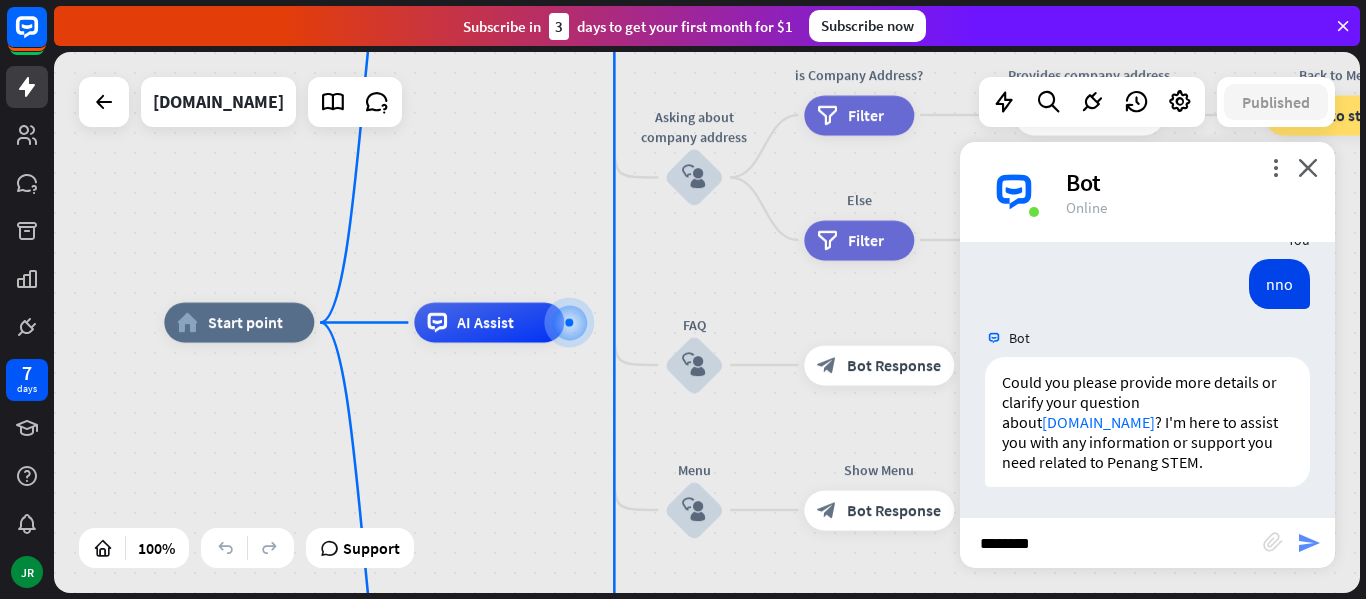 type on "********" 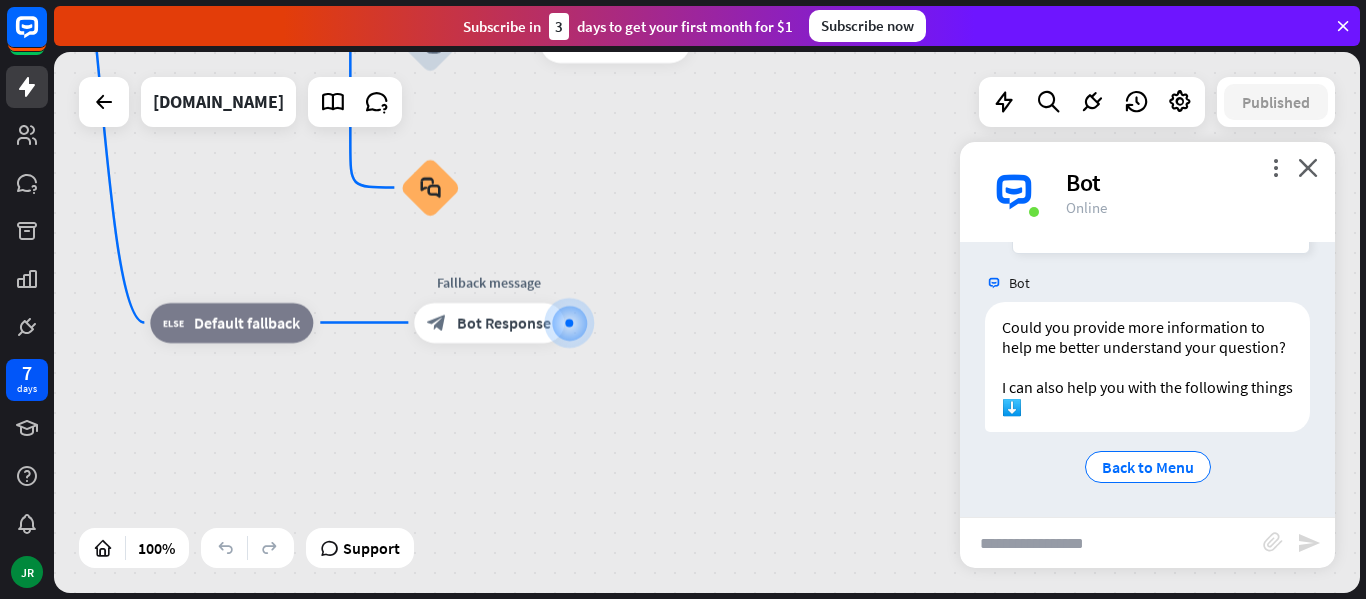 scroll, scrollTop: 1466, scrollLeft: 0, axis: vertical 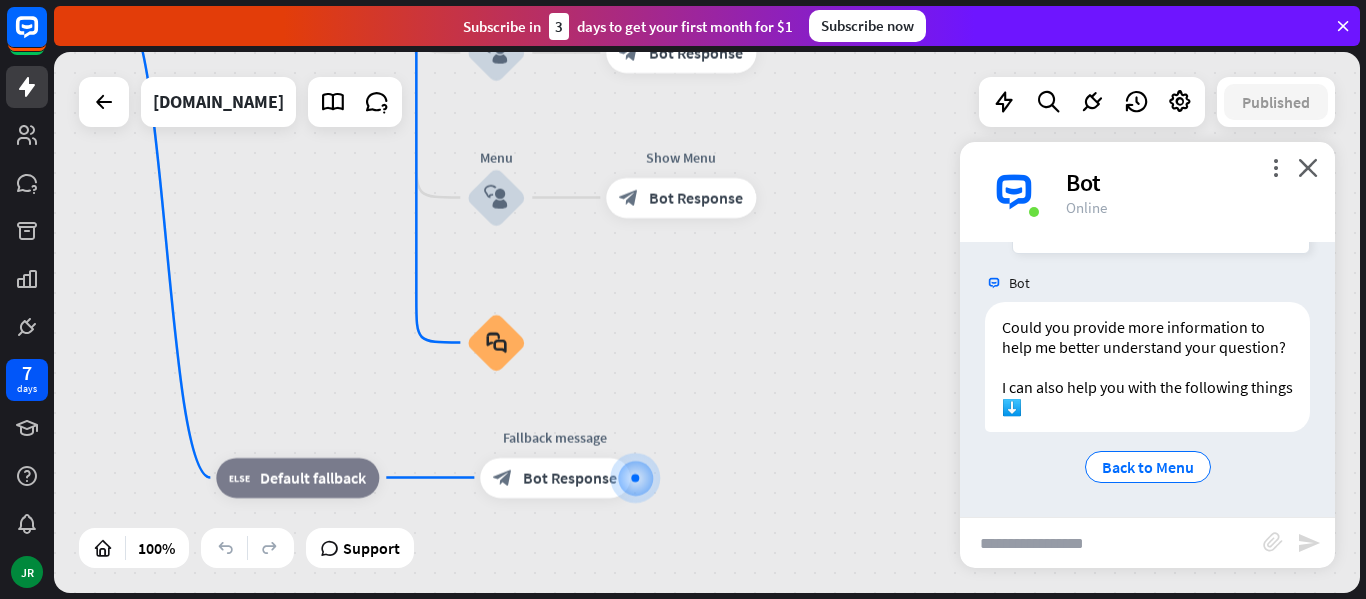 drag, startPoint x: 254, startPoint y: 201, endPoint x: 325, endPoint y: 417, distance: 227.36974 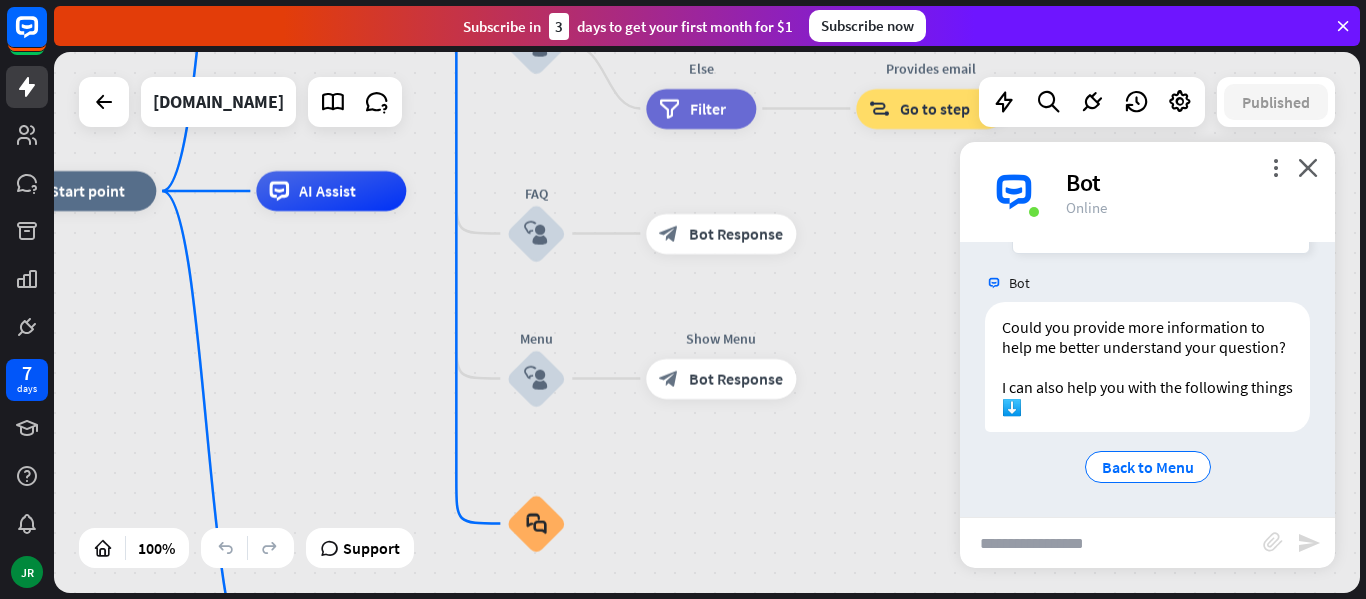 drag, startPoint x: 269, startPoint y: 234, endPoint x: 306, endPoint y: 385, distance: 155.46704 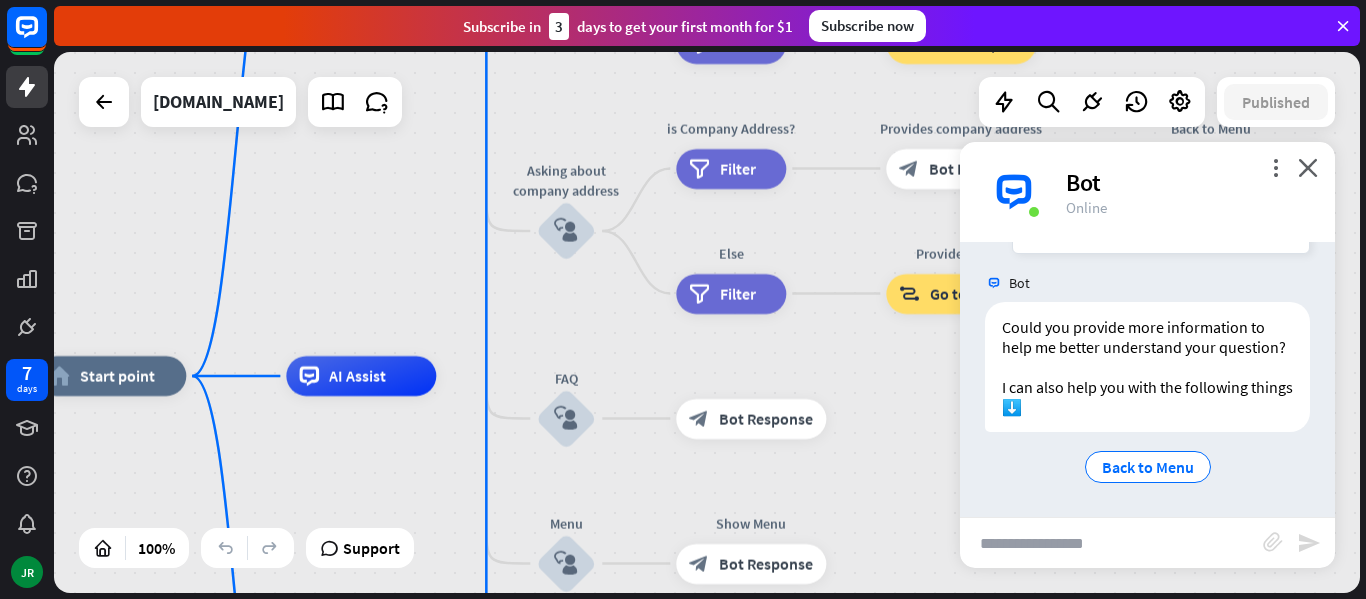drag, startPoint x: 281, startPoint y: 319, endPoint x: 338, endPoint y: 335, distance: 59.20304 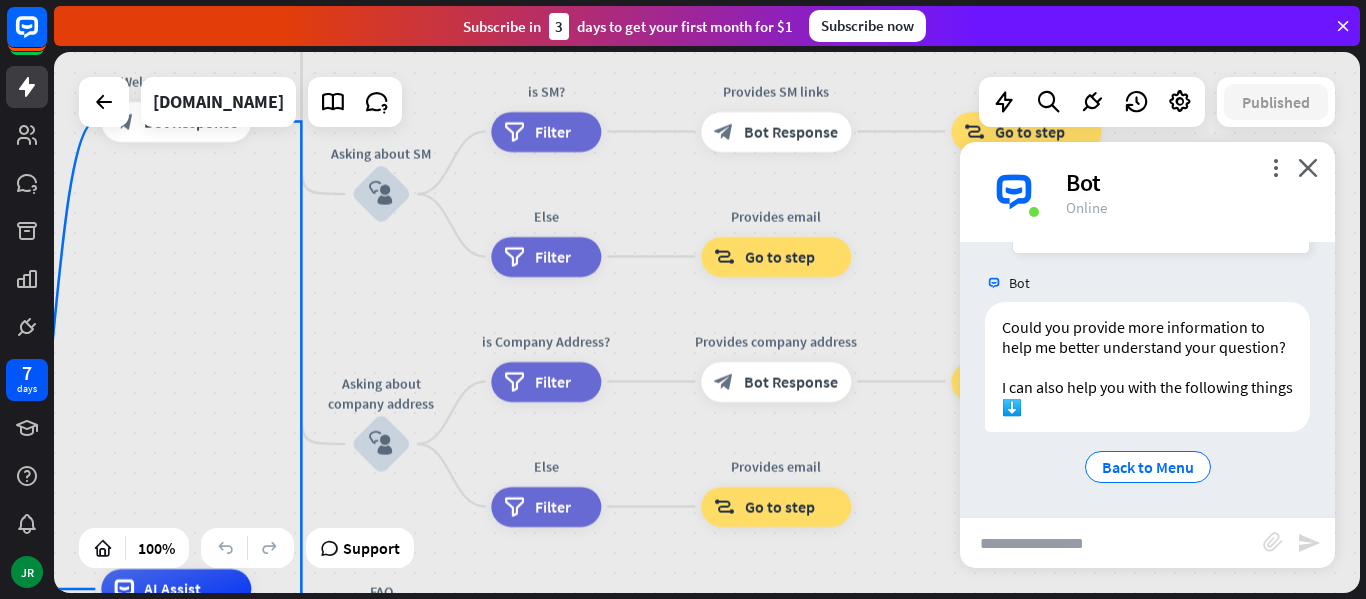 drag, startPoint x: 382, startPoint y: 276, endPoint x: 292, endPoint y: 373, distance: 132.32158 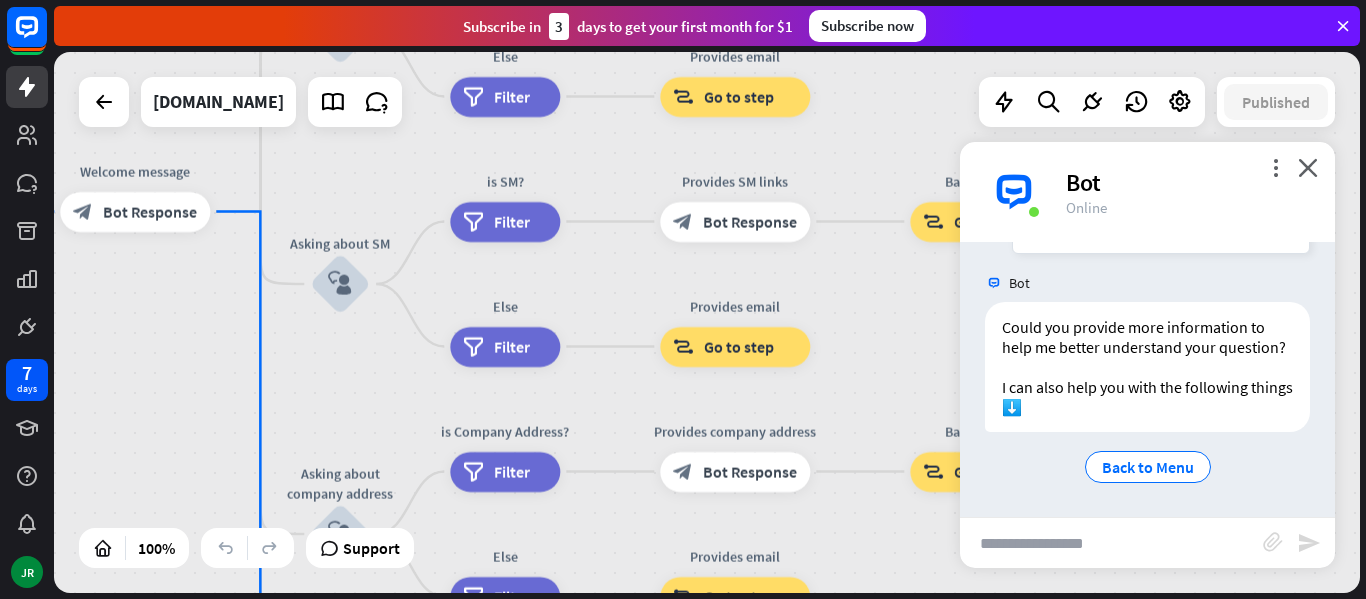 drag, startPoint x: 431, startPoint y: 316, endPoint x: 392, endPoint y: 429, distance: 119.54079 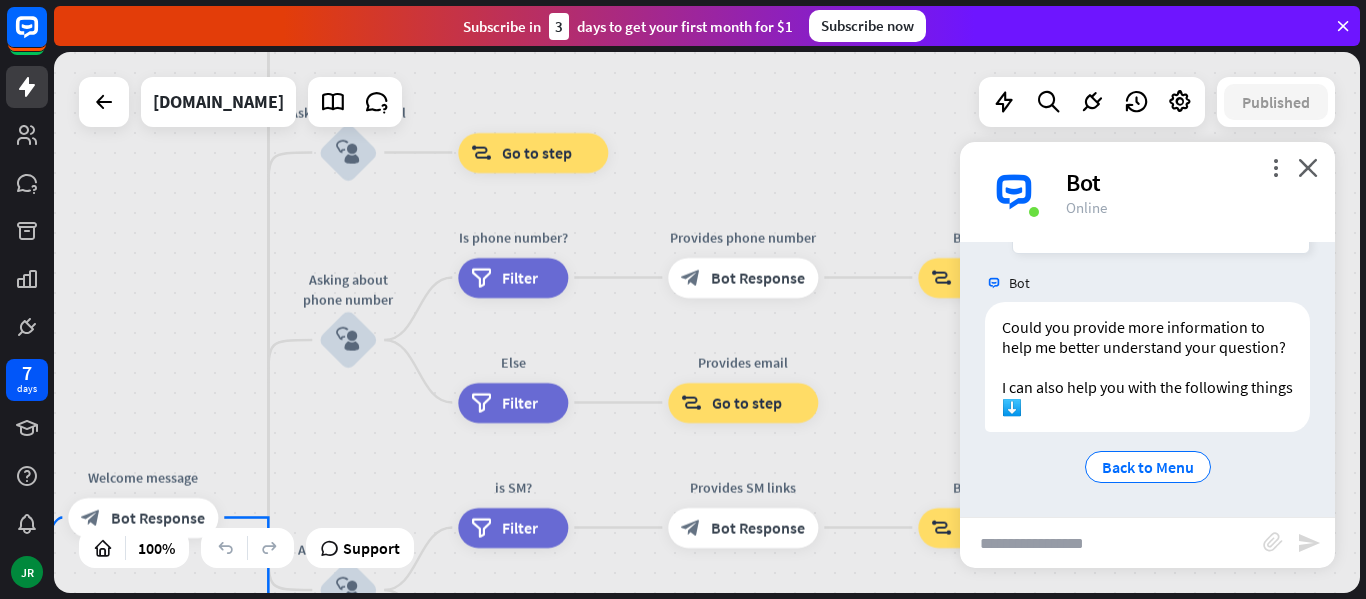 drag, startPoint x: 353, startPoint y: 237, endPoint x: 336, endPoint y: 404, distance: 167.86304 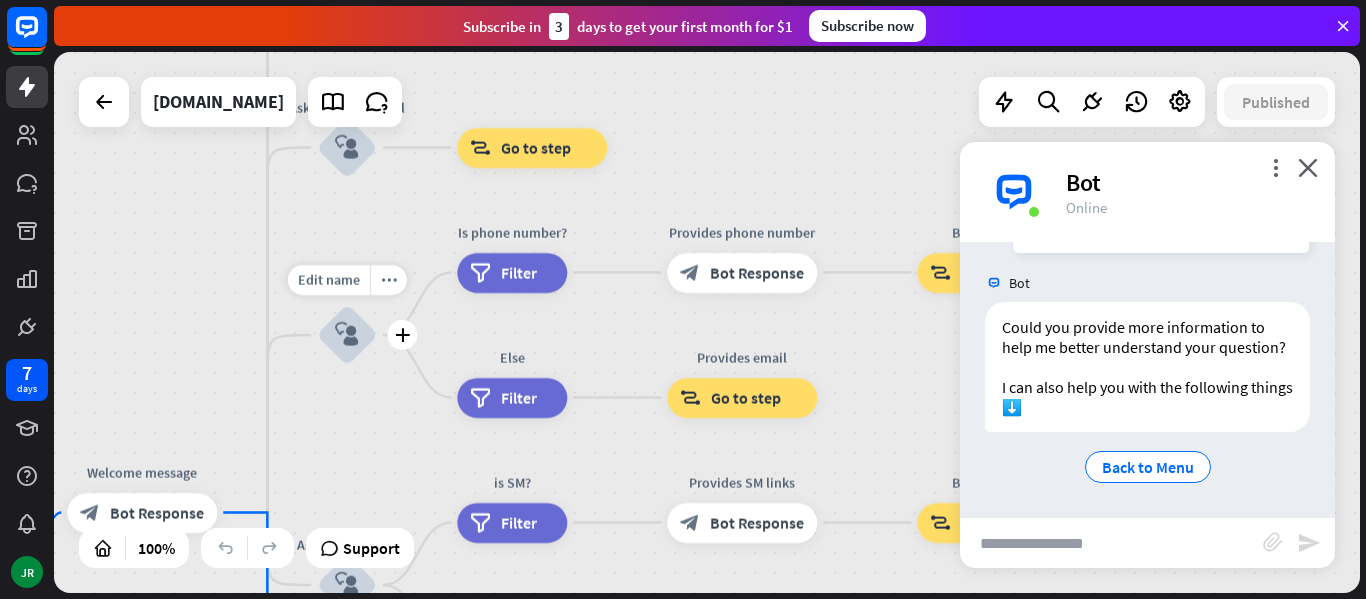 click on "block_user_input" at bounding box center [347, 335] 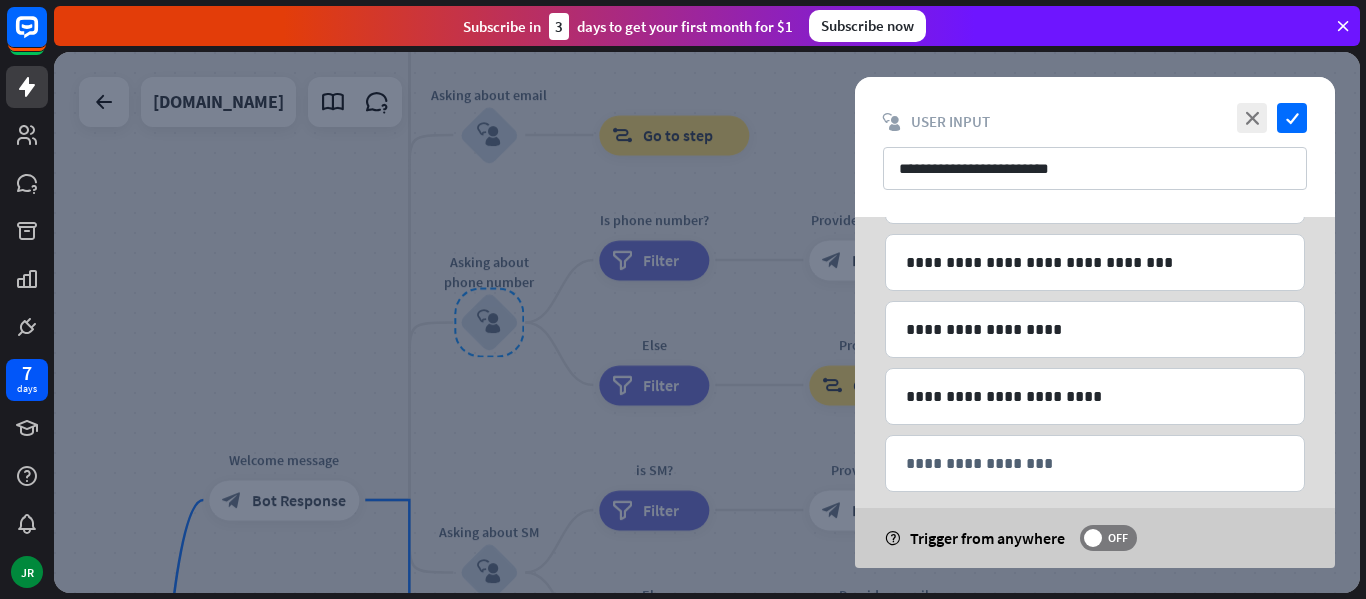 scroll, scrollTop: 1085, scrollLeft: 0, axis: vertical 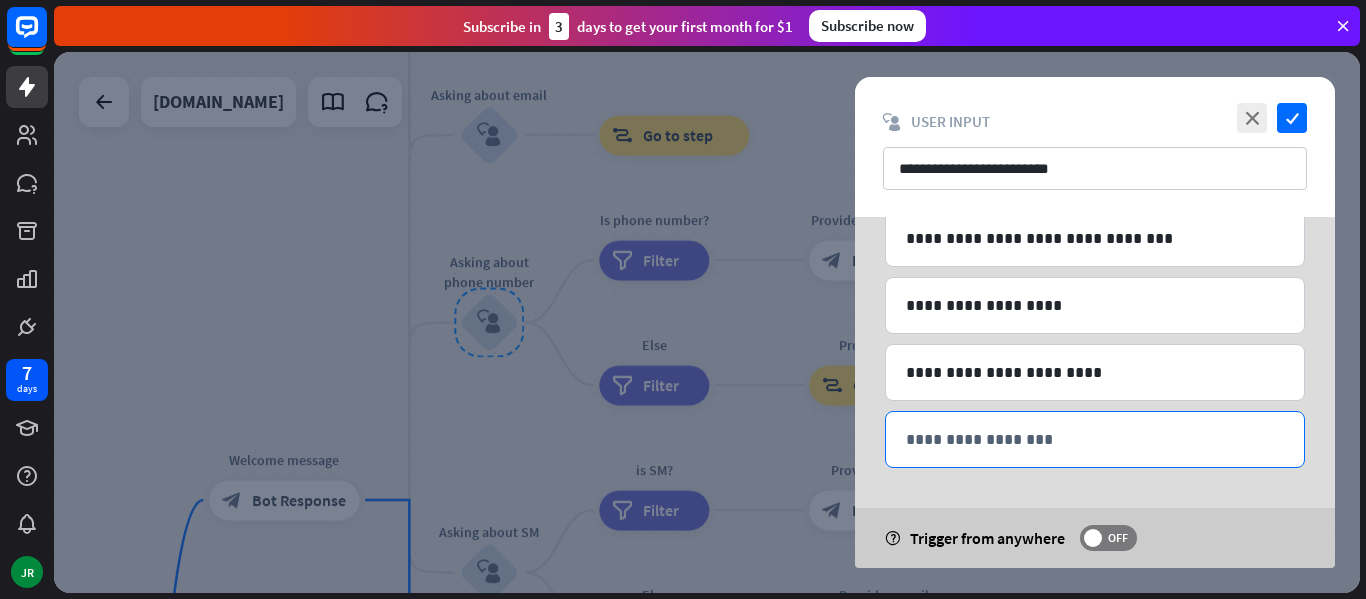 click on "**********" at bounding box center (1095, 439) 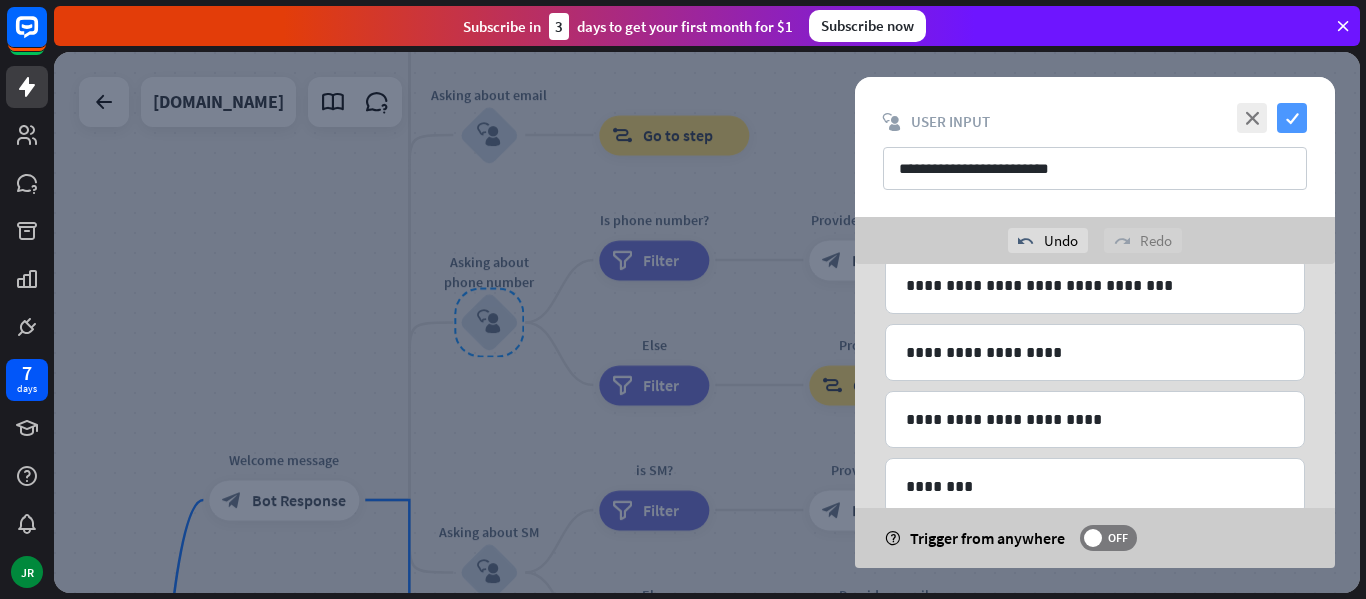 click on "check" at bounding box center [1292, 118] 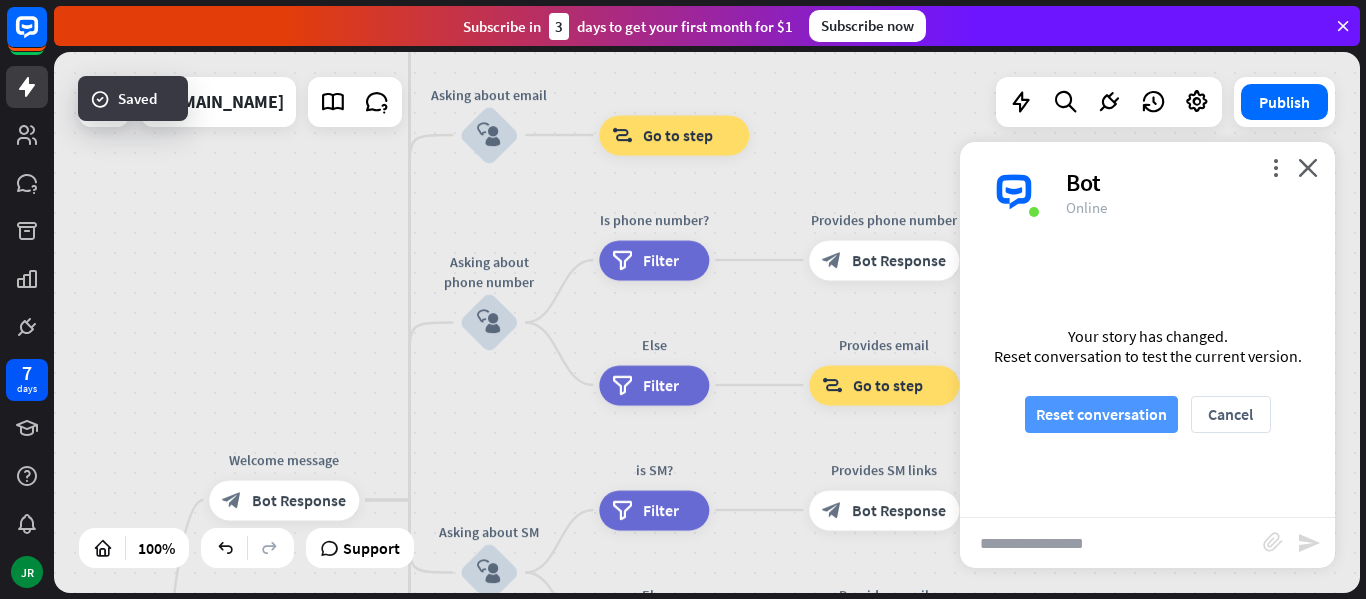 click on "Reset conversation" at bounding box center [1101, 414] 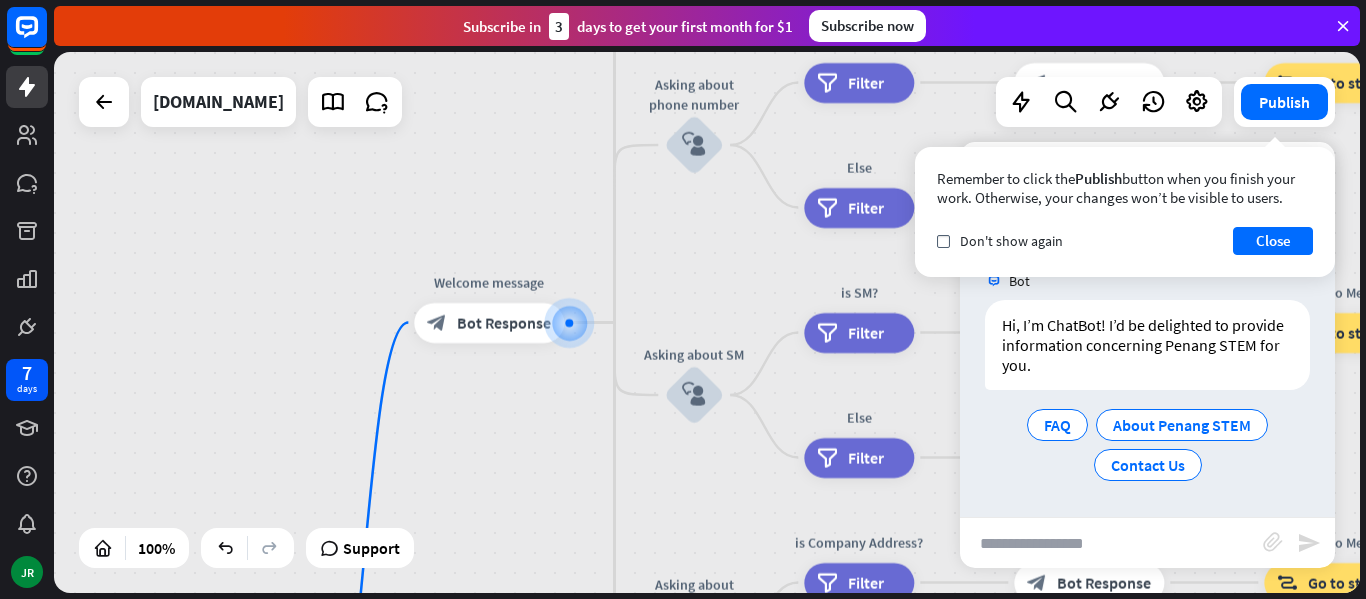 click at bounding box center (1111, 543) 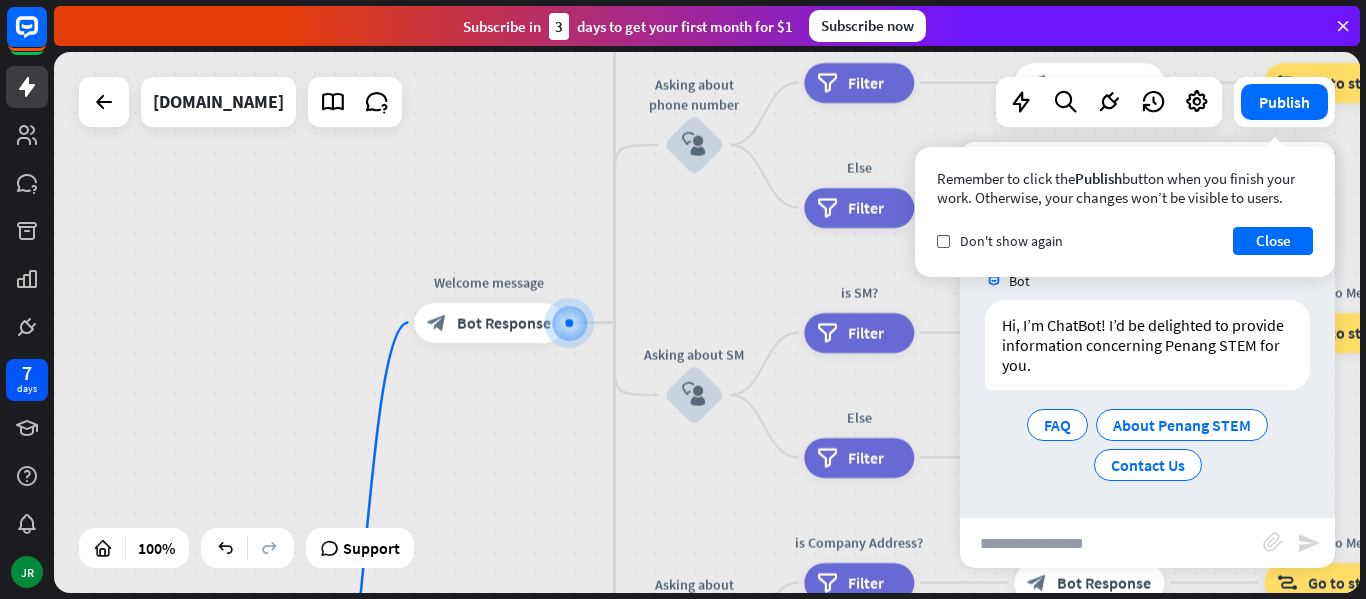 paste on "********" 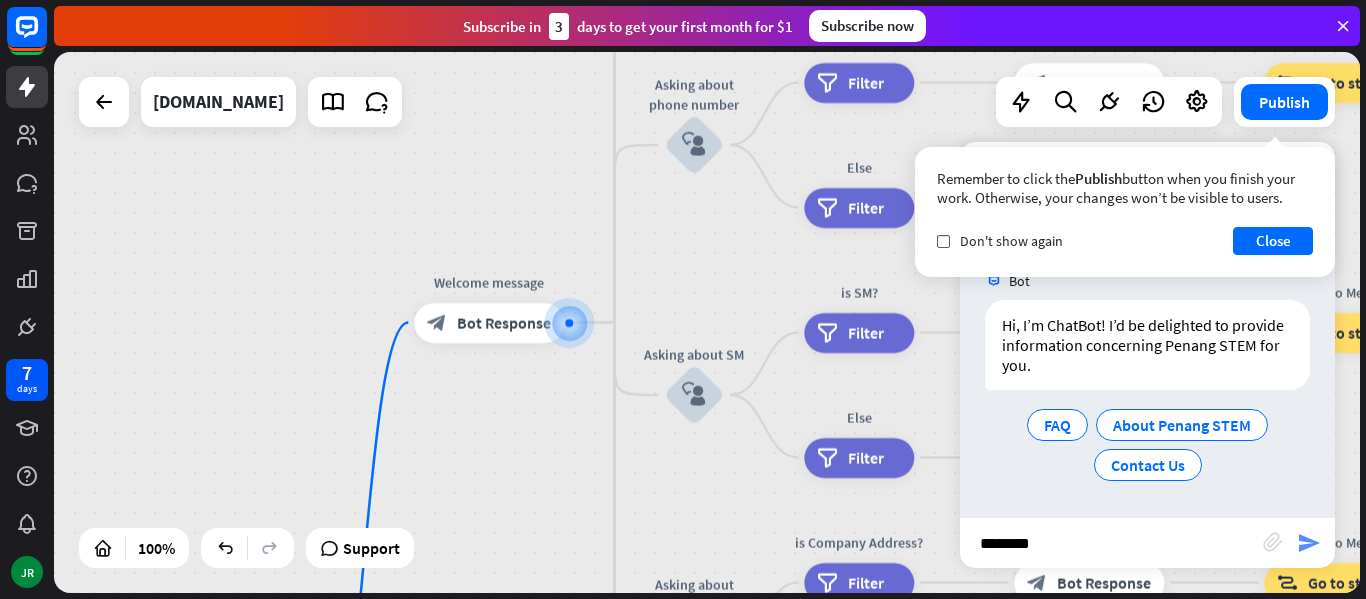 type on "********" 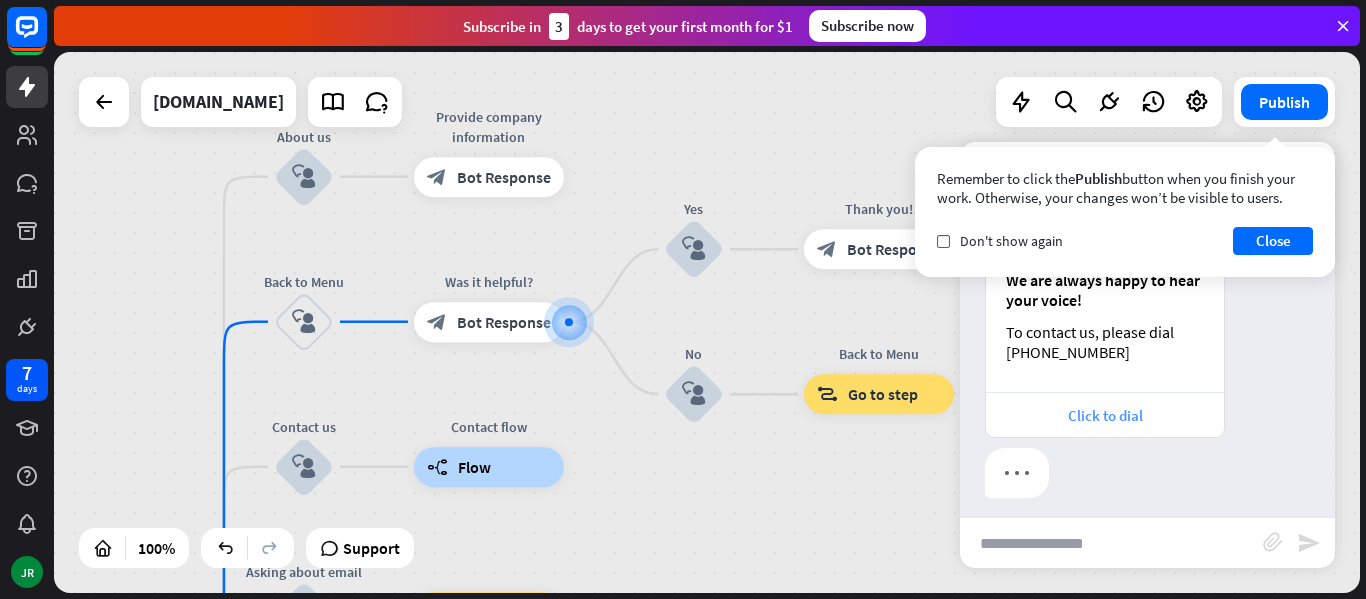 scroll, scrollTop: 290, scrollLeft: 0, axis: vertical 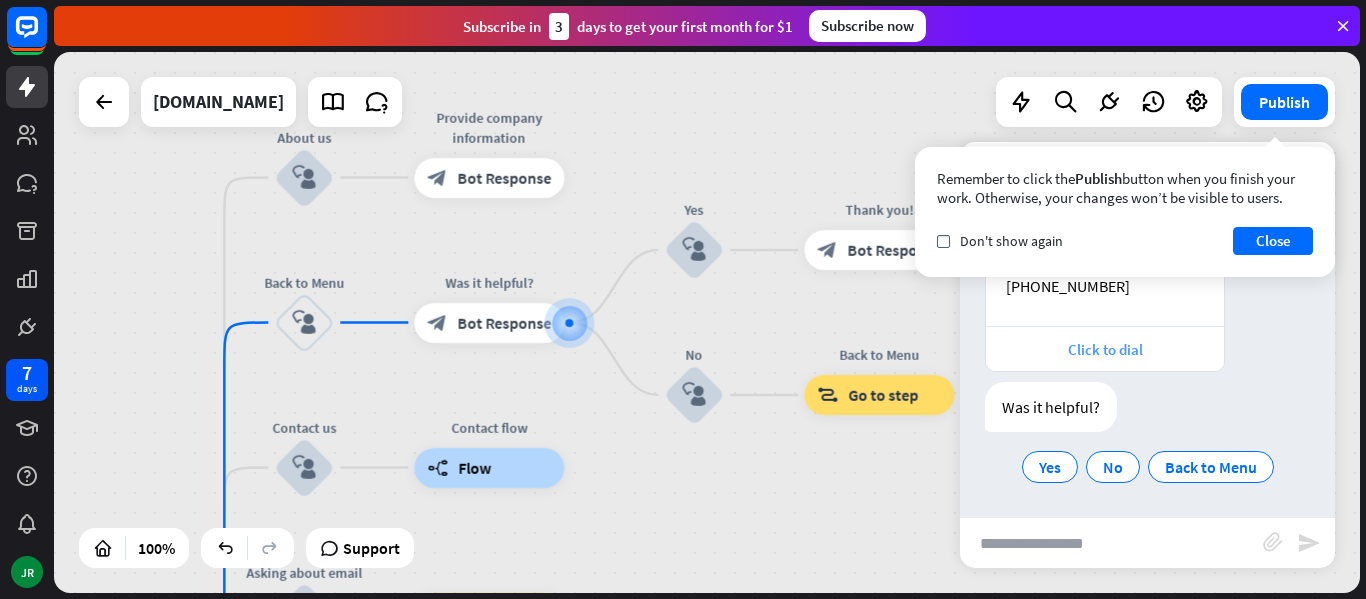 click on "We are always happy to hear your voice!   To contact us, please dial [PHONE_NUMBER]
Click to dial" at bounding box center (1105, 281) 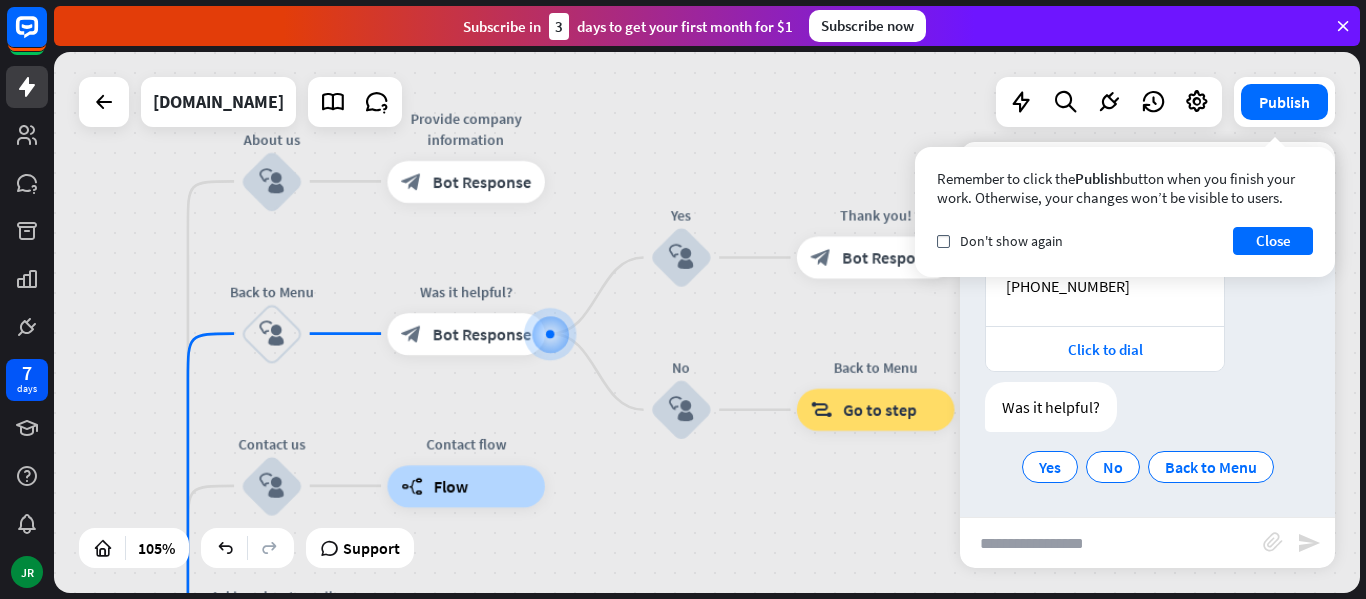 click at bounding box center [1111, 543] 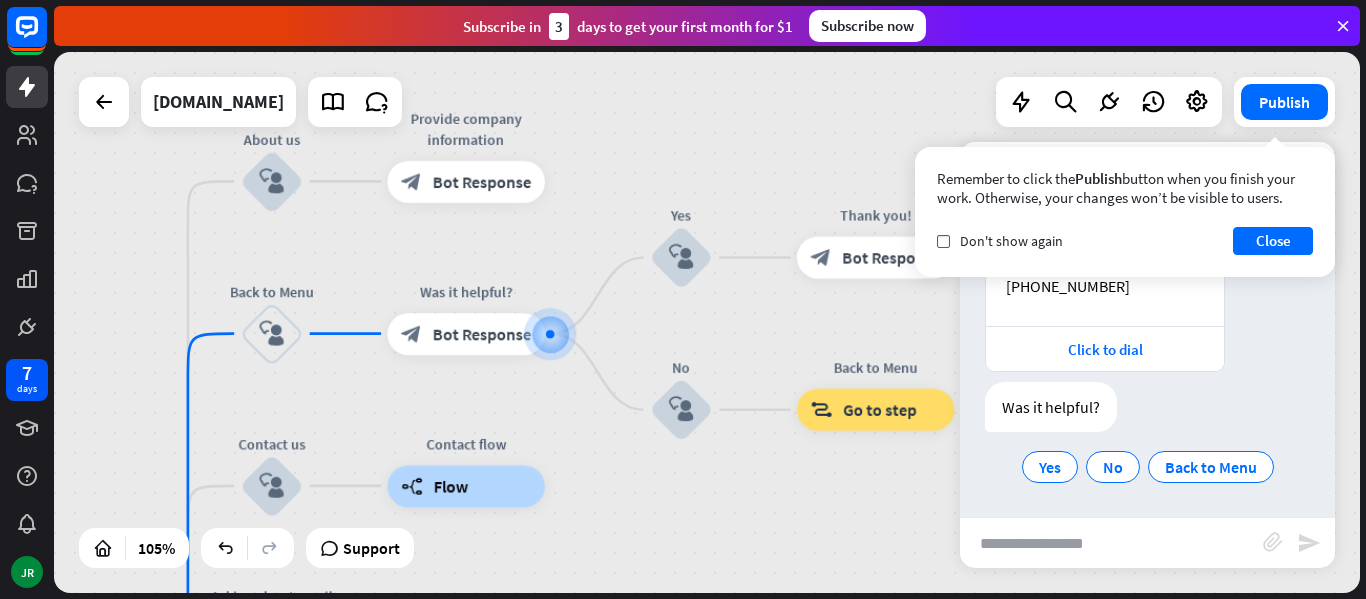 type on "*" 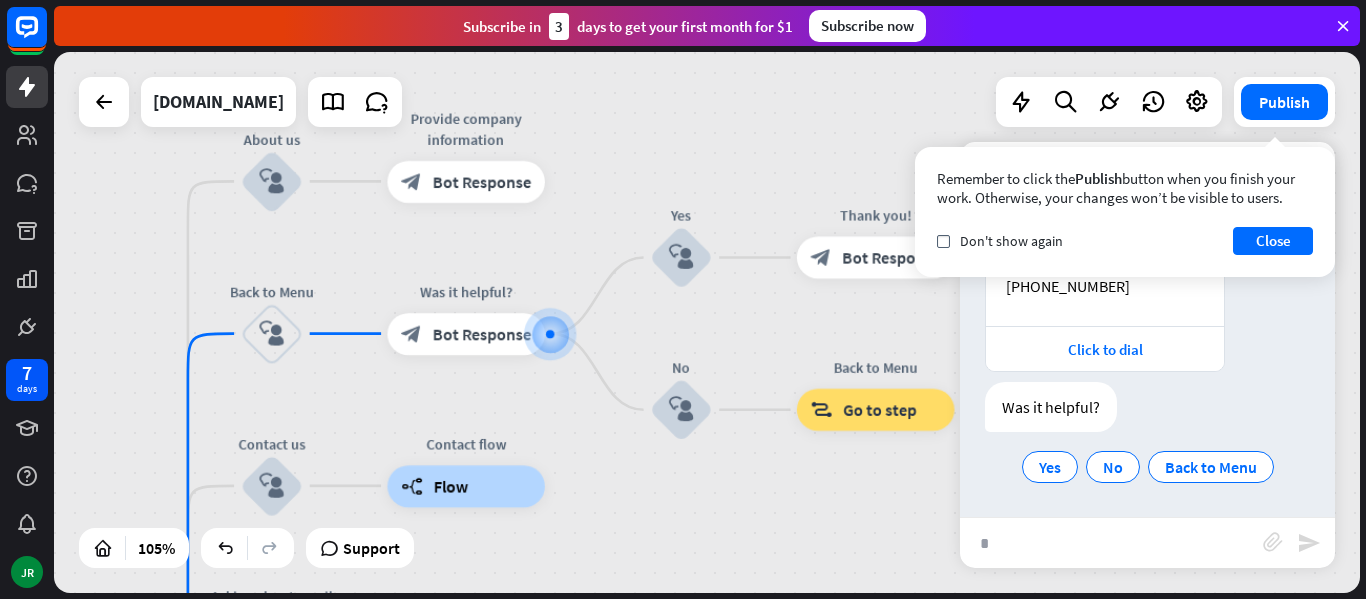 type on "**" 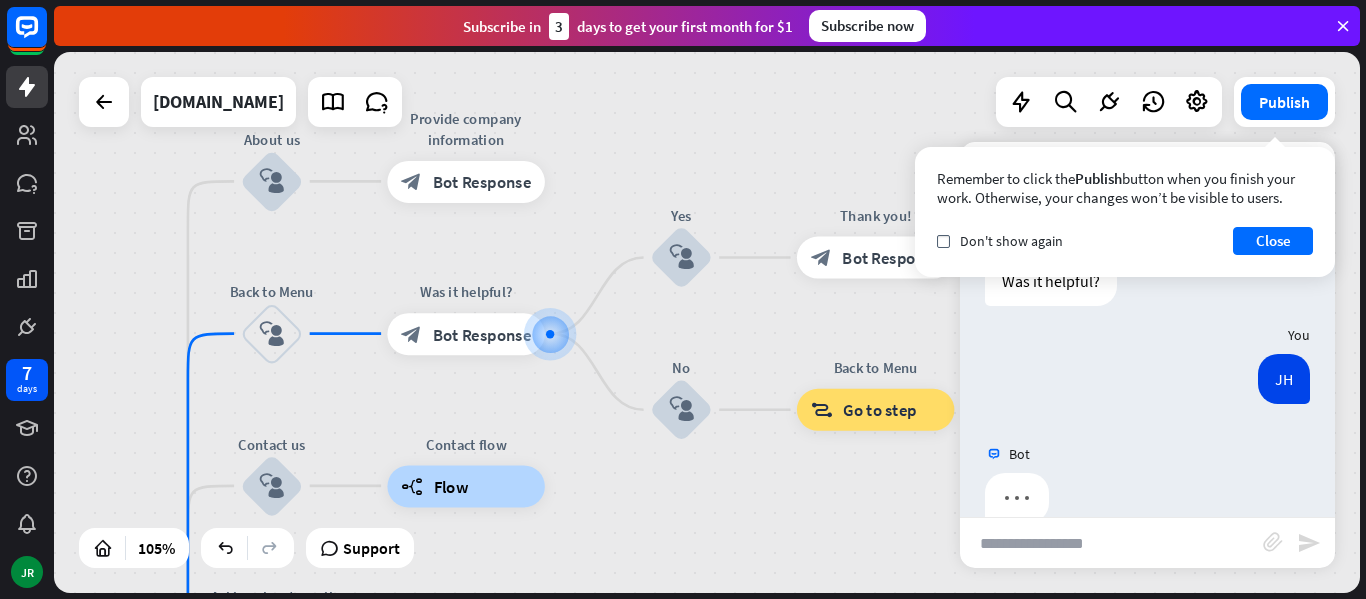 scroll, scrollTop: 507, scrollLeft: 0, axis: vertical 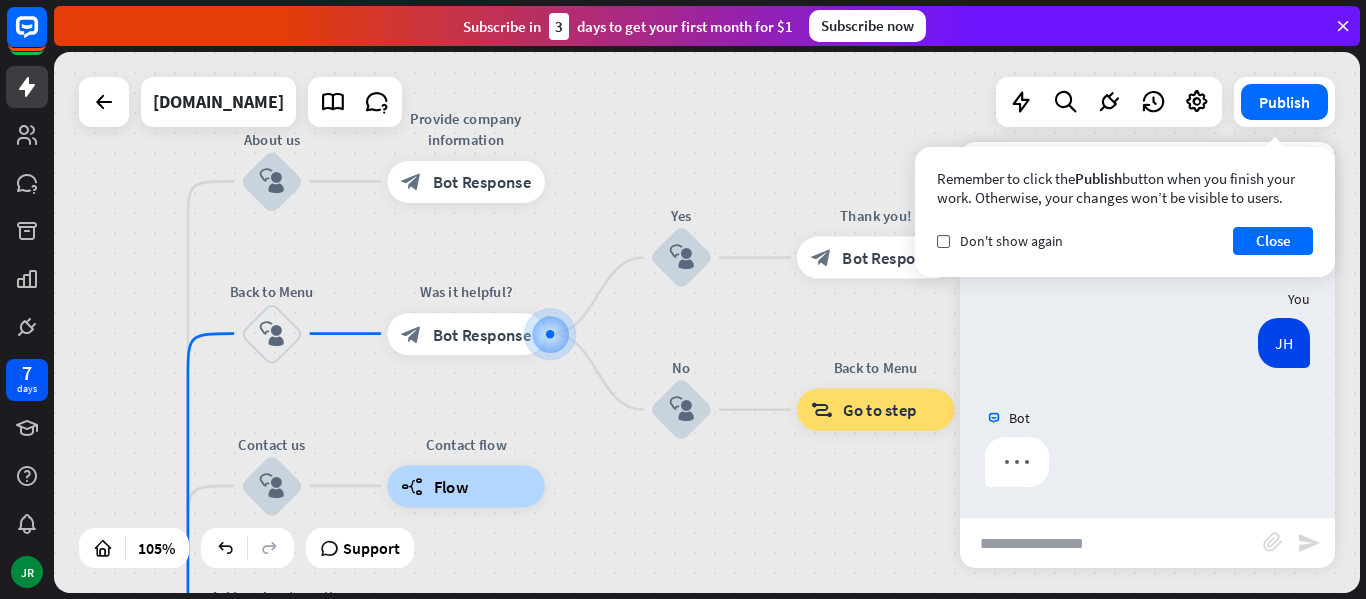 type on "*" 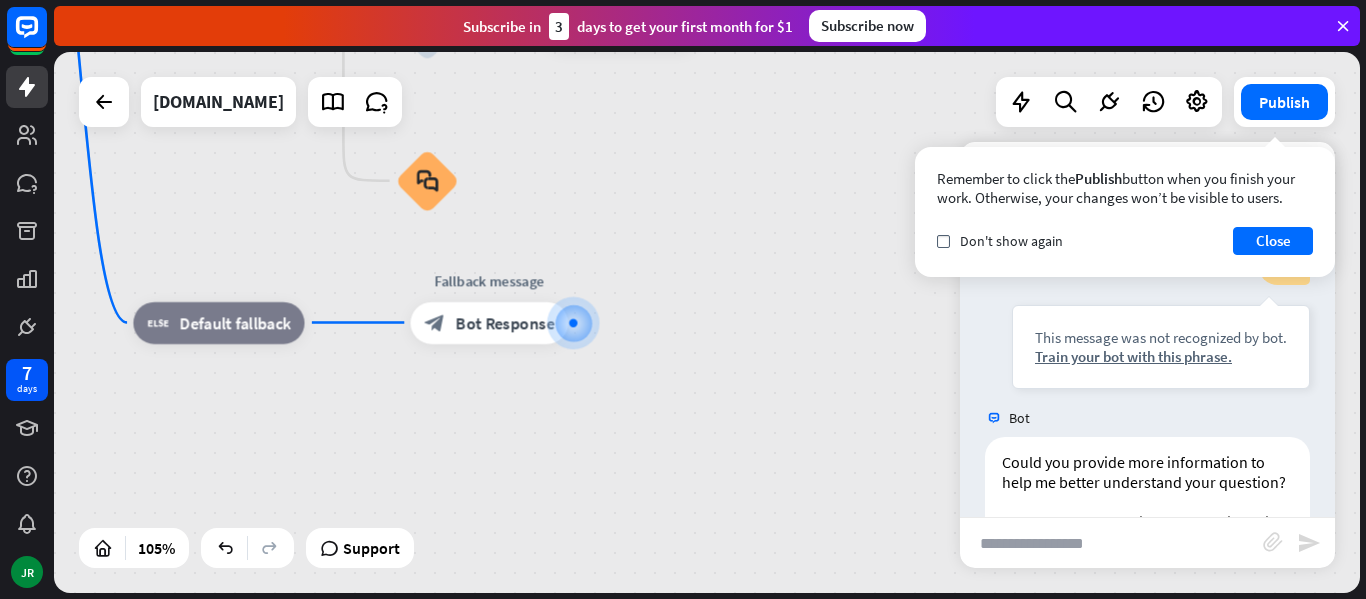 scroll, scrollTop: 745, scrollLeft: 0, axis: vertical 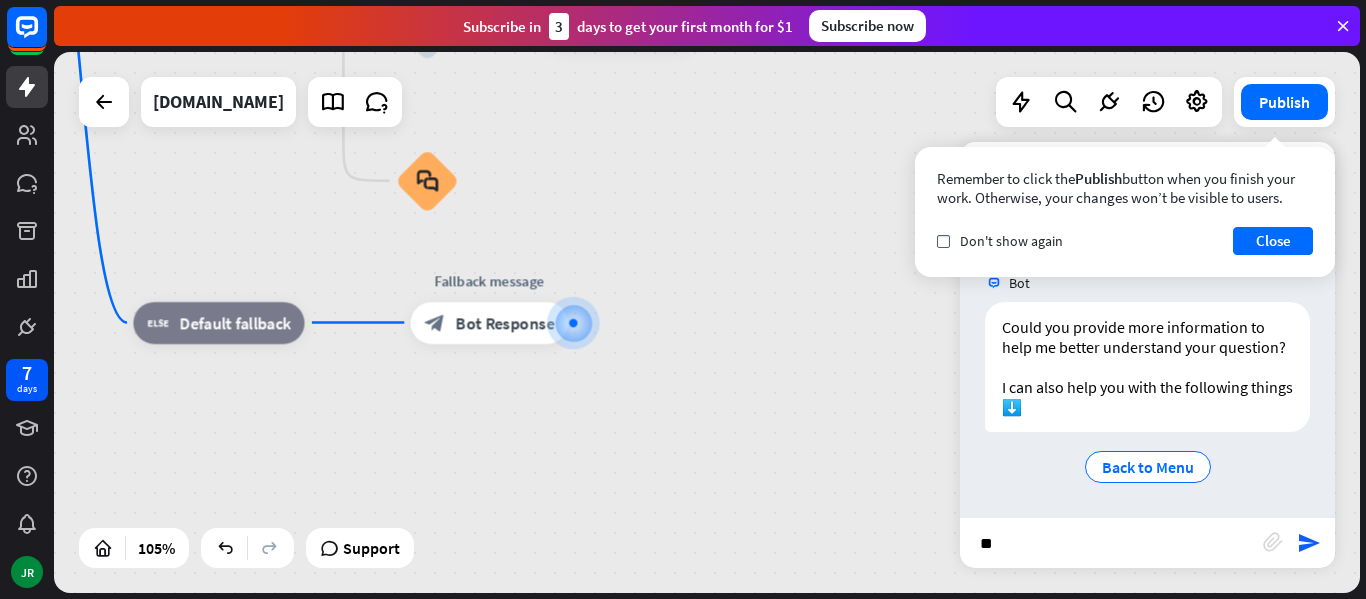 type on "*" 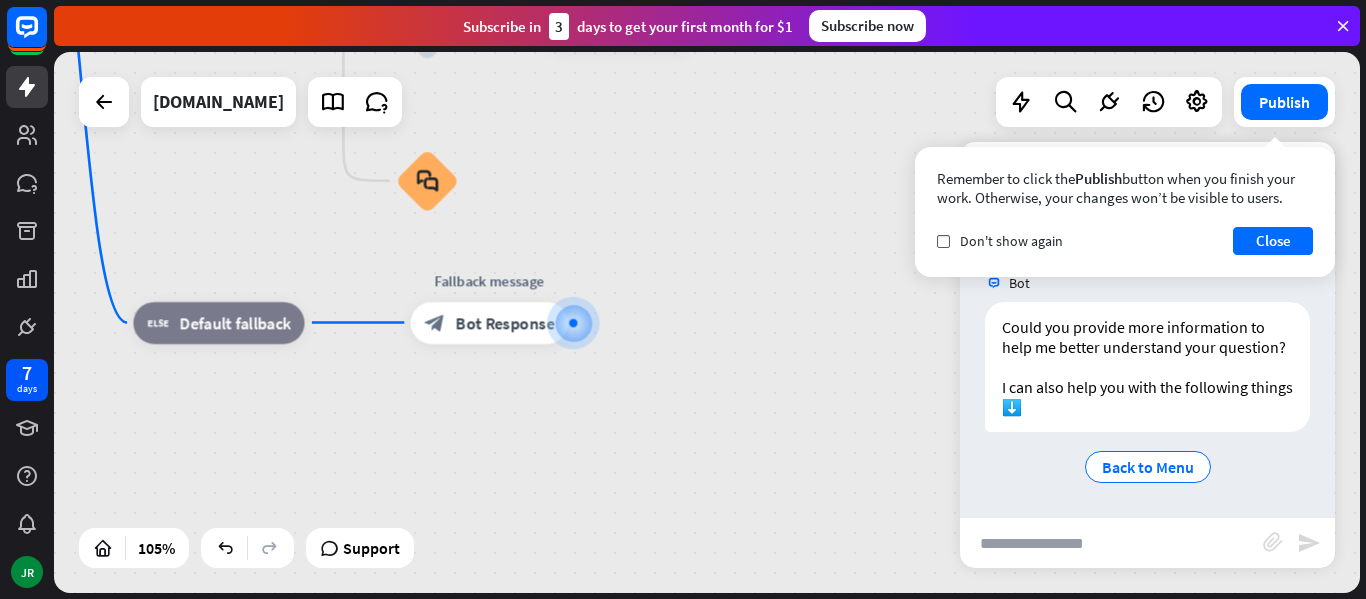 type on "*" 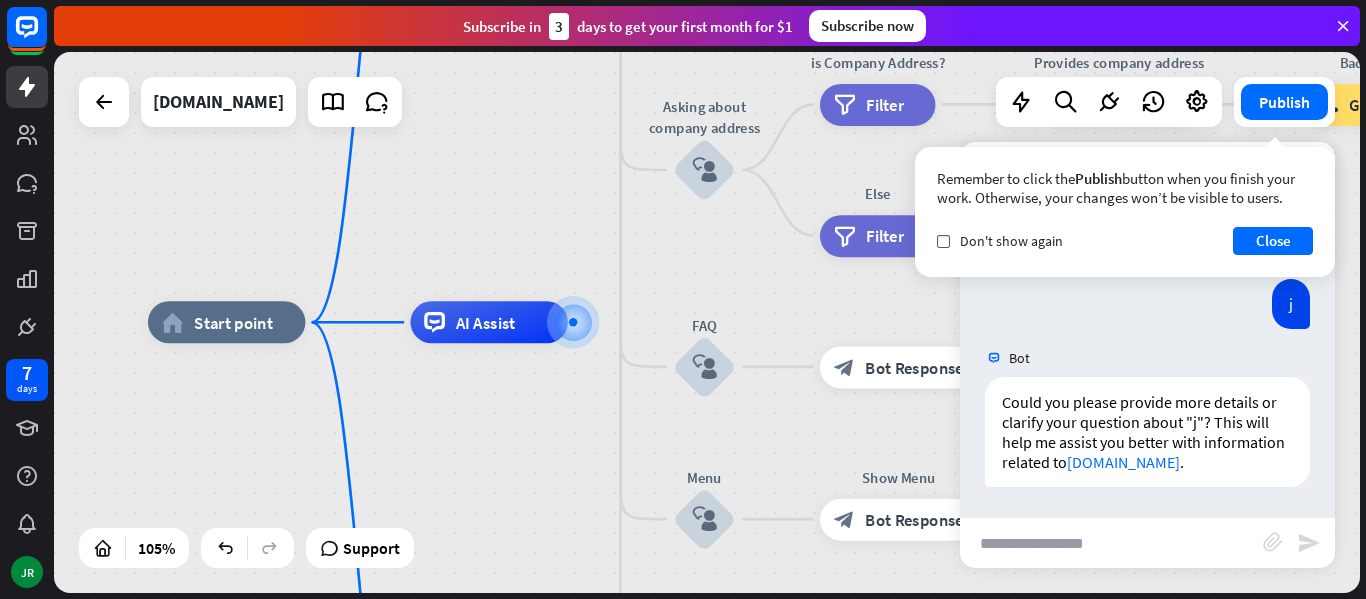 scroll, scrollTop: 966, scrollLeft: 0, axis: vertical 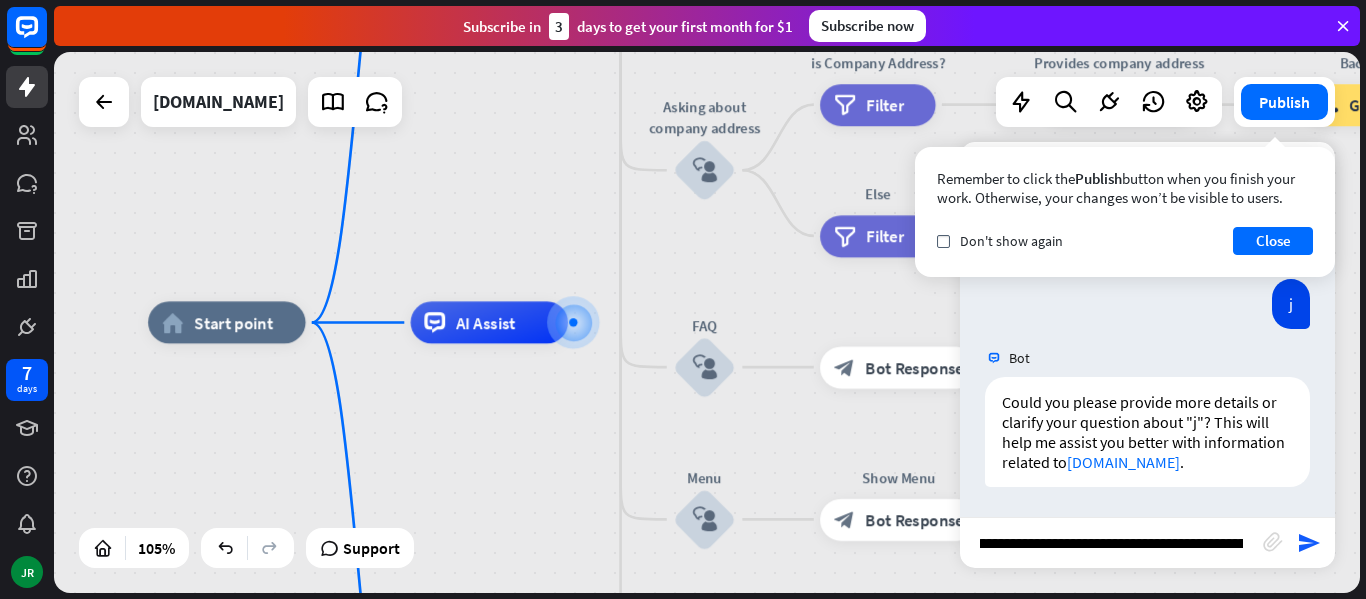 click on "**********" at bounding box center (1111, 543) 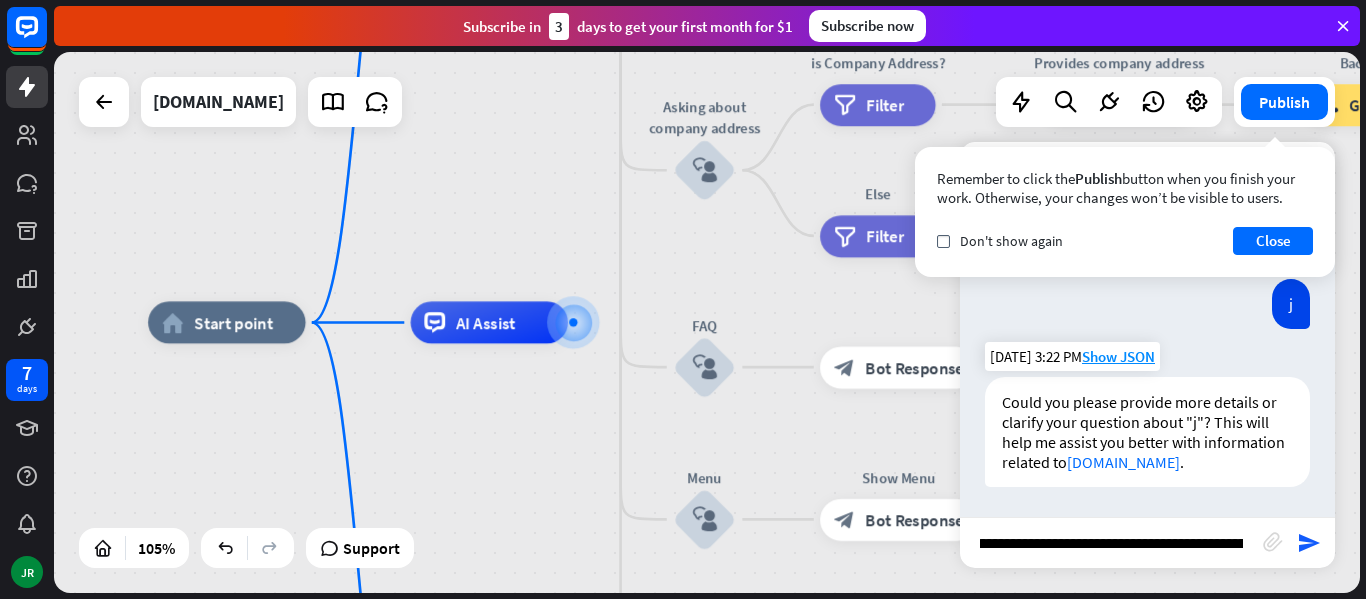 scroll, scrollTop: 0, scrollLeft: 2094, axis: horizontal 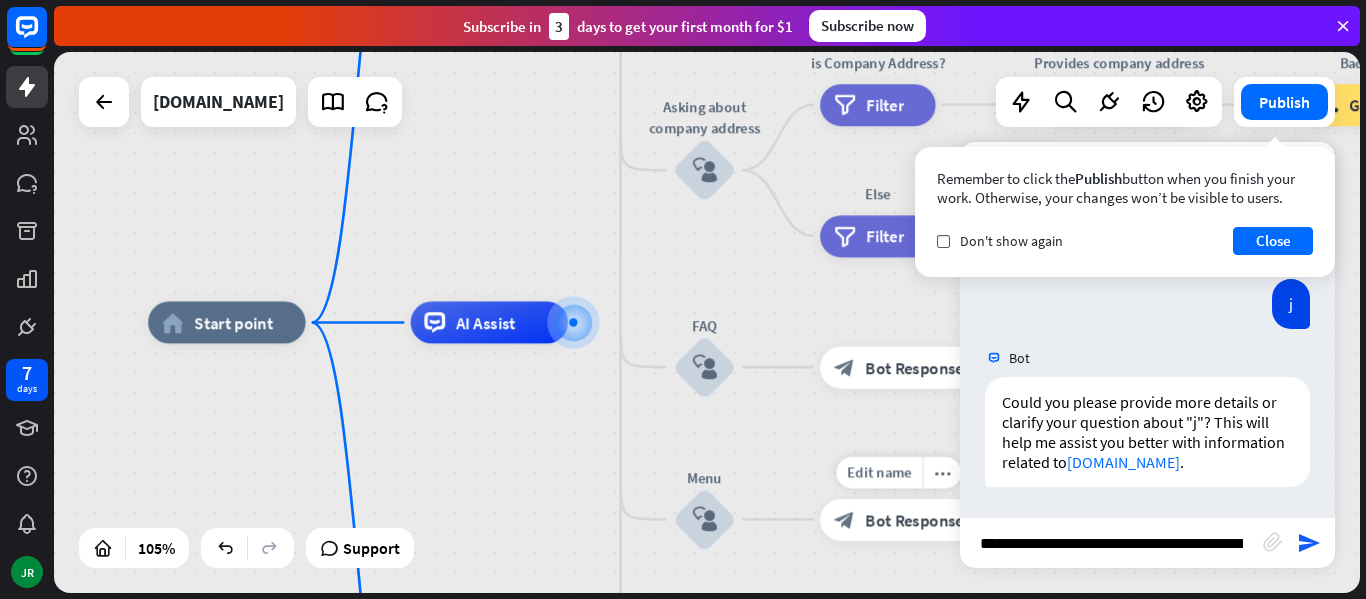 drag, startPoint x: 1237, startPoint y: 545, endPoint x: 898, endPoint y: 546, distance: 339.00146 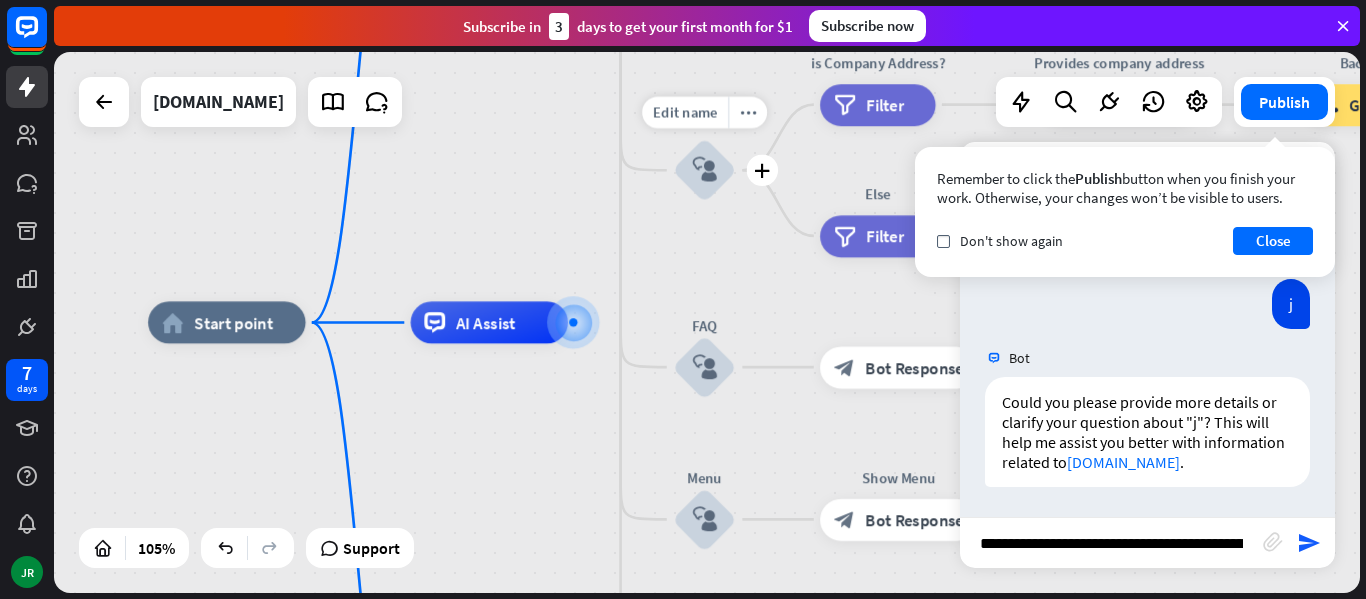 type on "**" 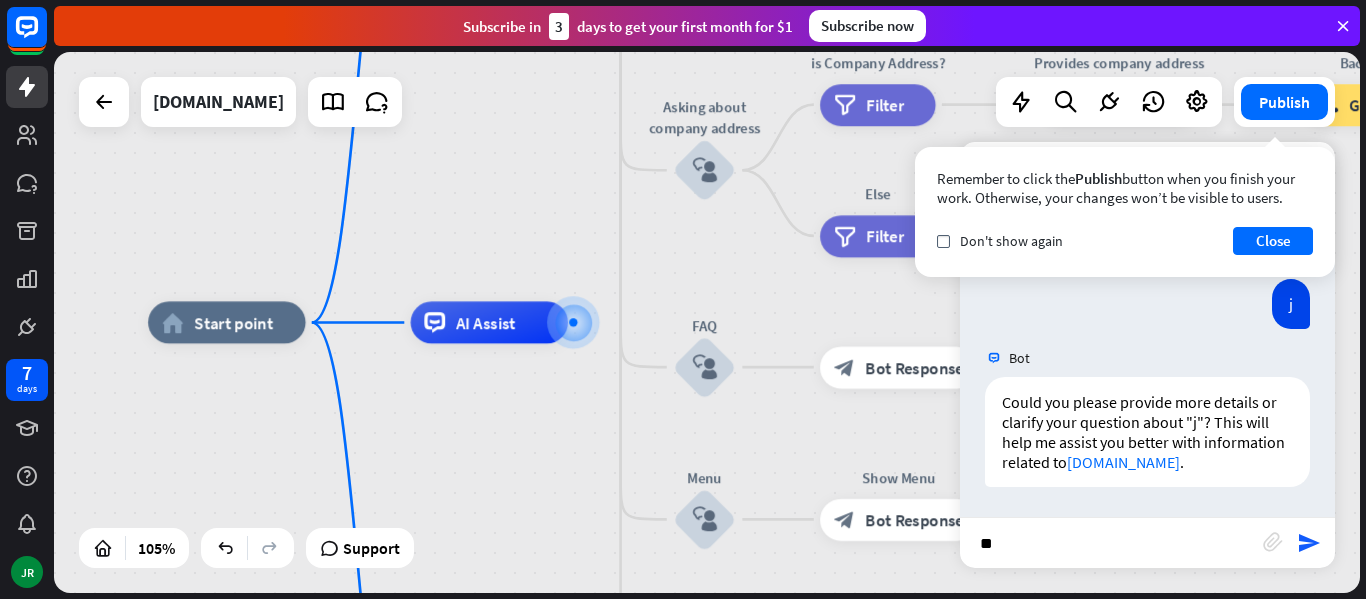 click on "**" at bounding box center [1111, 543] 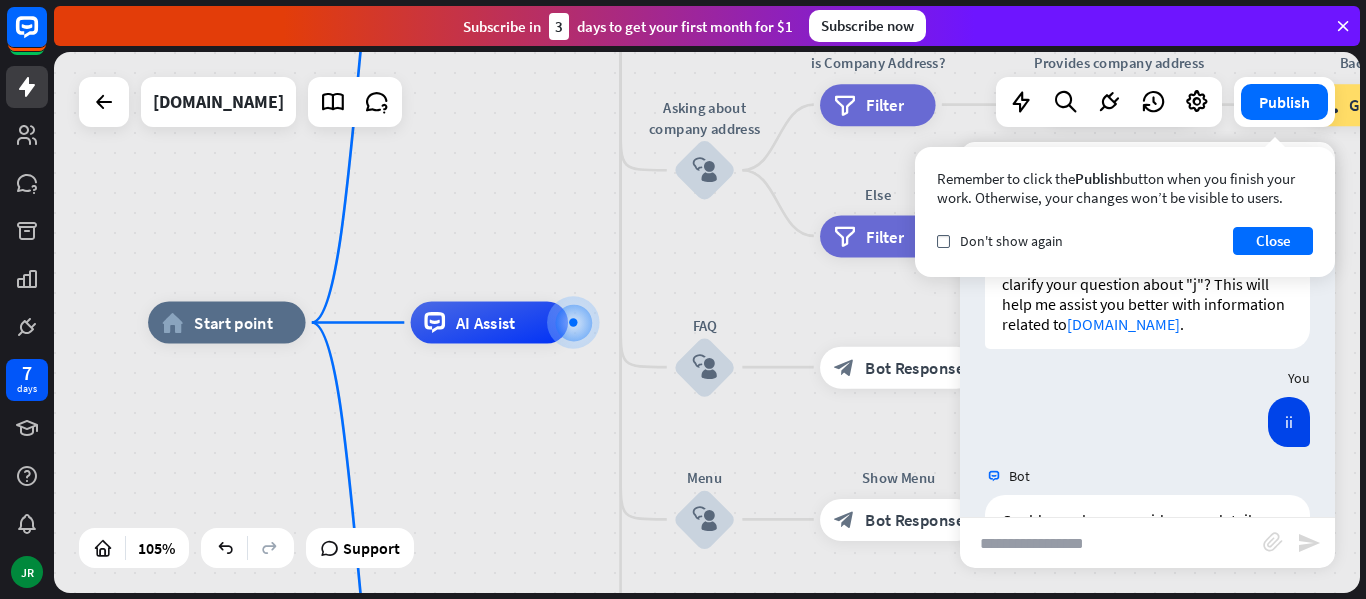 scroll, scrollTop: 1222, scrollLeft: 0, axis: vertical 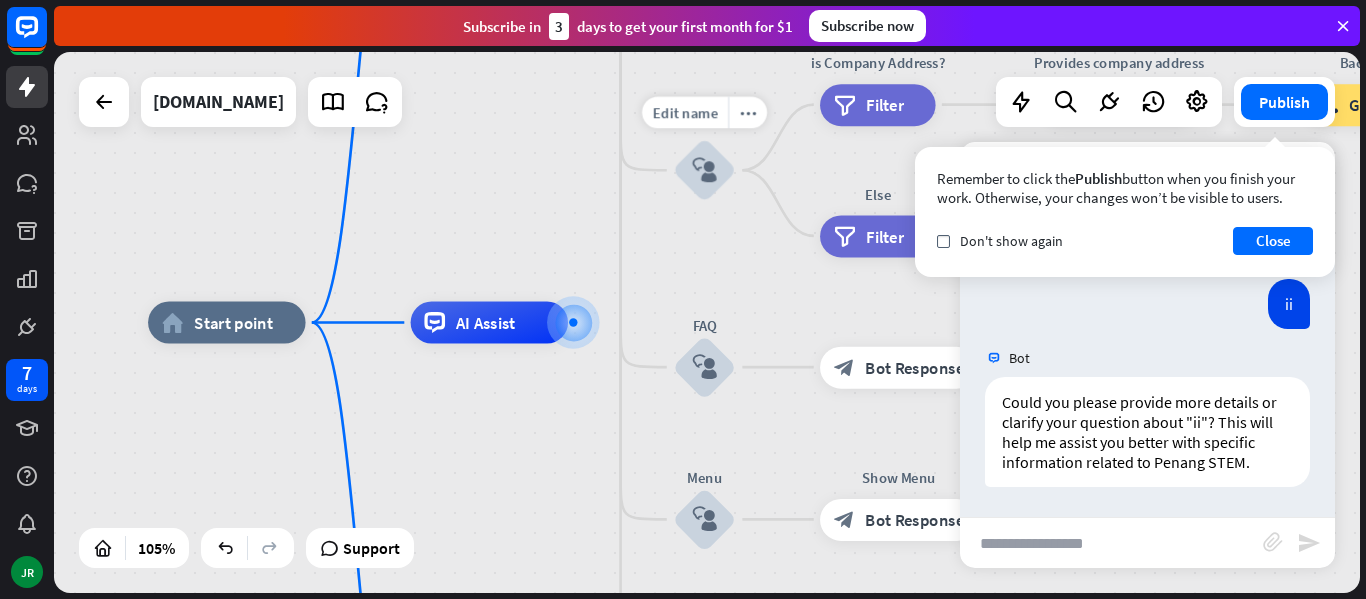 drag, startPoint x: 741, startPoint y: 250, endPoint x: 722, endPoint y: 646, distance: 396.45554 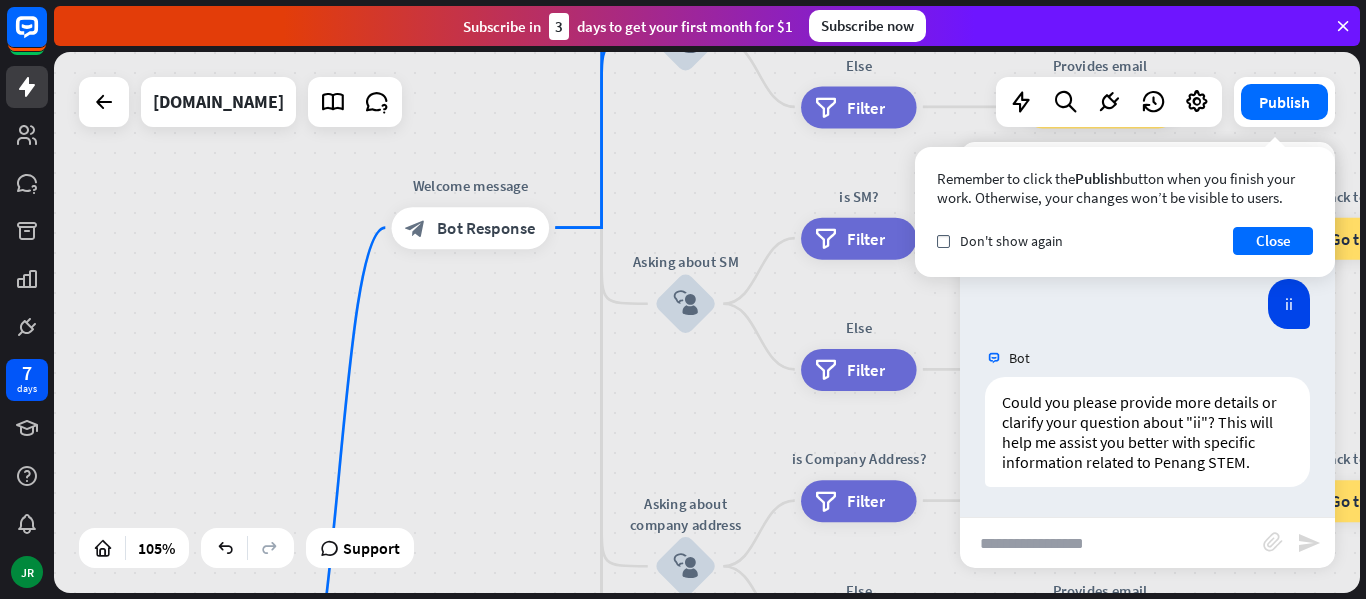 click at bounding box center (1111, 543) 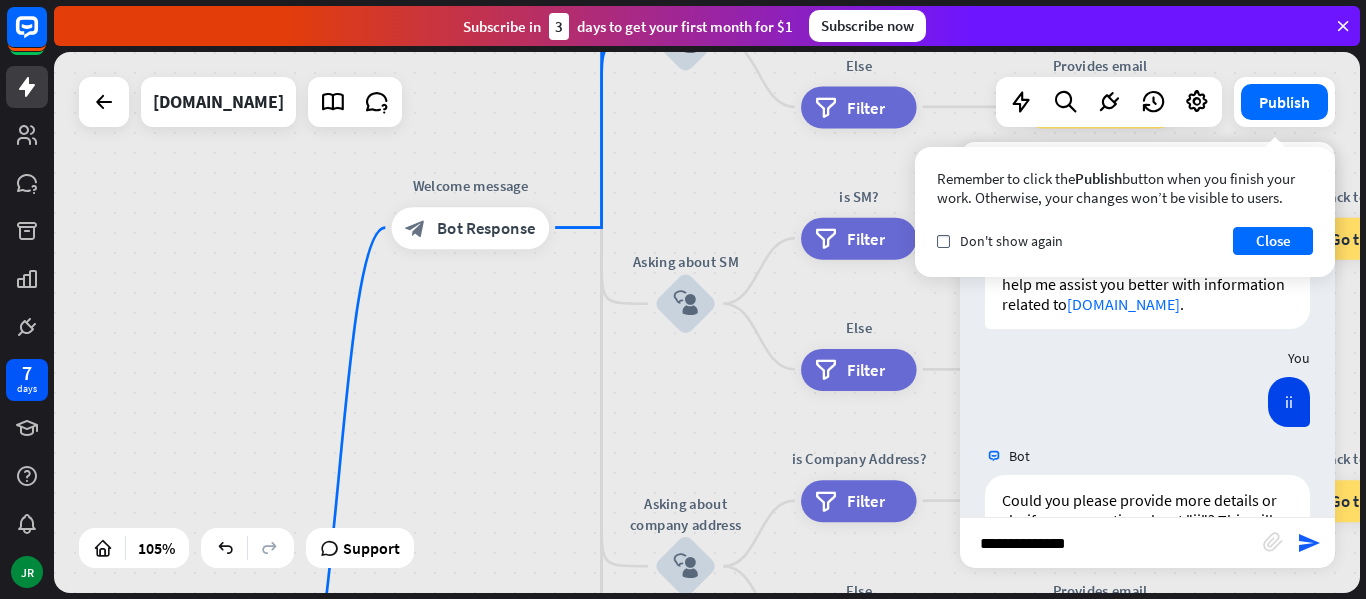 scroll, scrollTop: 1022, scrollLeft: 0, axis: vertical 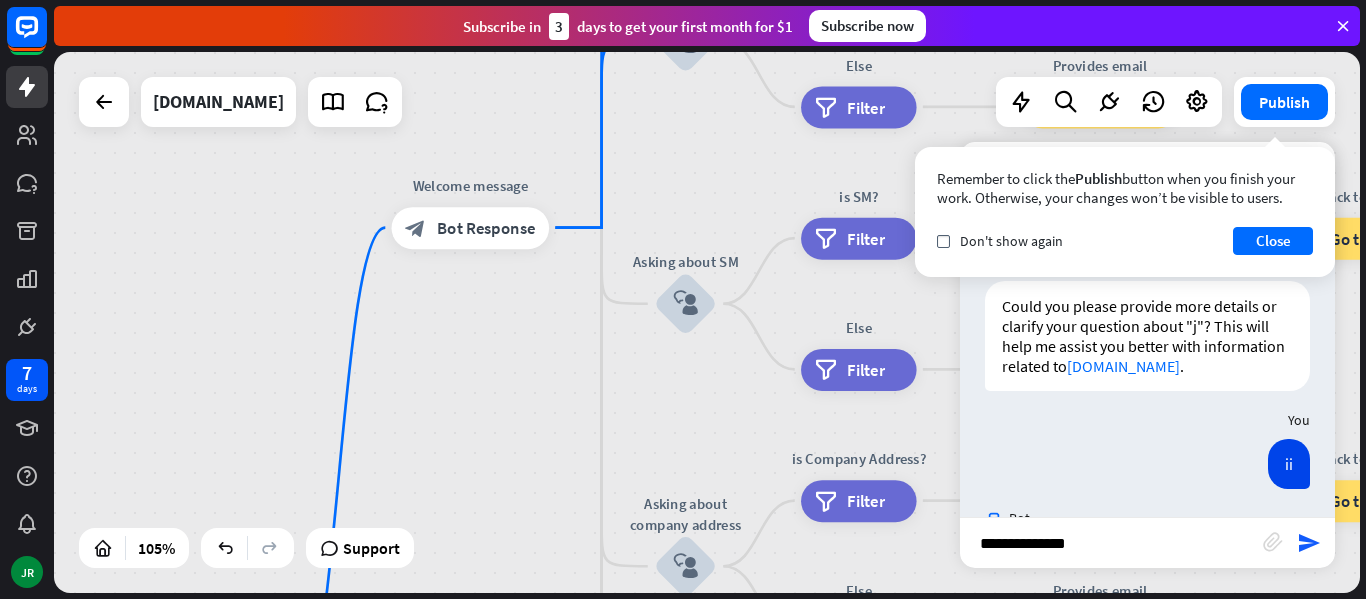 click on "**********" at bounding box center (1111, 543) 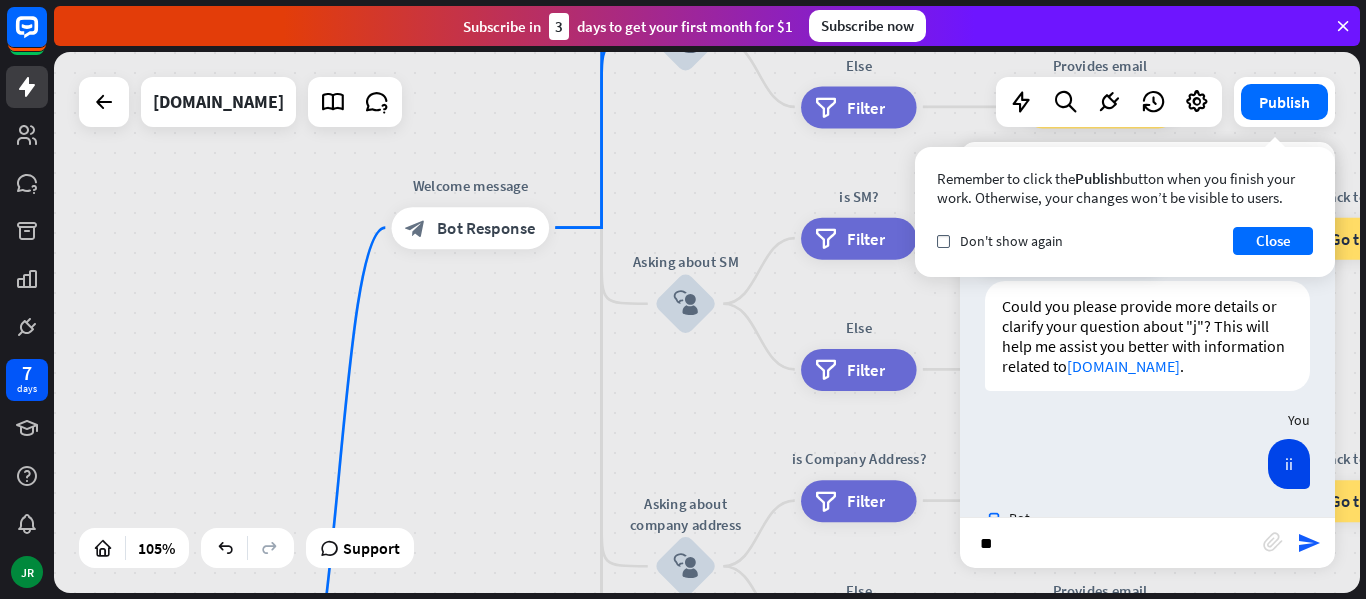 type on "*" 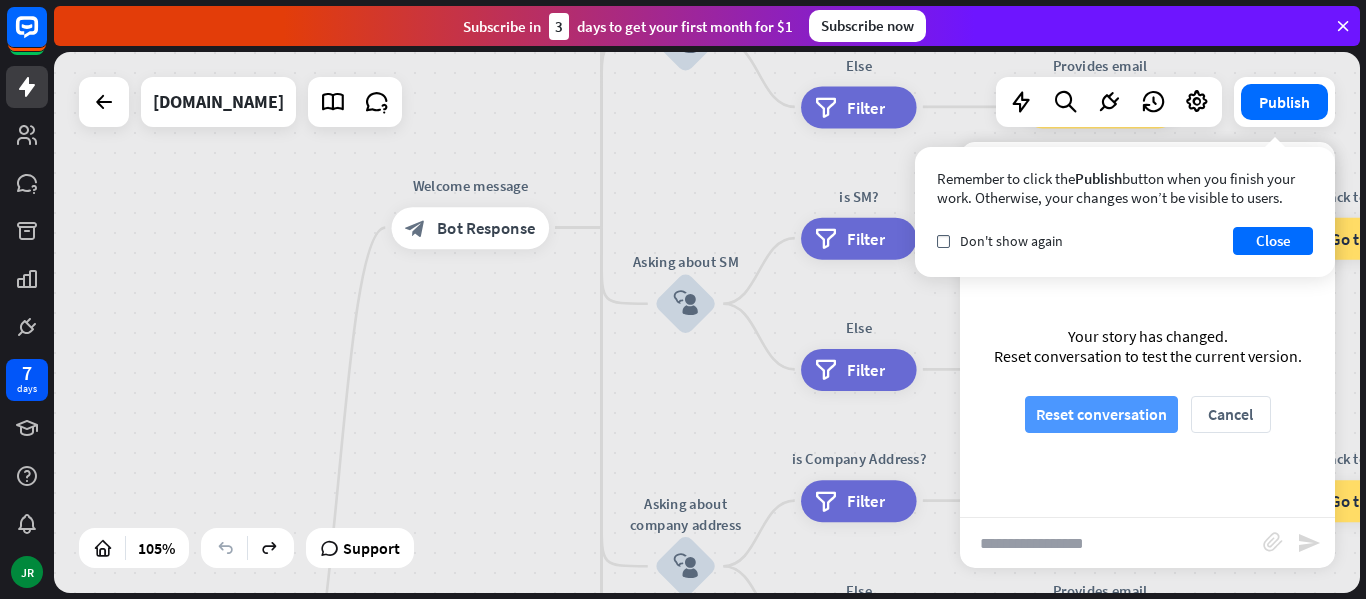 click on "Reset conversation" at bounding box center (1101, 414) 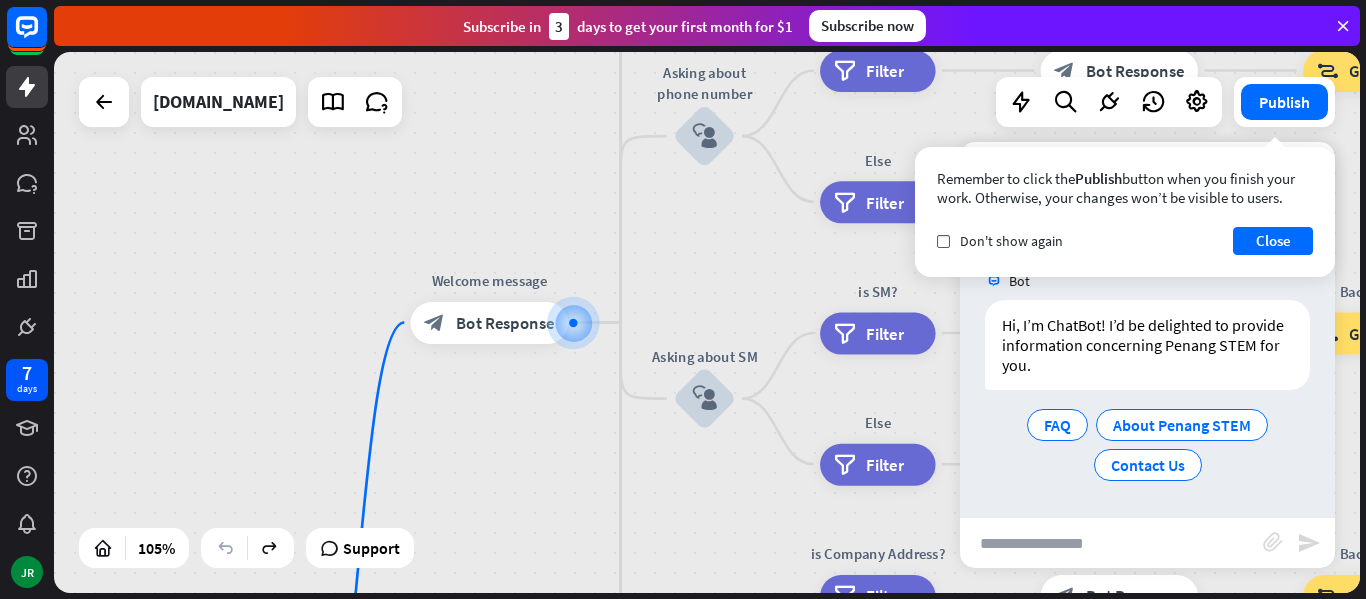 click at bounding box center (1111, 543) 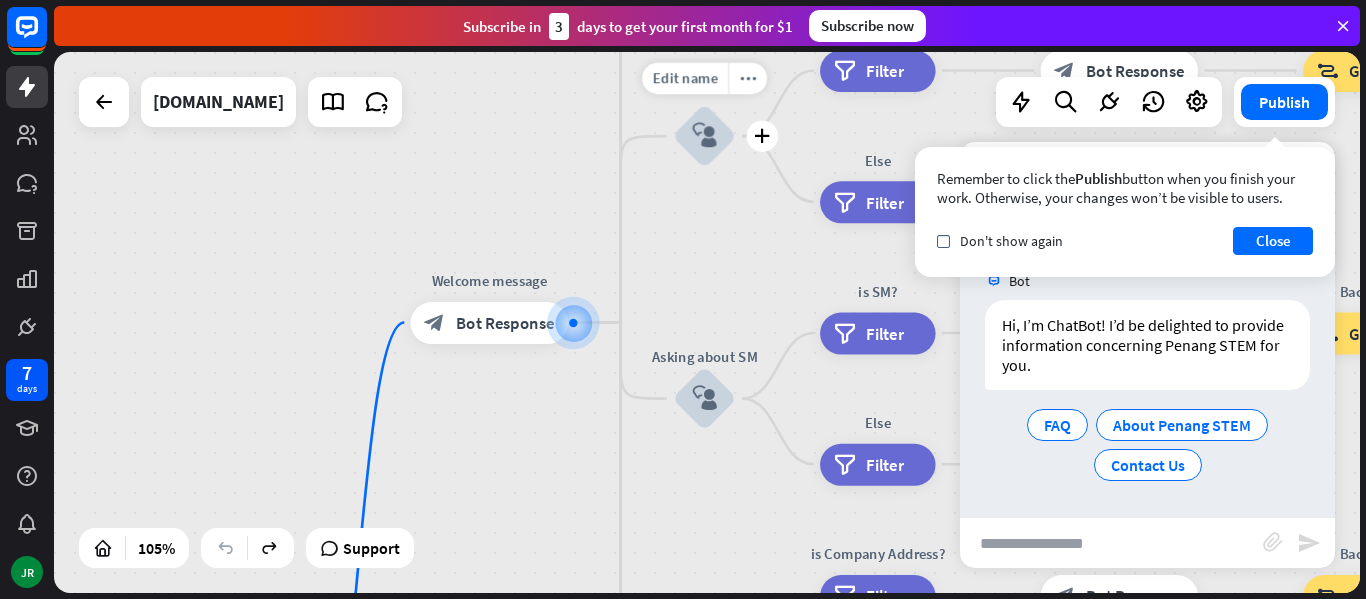 type on "*" 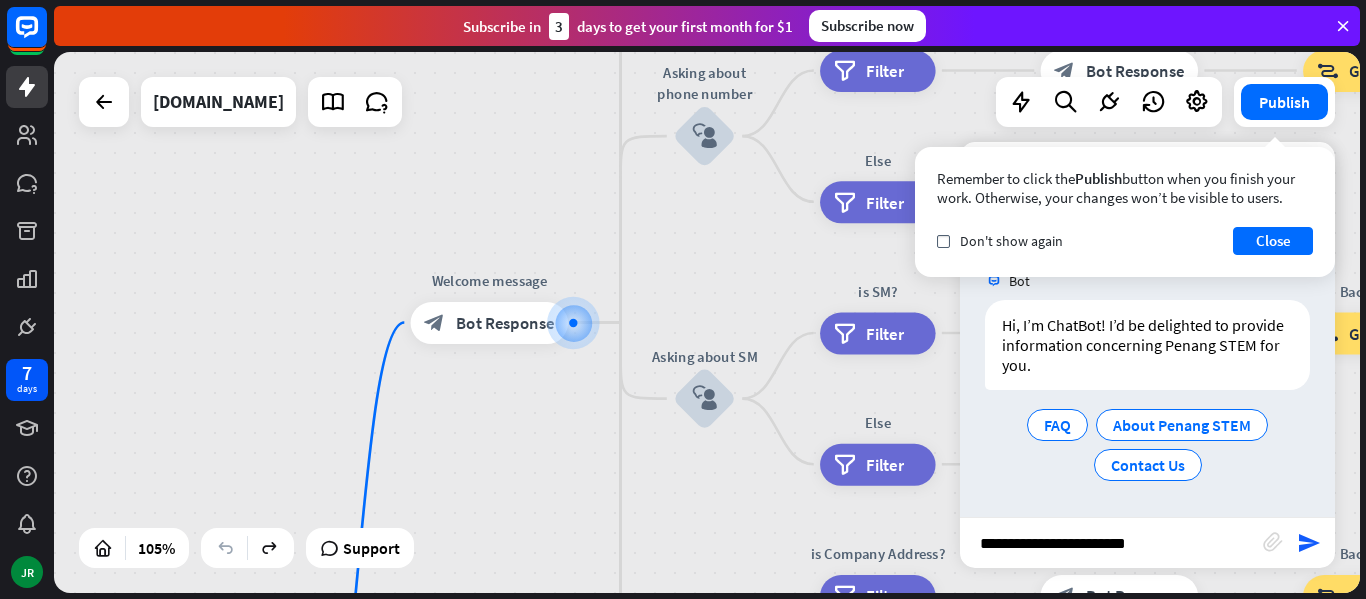 type on "**********" 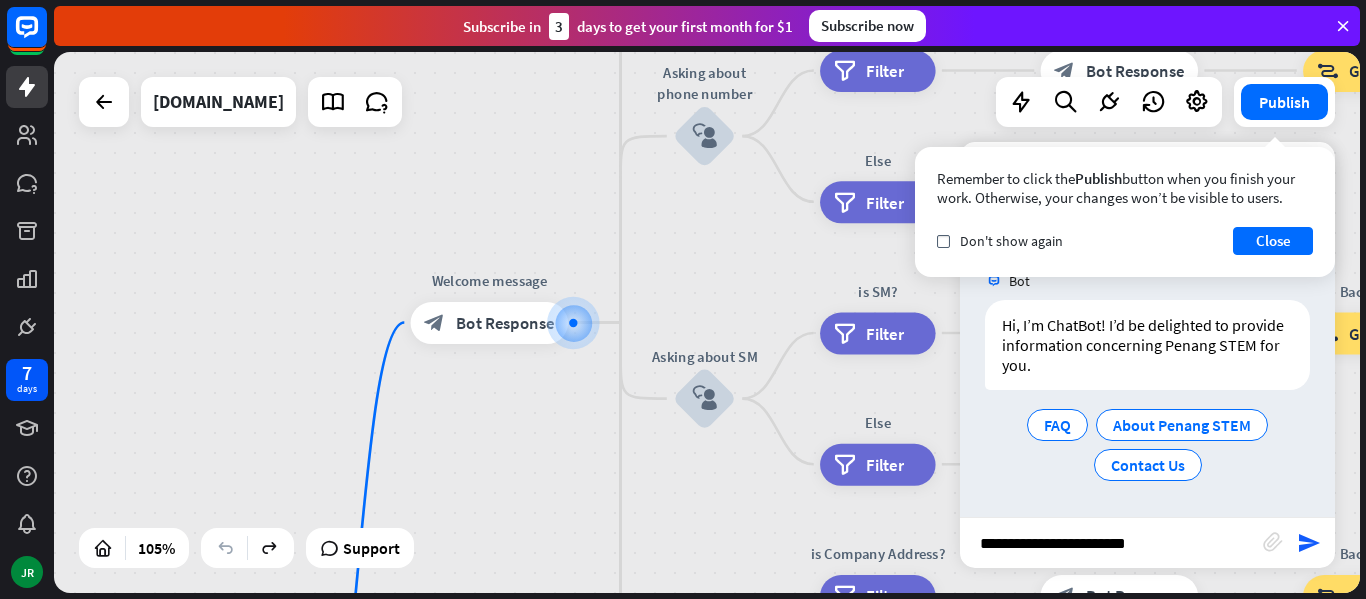 click on "block_attachment" at bounding box center (1280, 543) 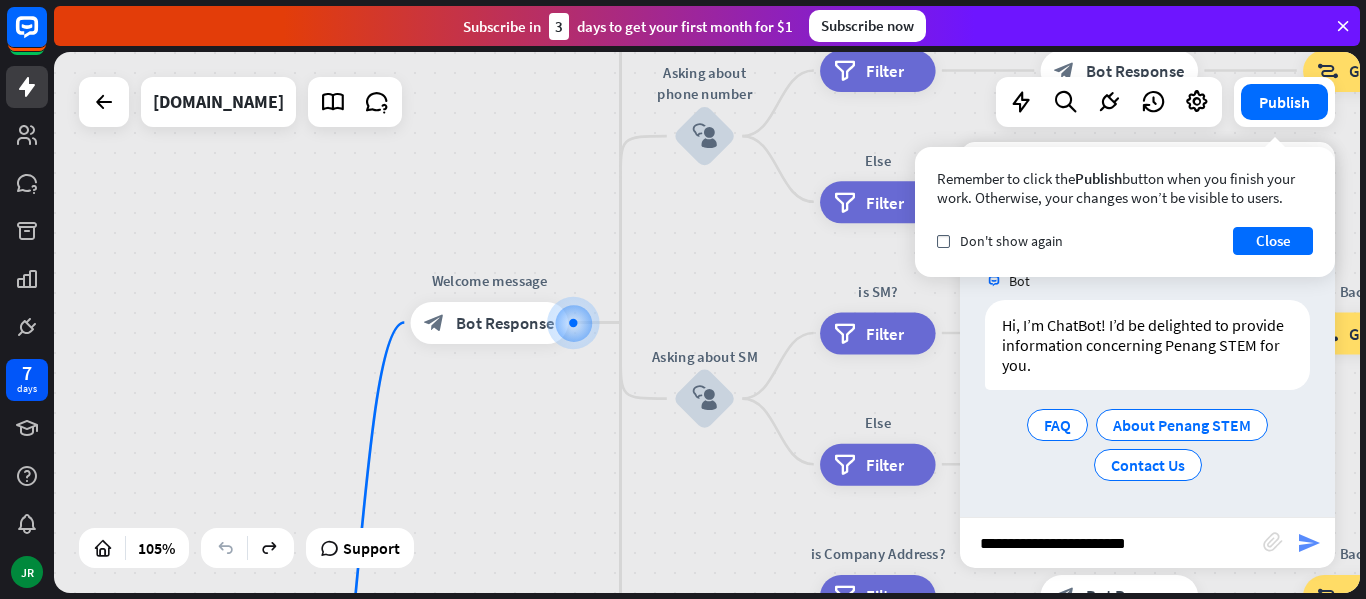 click on "send" at bounding box center [1309, 543] 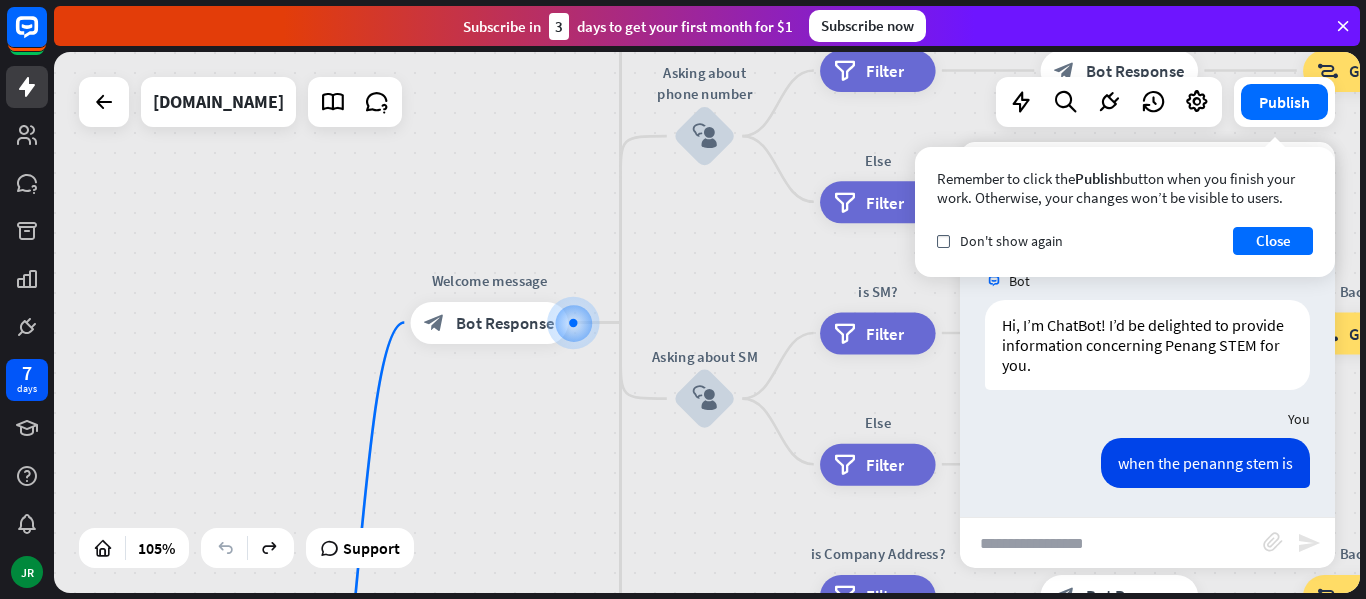 scroll, scrollTop: 120, scrollLeft: 0, axis: vertical 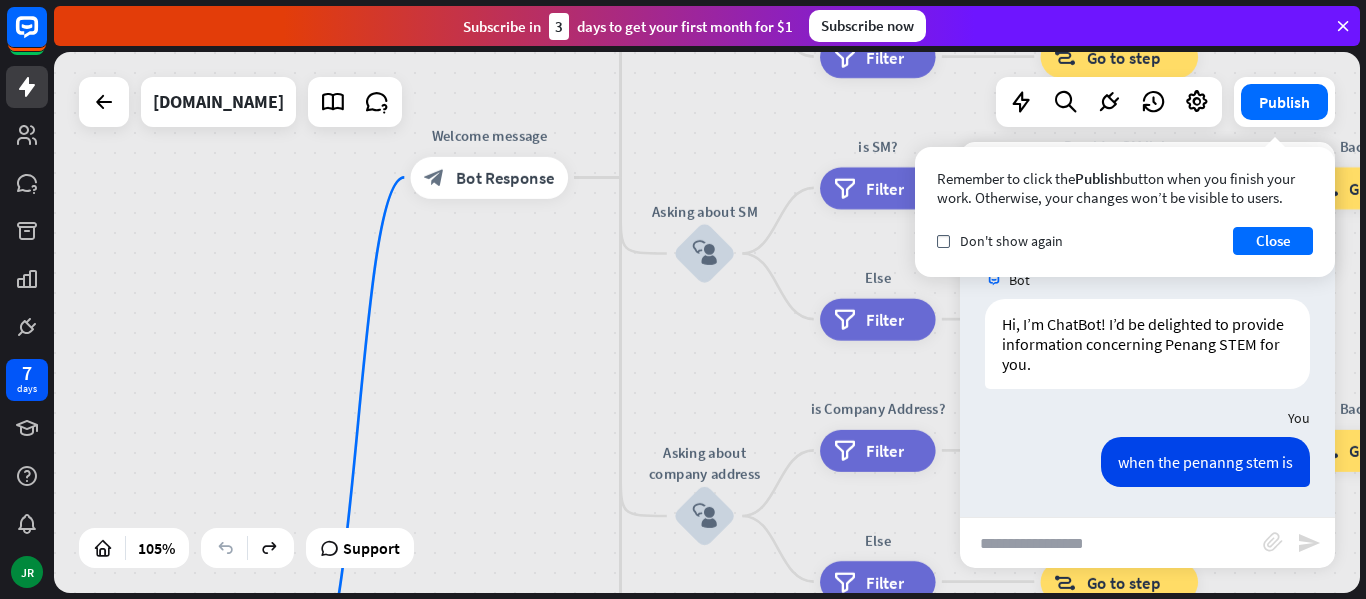 click on "Bot
Hi, I’m ChatBot! I’d be delighted to provide information concerning Penang STEM for you.
[DATE] 3:30 PM
Show JSON
You
when the penanng stem is
[DATE] 3:31 PM
Show JSON" at bounding box center (1147, 379) 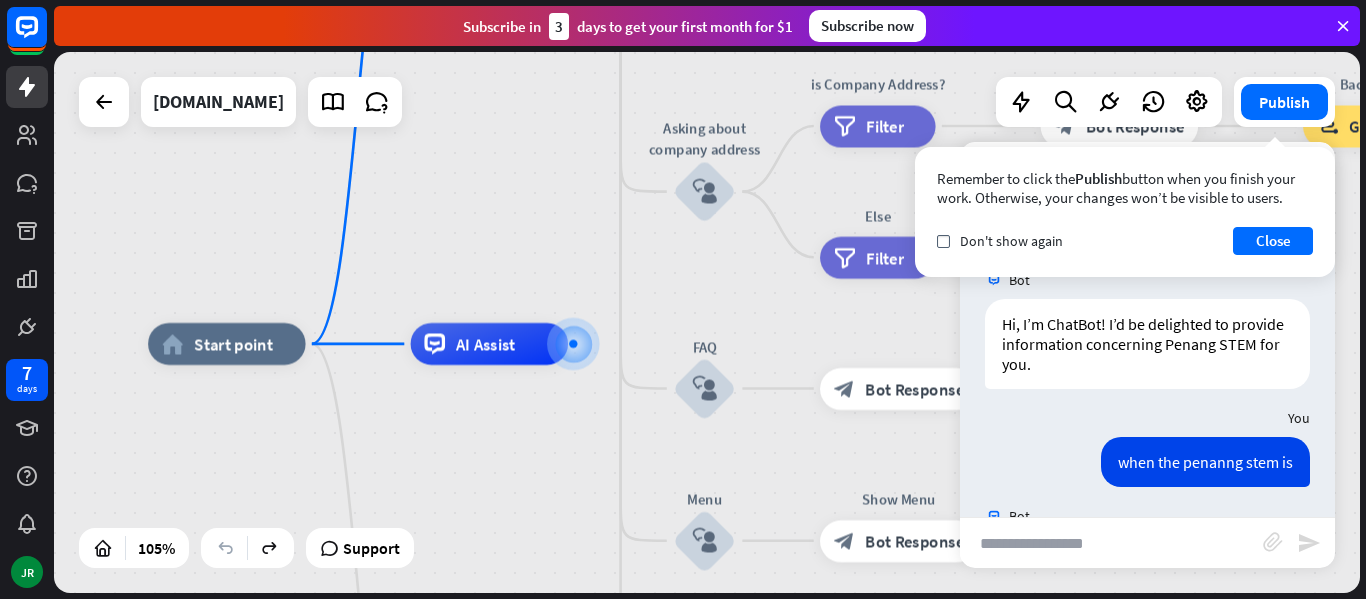 scroll, scrollTop: 379, scrollLeft: 0, axis: vertical 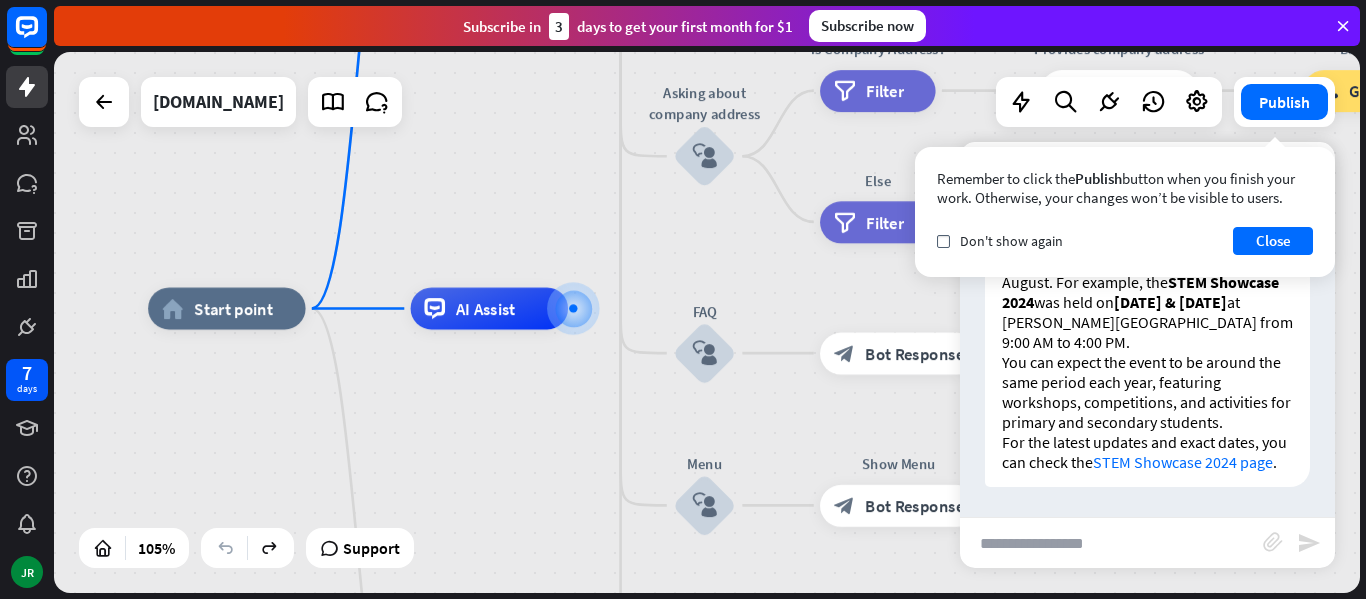 drag, startPoint x: 1343, startPoint y: 488, endPoint x: 1337, endPoint y: 447, distance: 41.4367 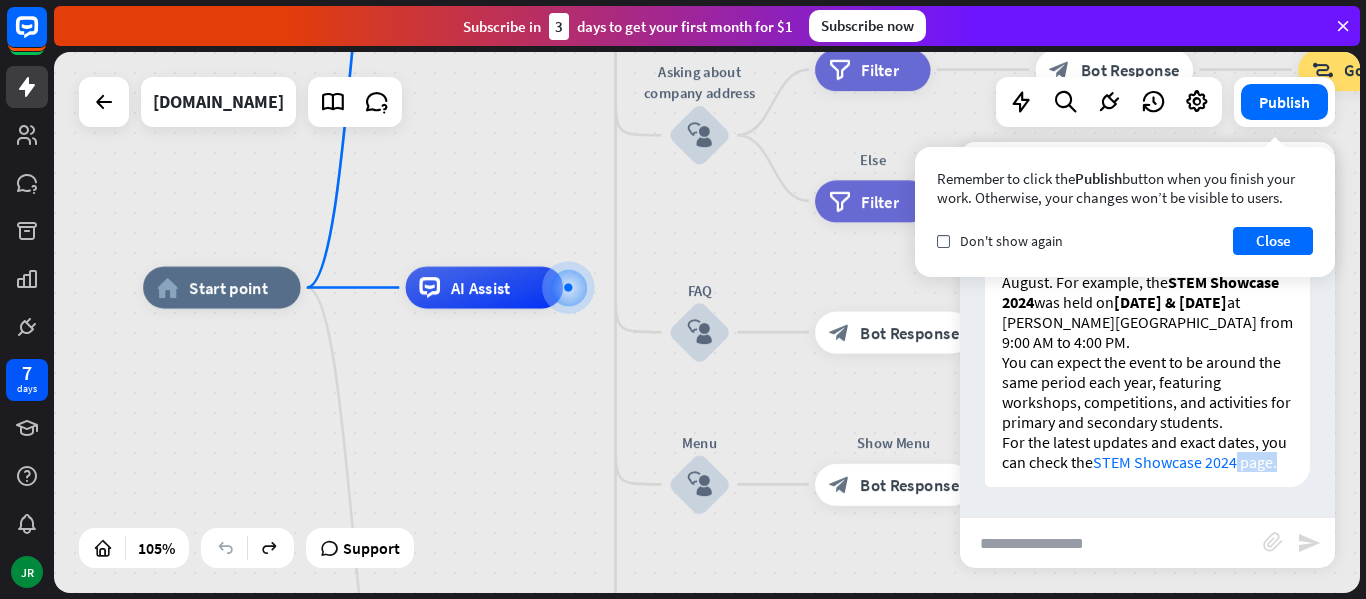 drag, startPoint x: 1318, startPoint y: 475, endPoint x: 1320, endPoint y: 444, distance: 31.06445 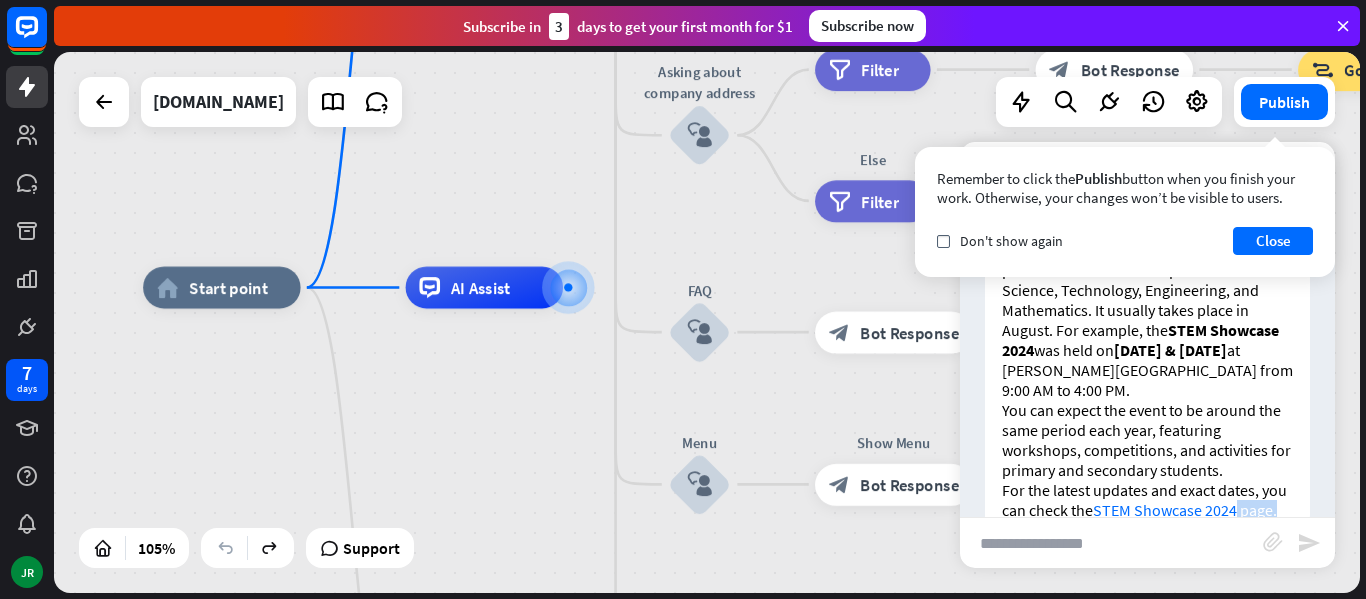 scroll, scrollTop: 289, scrollLeft: 0, axis: vertical 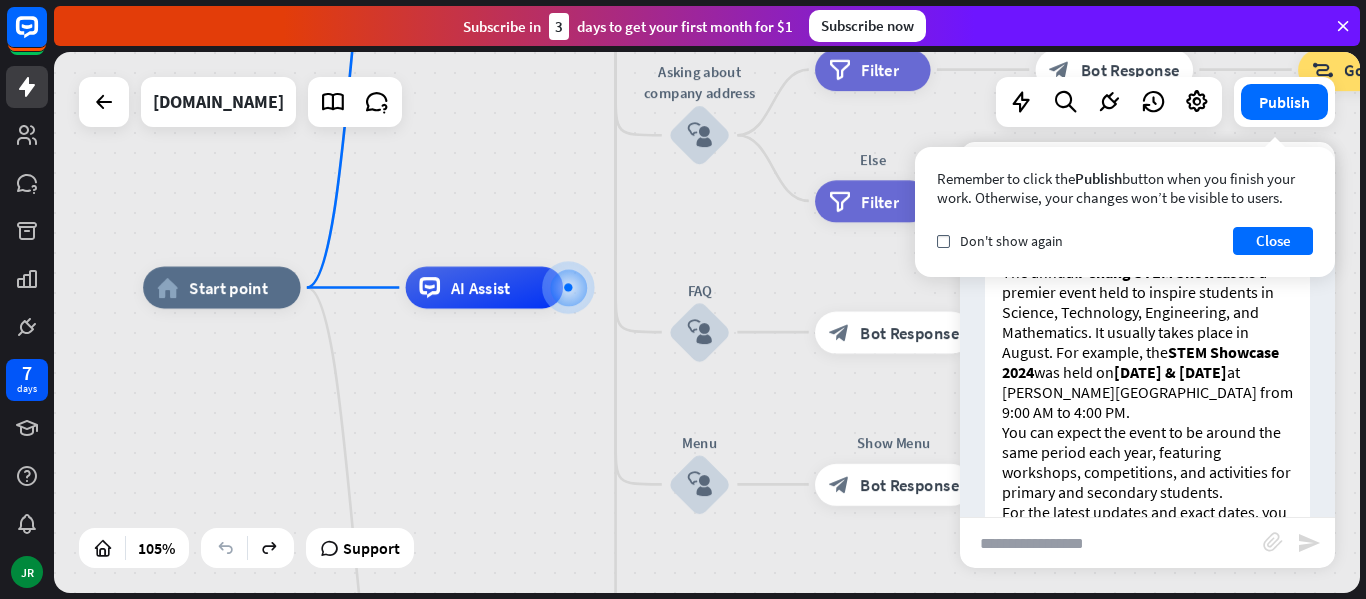 click at bounding box center (1111, 543) 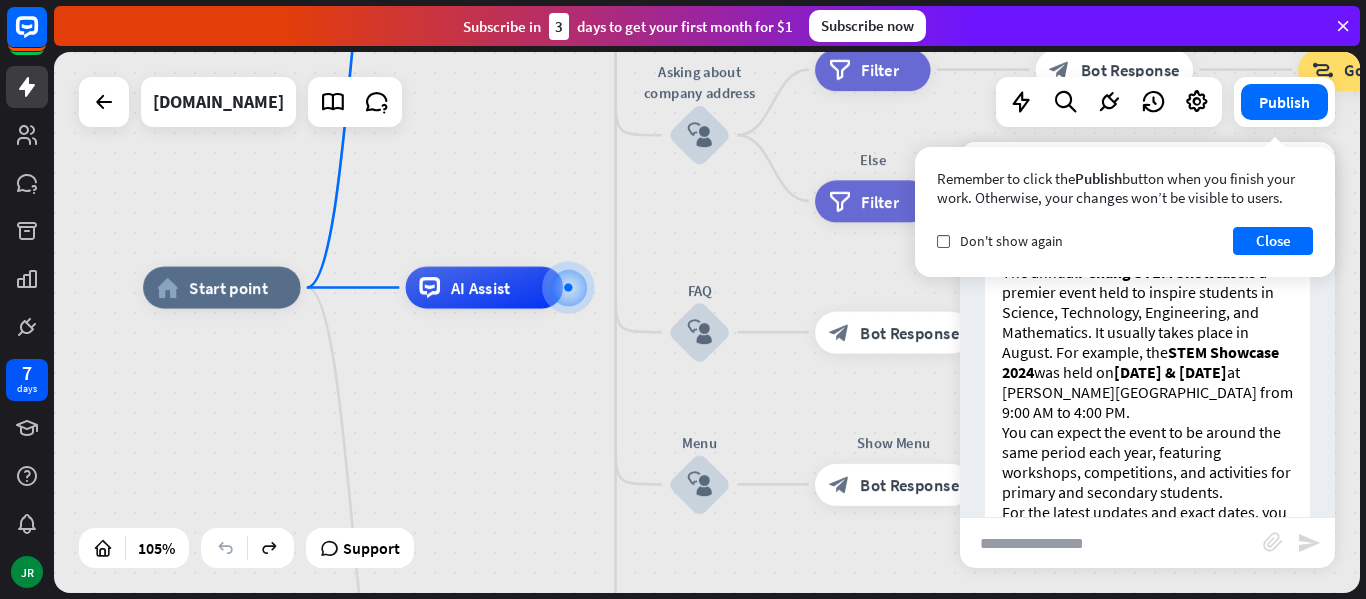 type on "*" 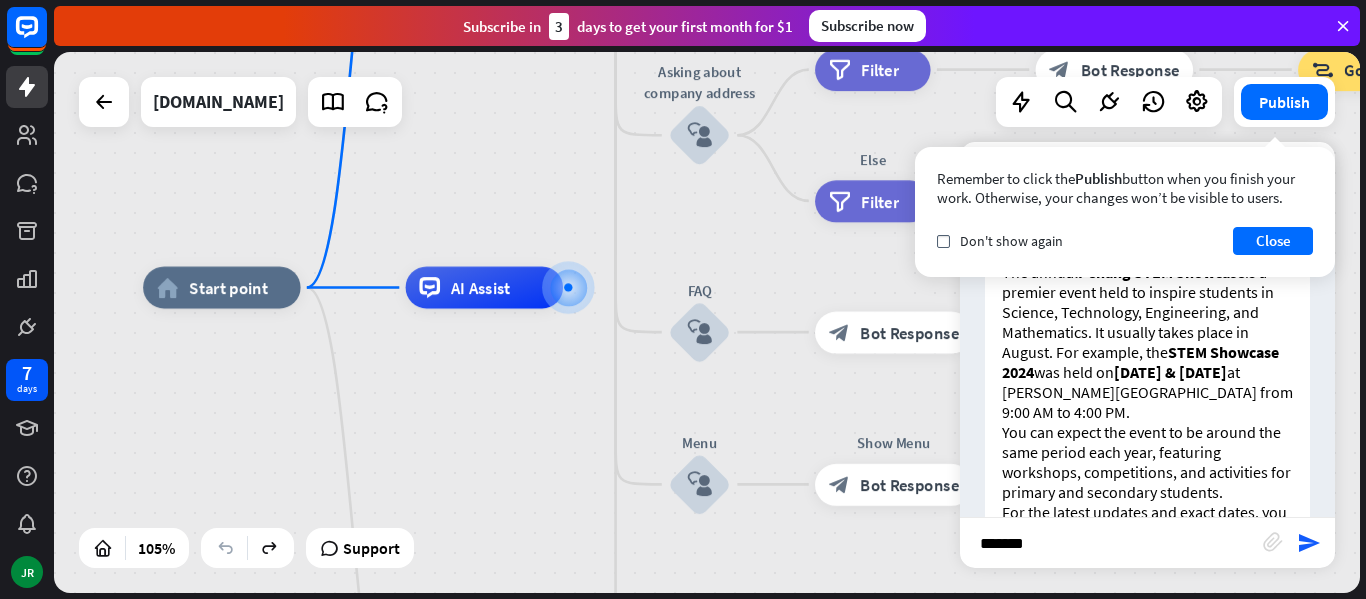 scroll, scrollTop: 0, scrollLeft: 0, axis: both 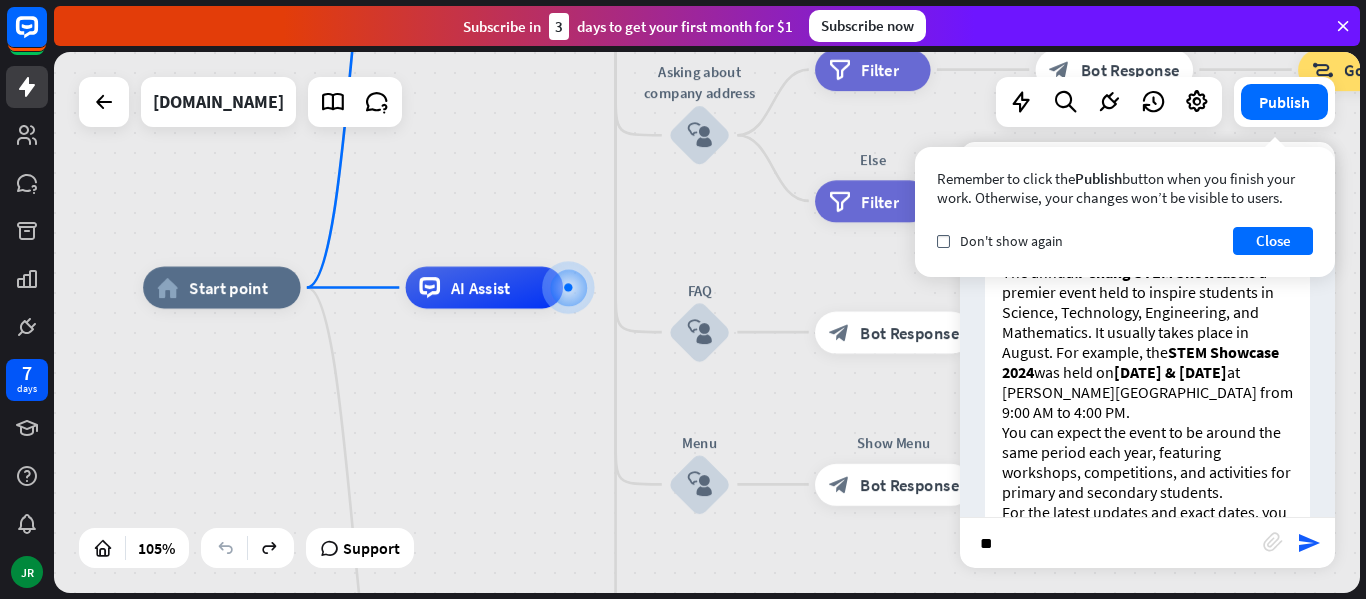 type on "*" 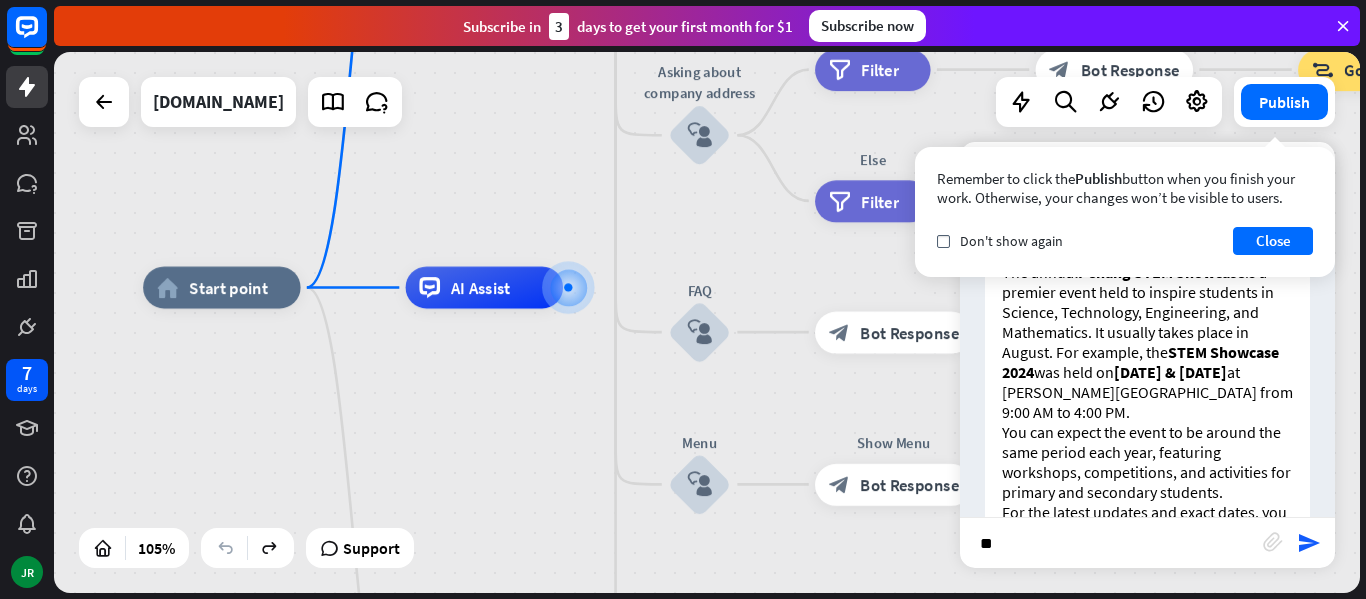 type on "*" 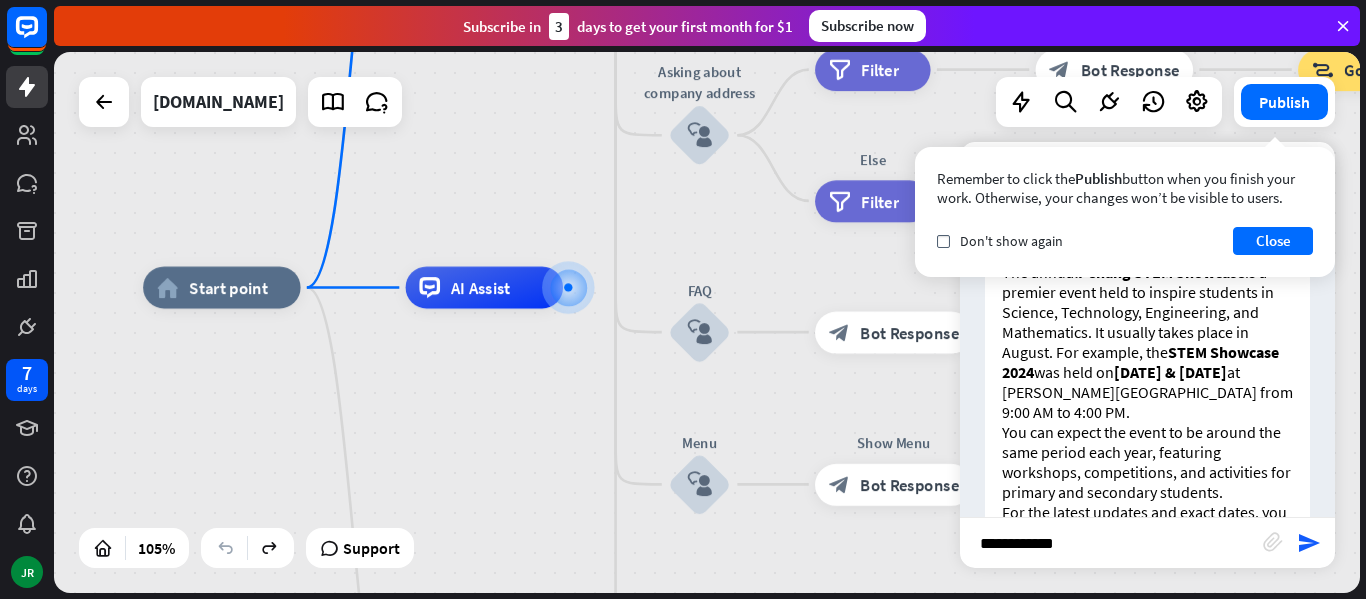 click on "home_2   Start point                 Welcome message   block_bot_response   Bot Response                 About us   block_user_input                 Provide company information   block_bot_response   Bot Response                 Back to Menu   block_user_input                 Was it helpful?   block_bot_response   Bot Response                 Yes   block_user_input                 Thank you!   block_bot_response   Bot Response                 No   block_user_input                 Back to Menu   block_goto   Go to step                 Contact us   block_user_input                 Contact flow   builder_tree   Flow                 Asking about email   block_user_input                   block_goto   Go to step                 Asking about phone number   block_user_input                 Is phone number?   filter   Filter                 Provides phone number   block_bot_response   Bot Response                 Back to Menu   block_goto   Go to step                 Else   filter   Filter" at bounding box center [828, 572] 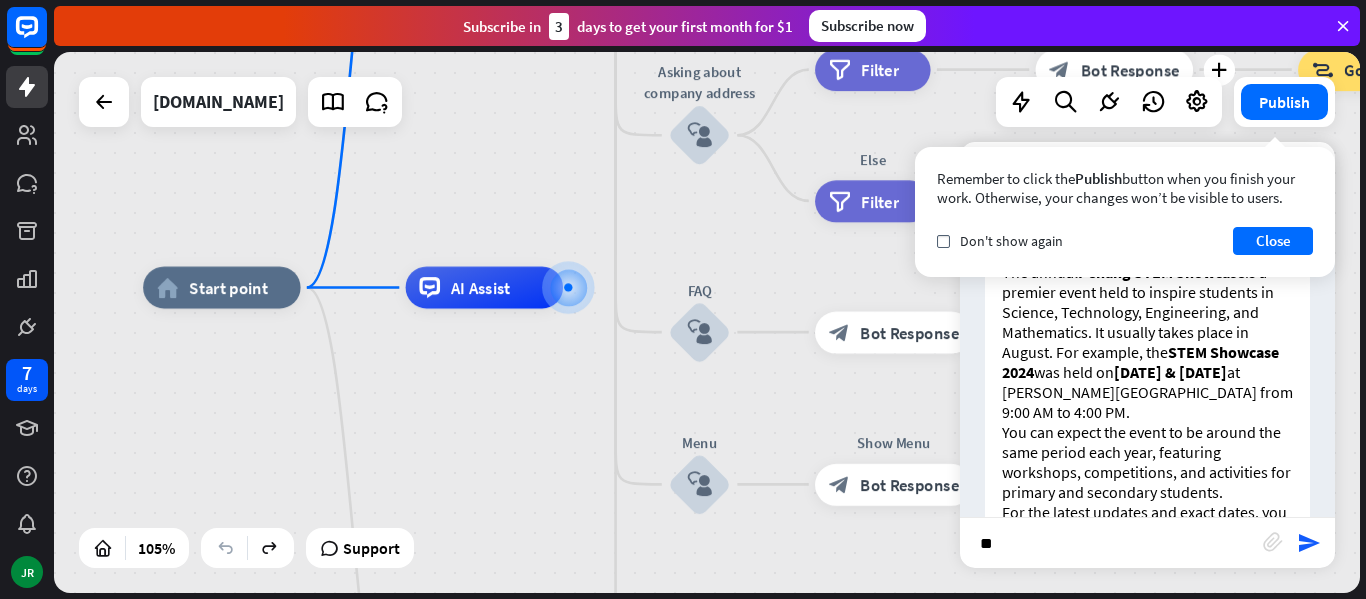 type on "*" 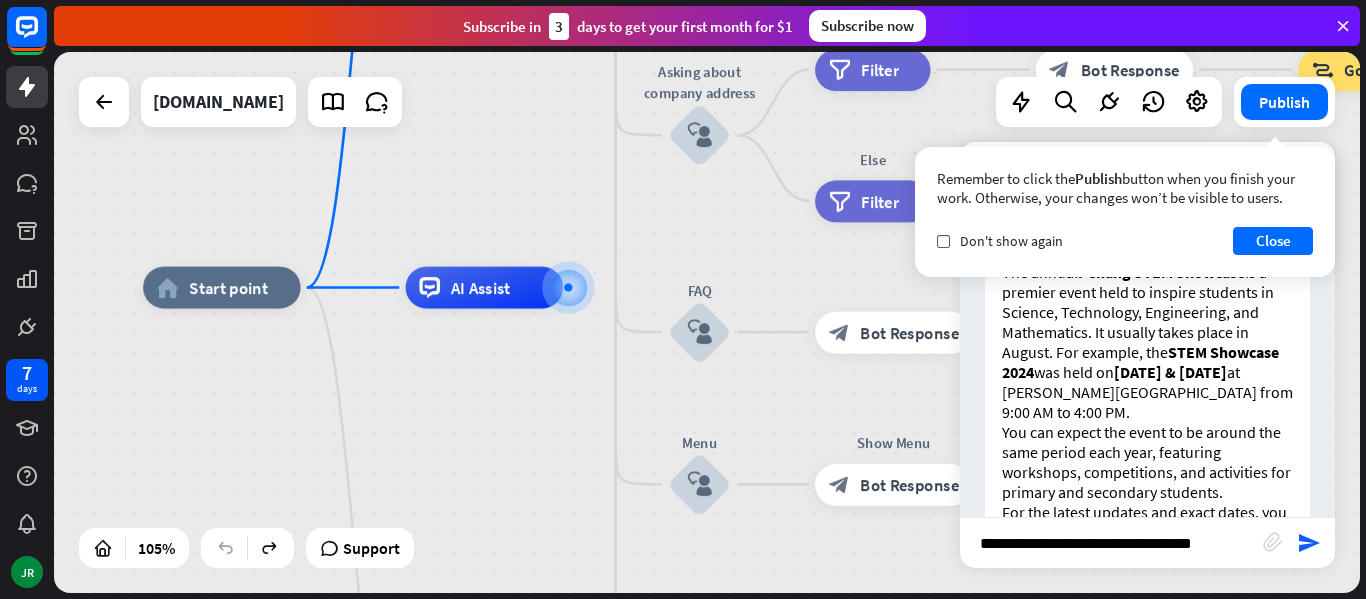 type on "**********" 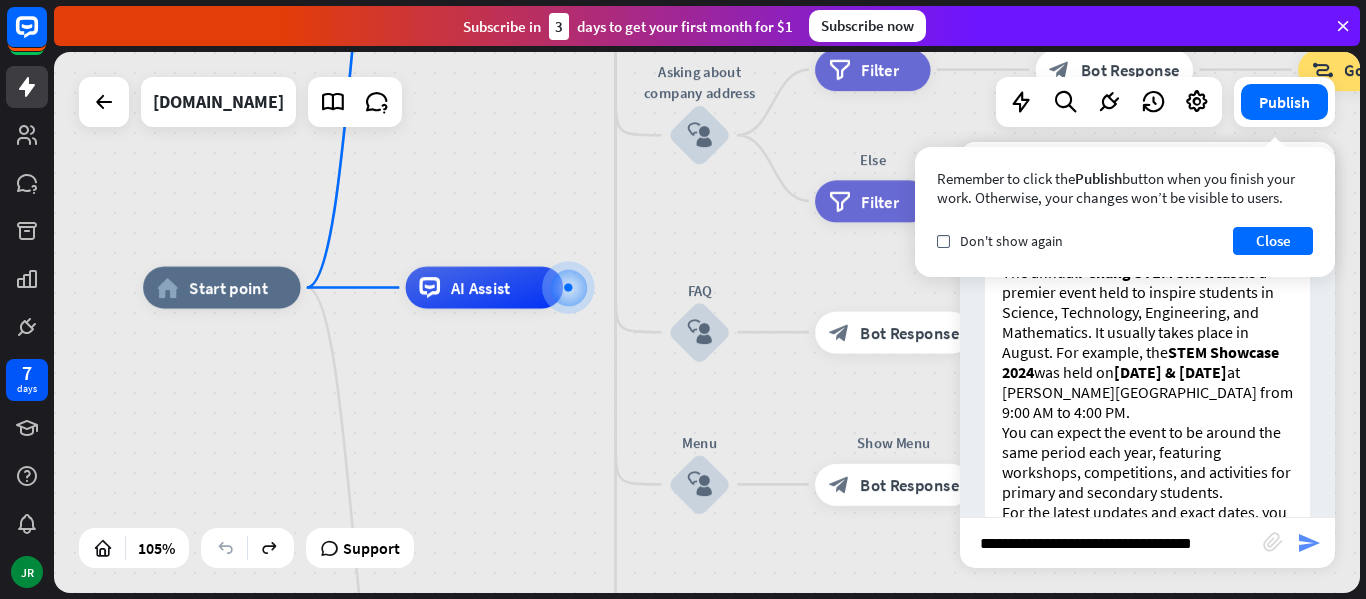 click on "send" at bounding box center [1309, 543] 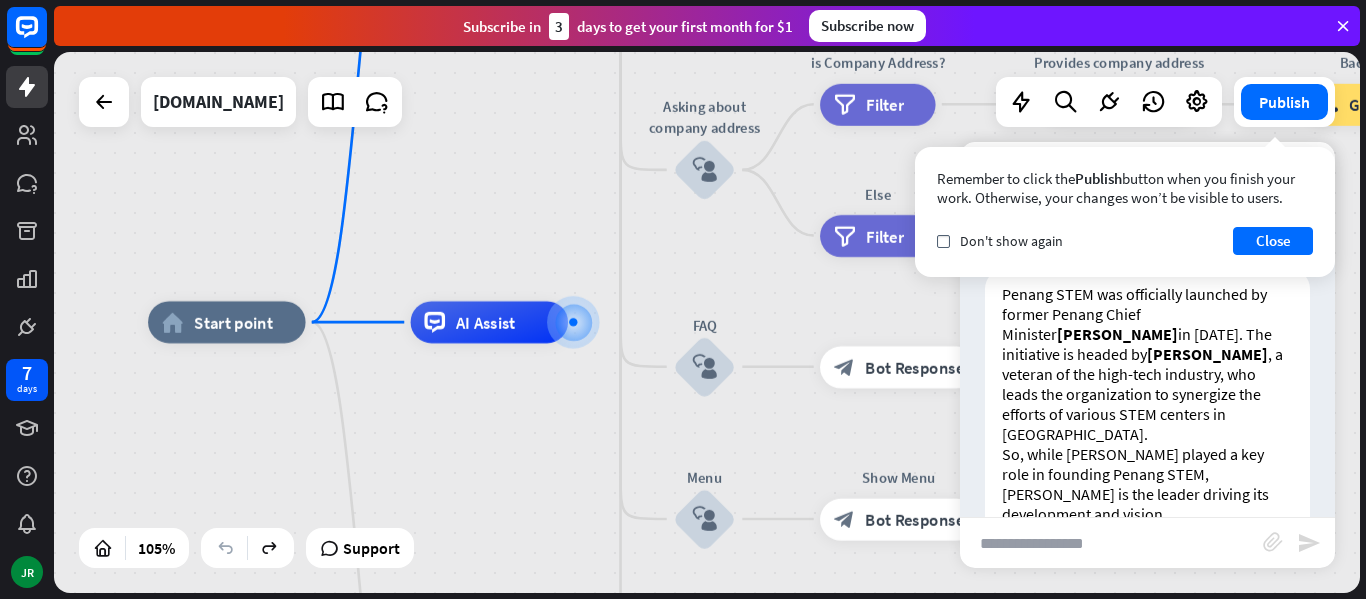 scroll, scrollTop: 775, scrollLeft: 0, axis: vertical 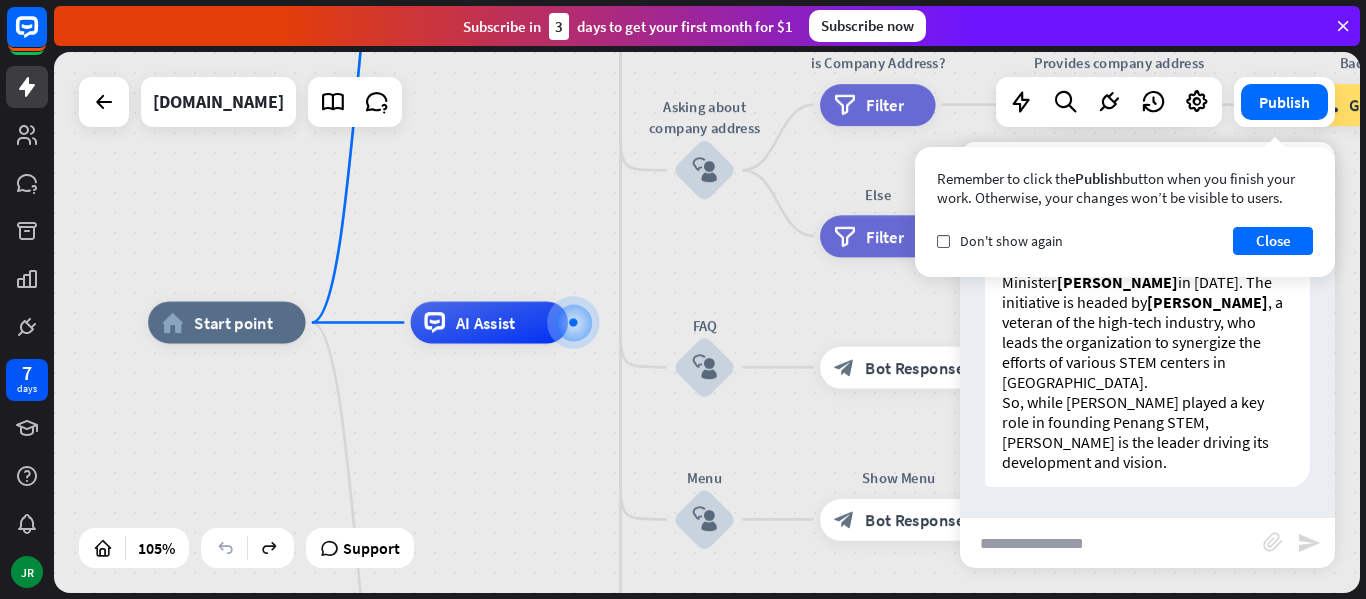 click at bounding box center [1111, 543] 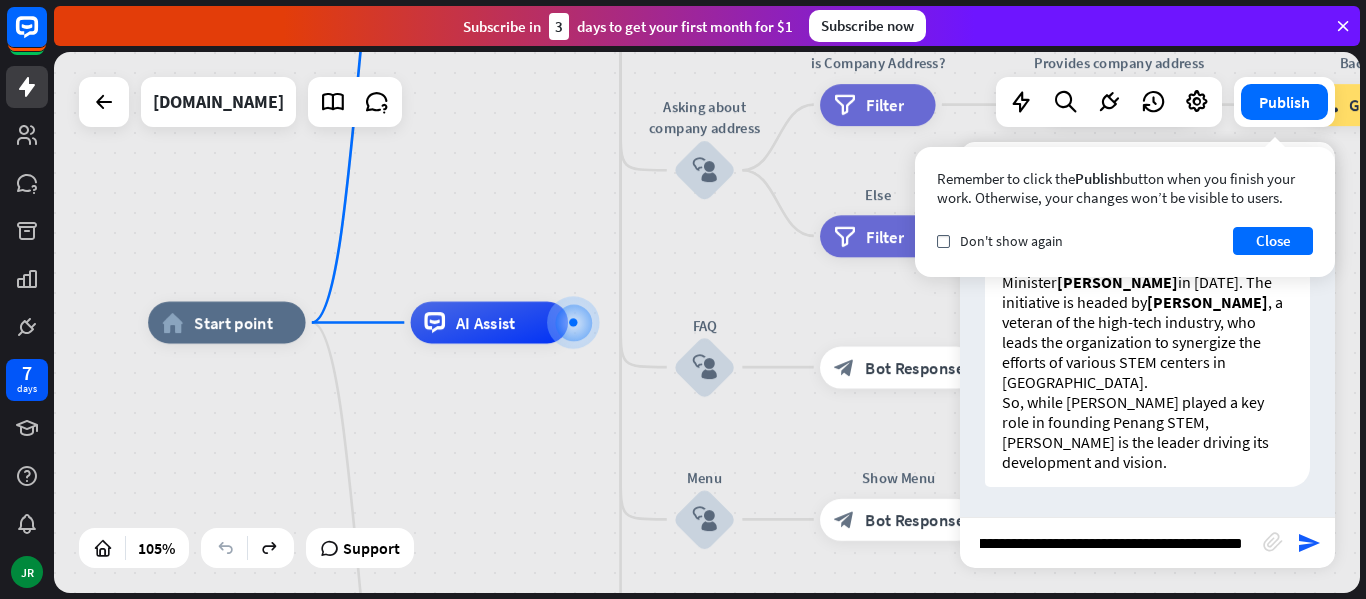 scroll, scrollTop: 0, scrollLeft: 102, axis: horizontal 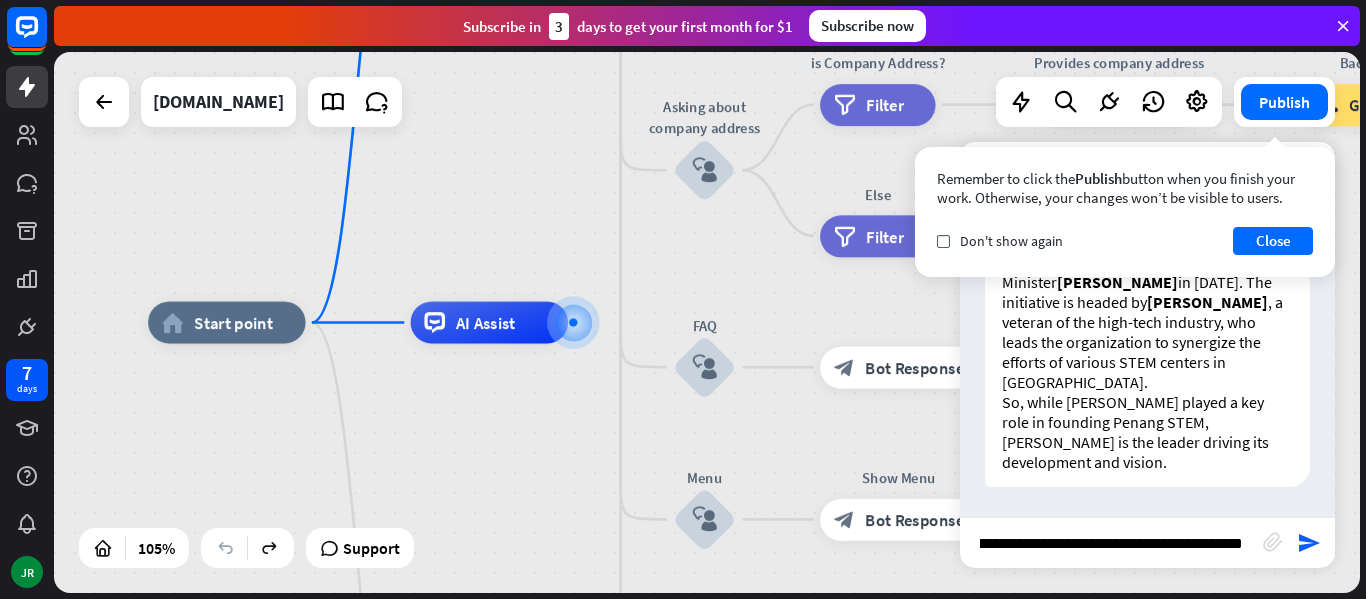 type on "**********" 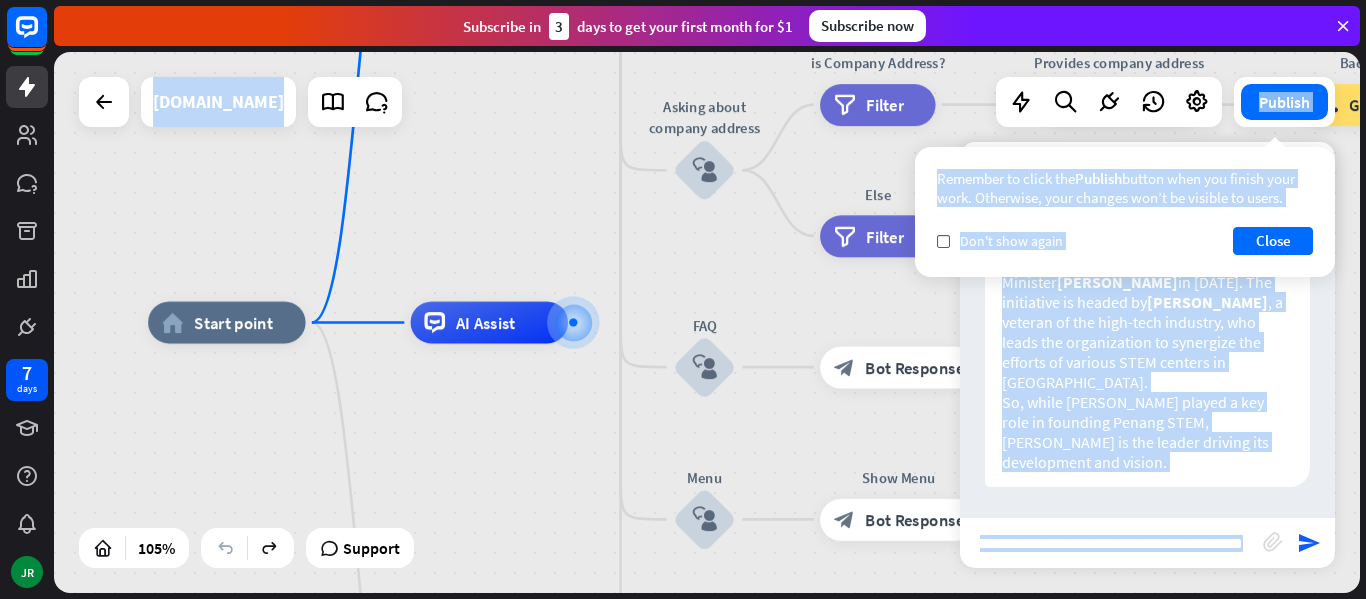 scroll, scrollTop: 0, scrollLeft: 0, axis: both 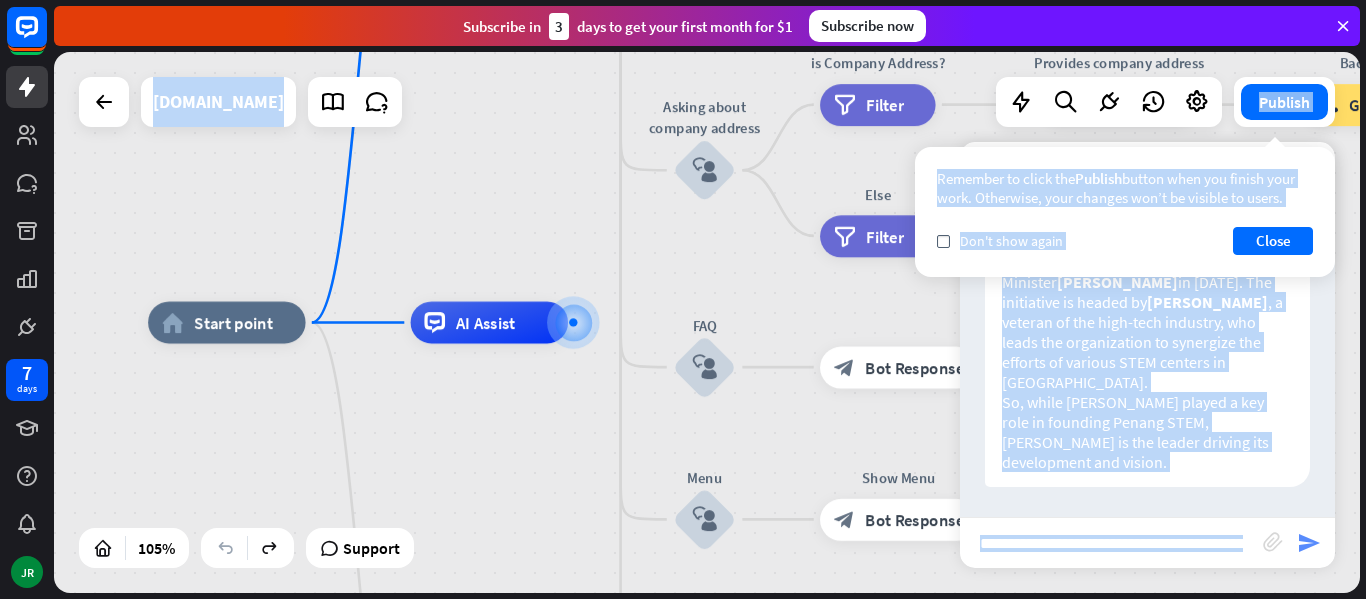 drag, startPoint x: 1340, startPoint y: 530, endPoint x: 1311, endPoint y: 537, distance: 29.832869 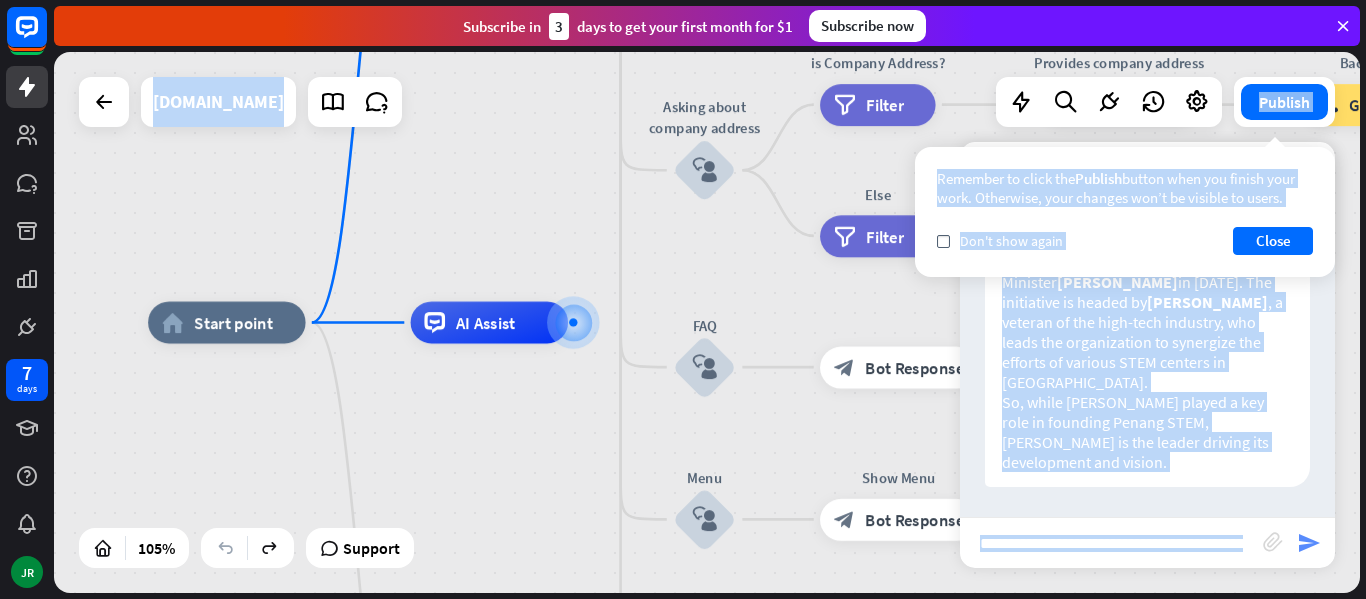click on "send" at bounding box center [1309, 543] 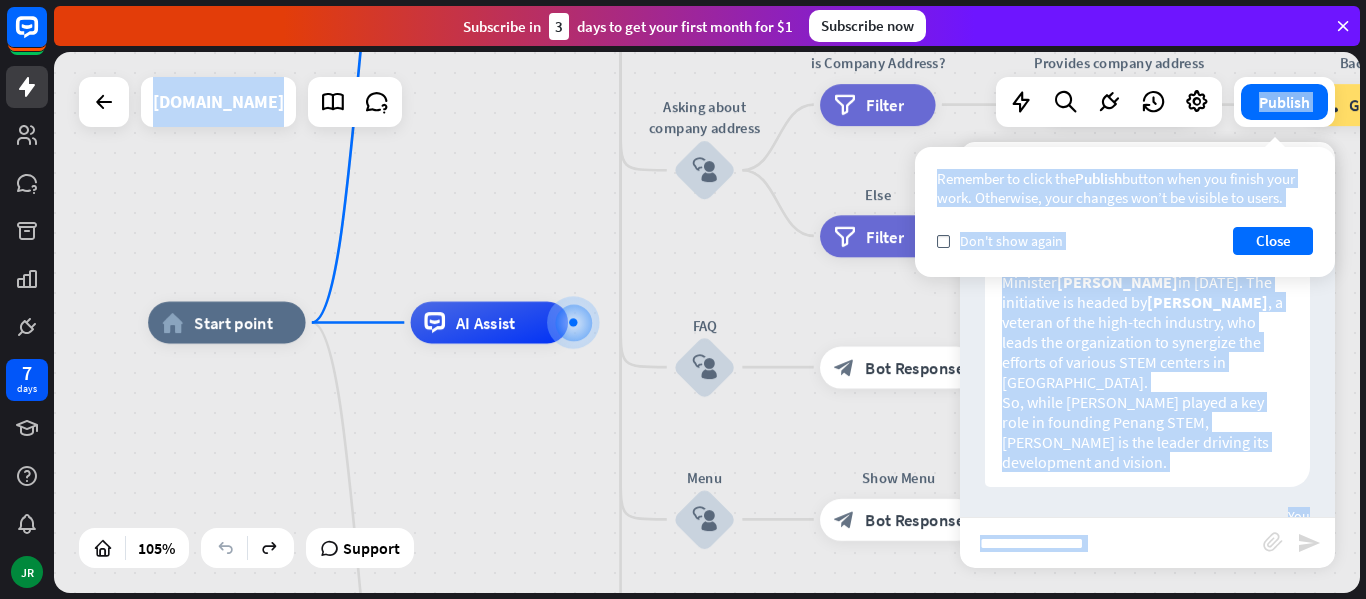 click on "block_attachment
send" at bounding box center (1147, 542) 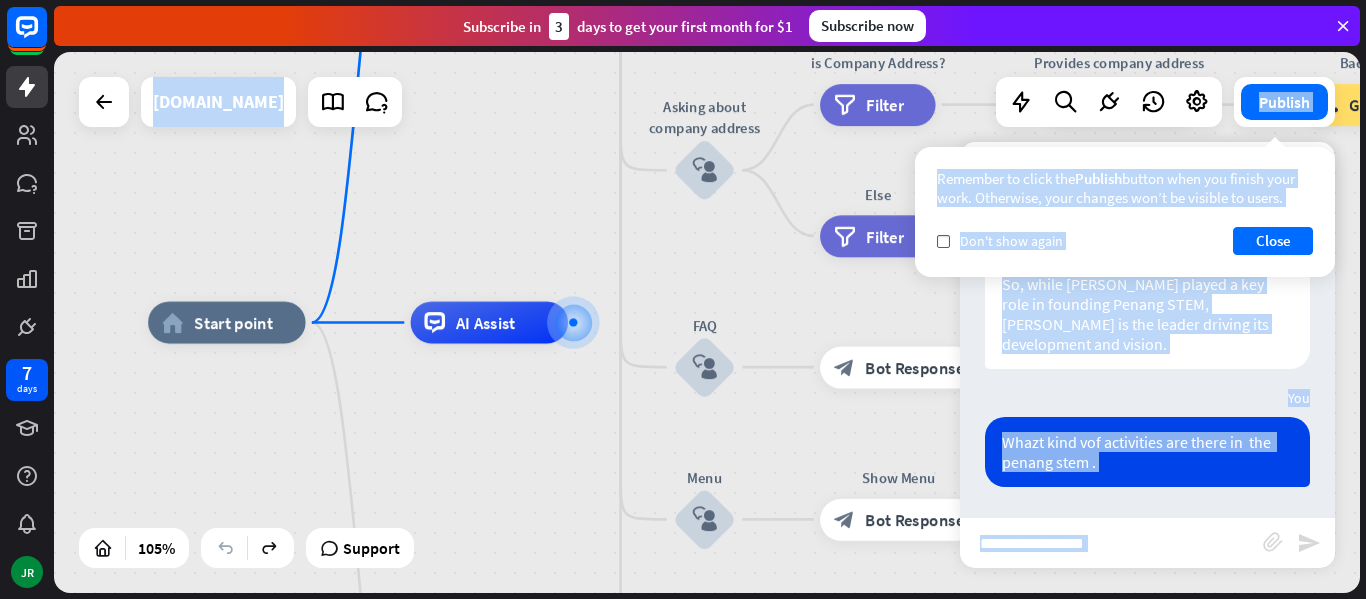 scroll, scrollTop: 1661, scrollLeft: 0, axis: vertical 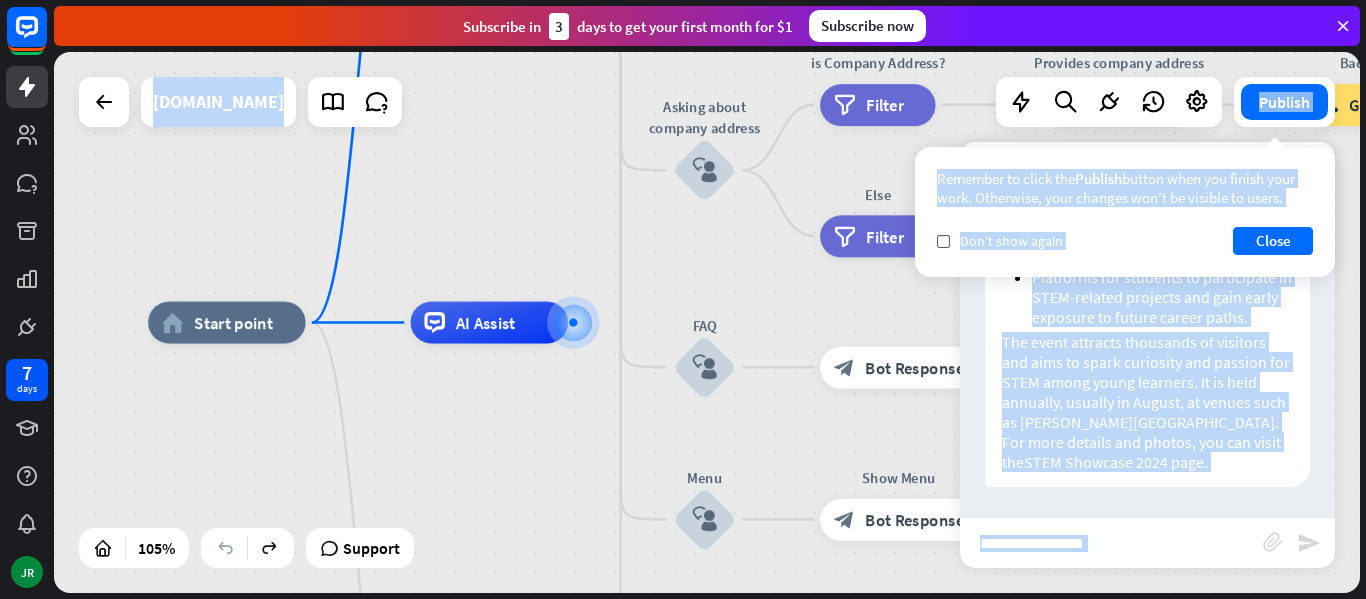 click at bounding box center [1111, 543] 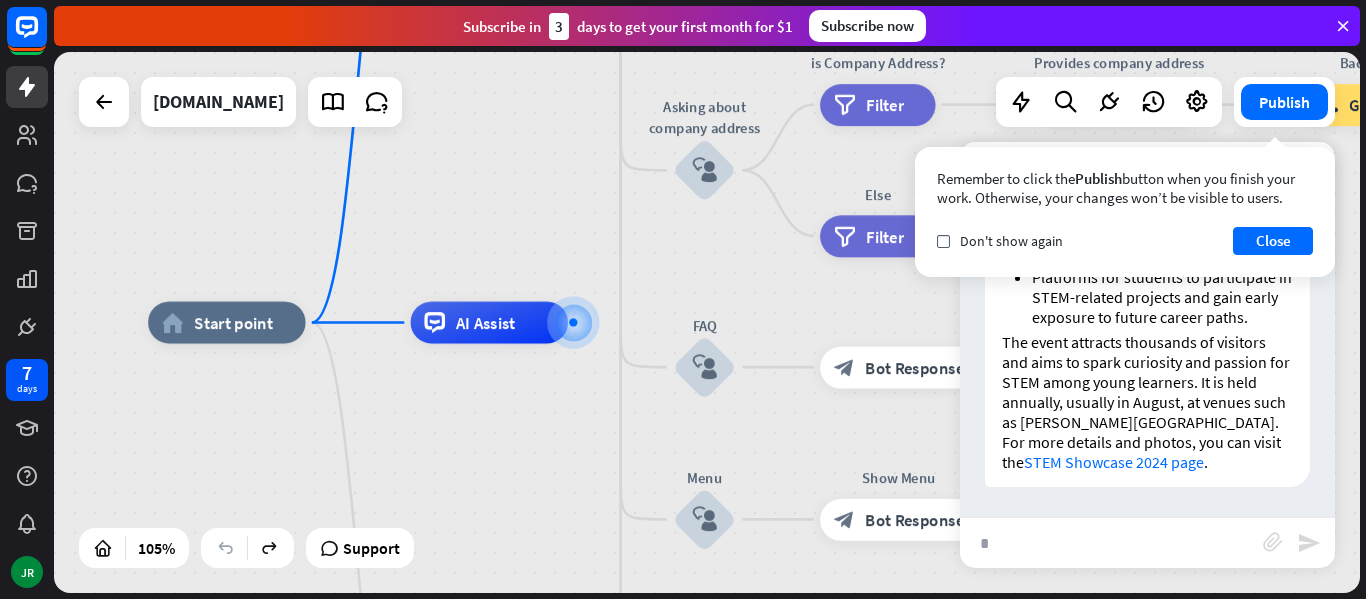 type on "*" 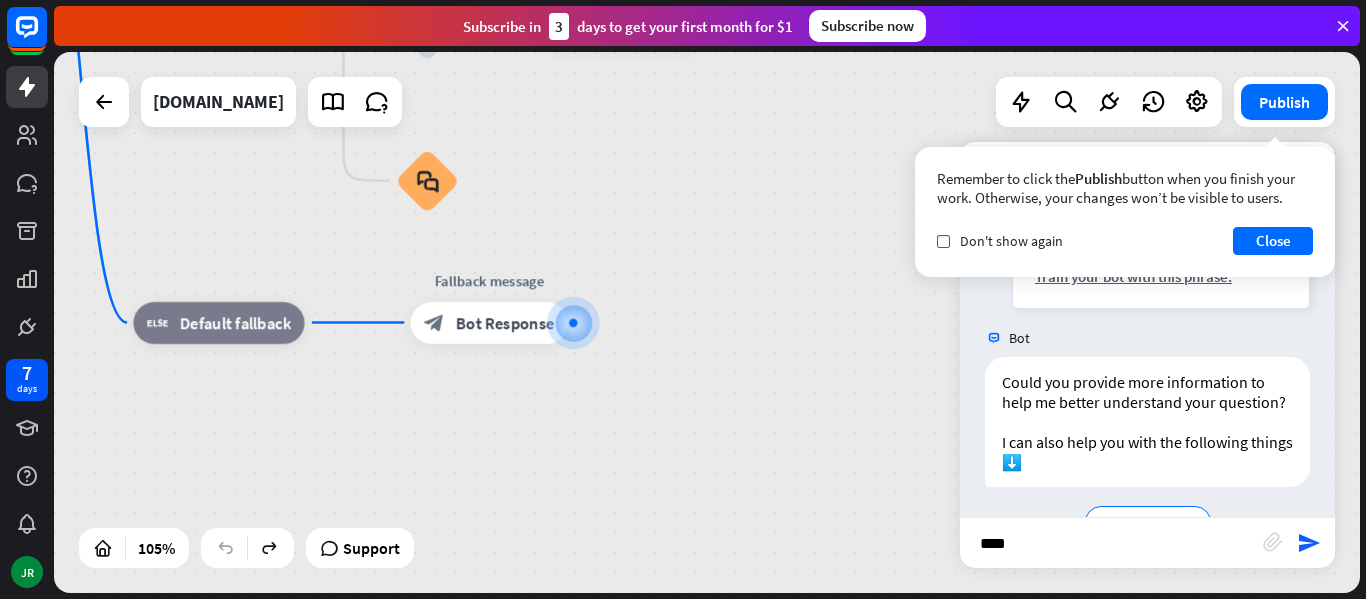 scroll, scrollTop: 2116, scrollLeft: 0, axis: vertical 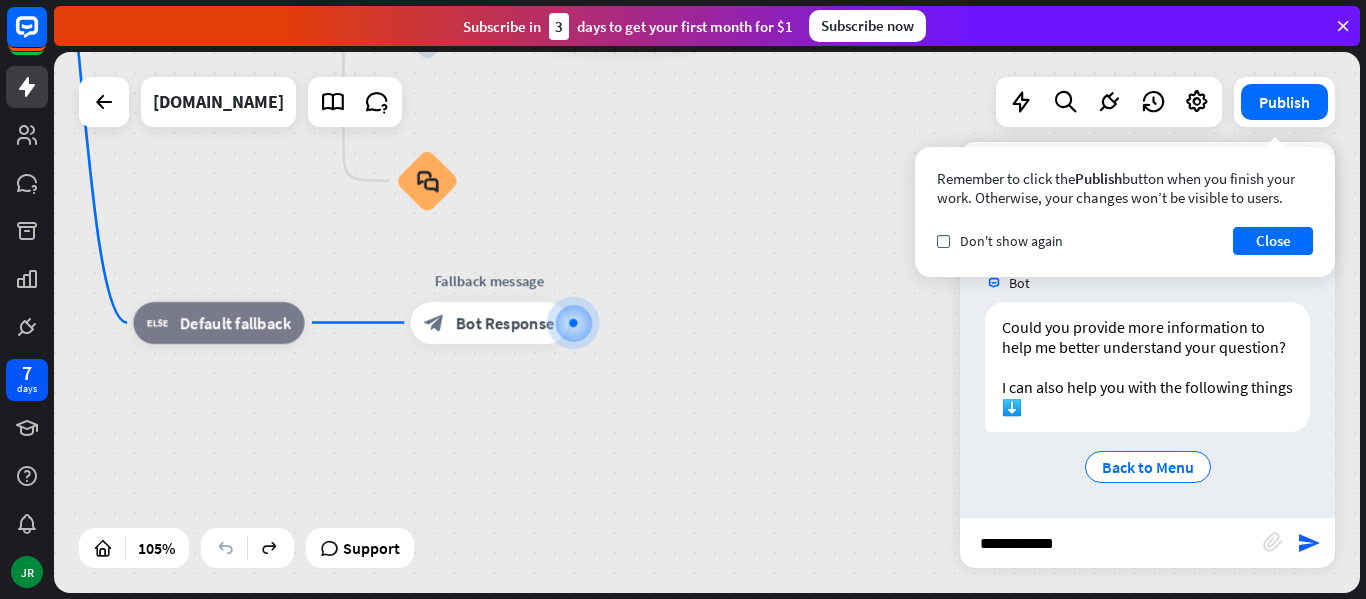 type on "**********" 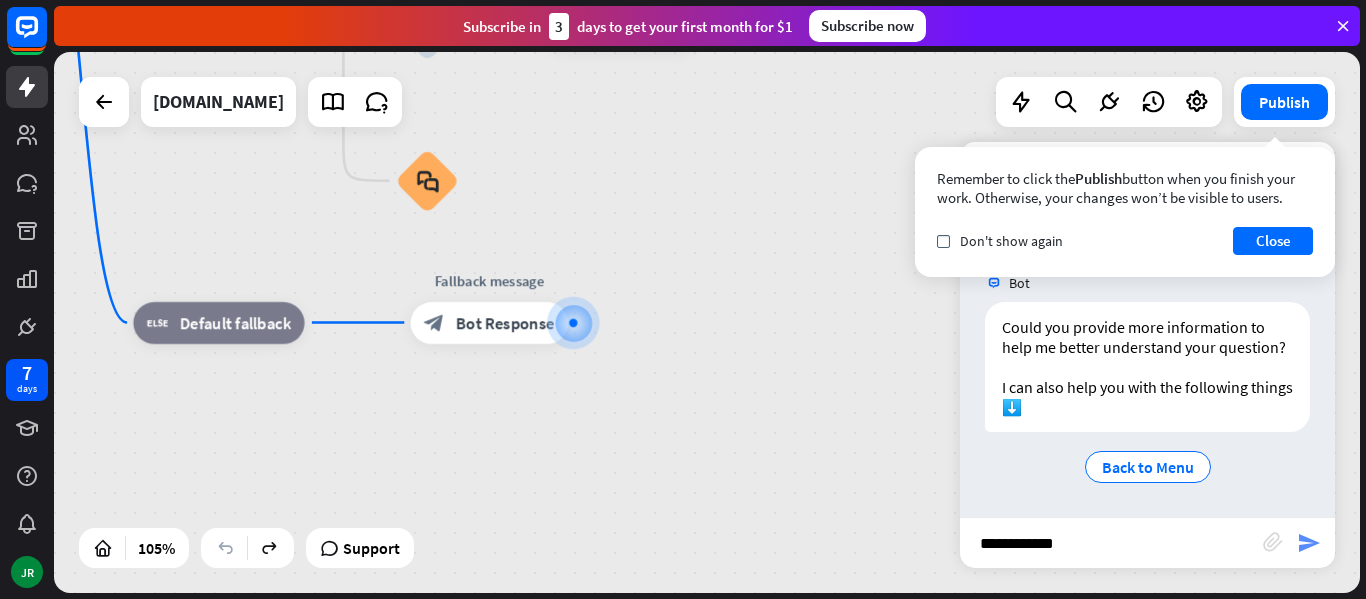 click on "send" at bounding box center [1309, 543] 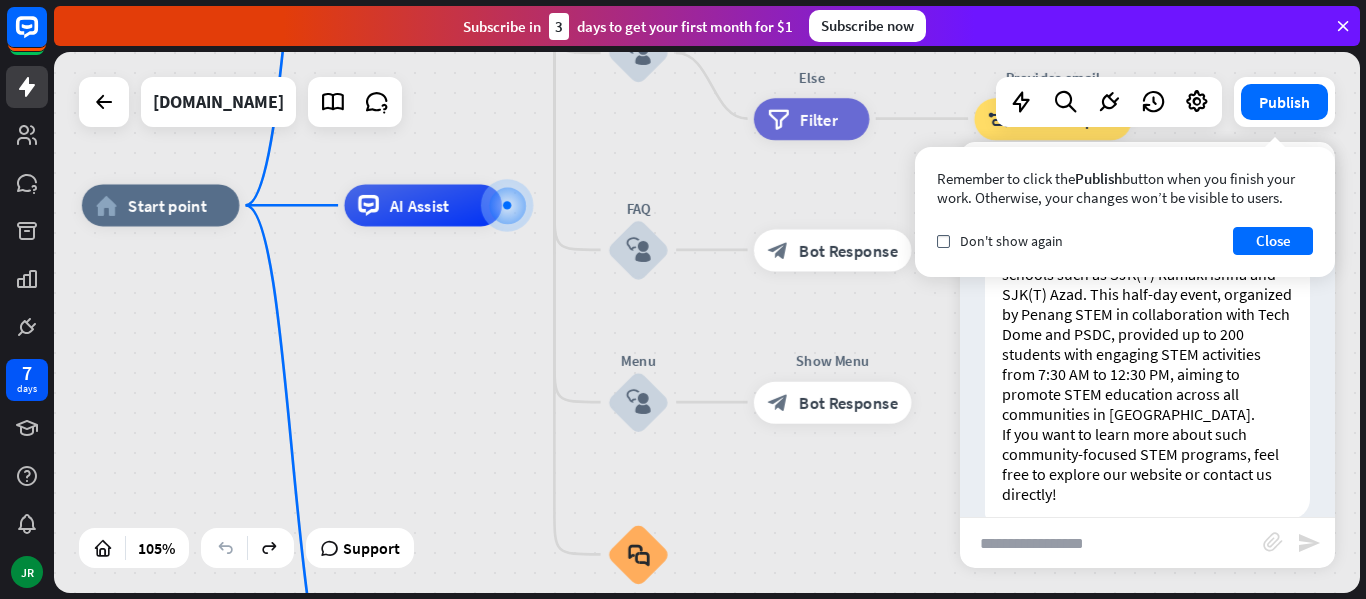 scroll, scrollTop: 2557, scrollLeft: 0, axis: vertical 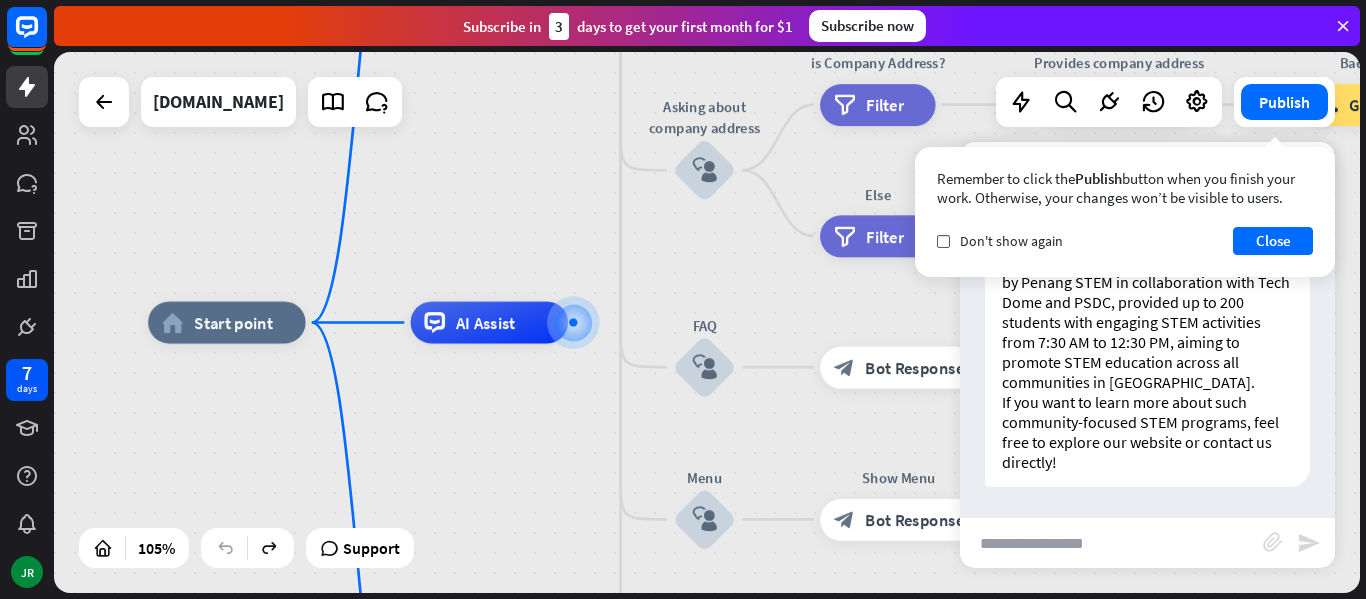click at bounding box center [1111, 543] 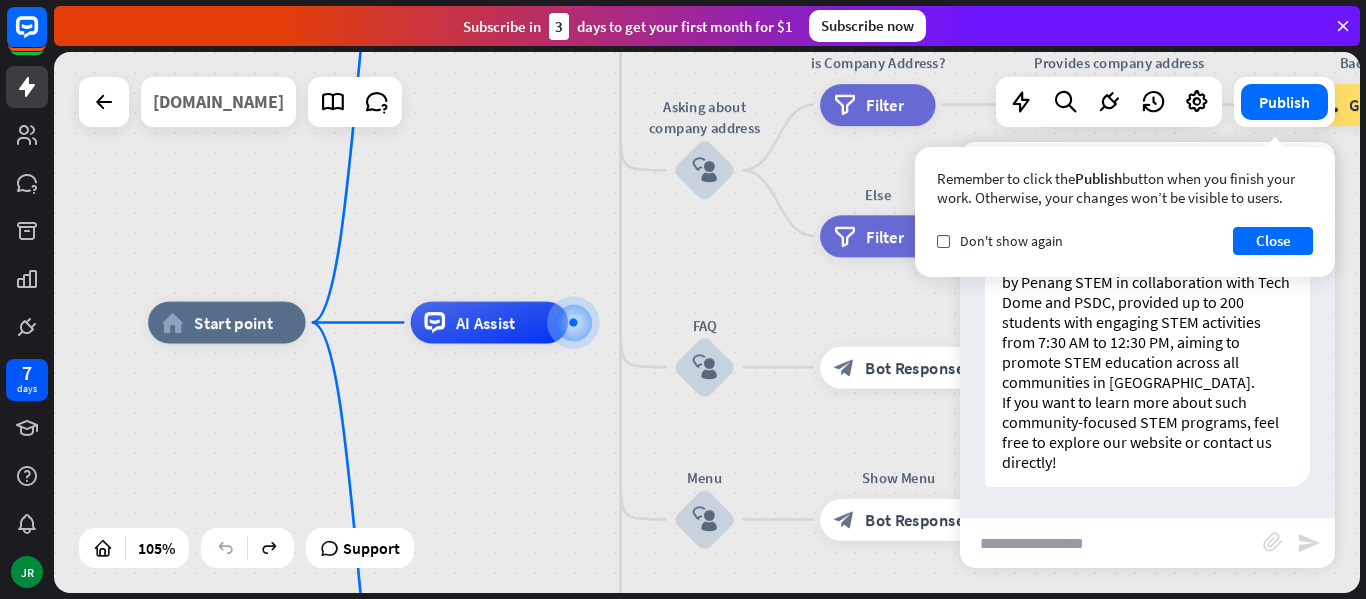 click on "[DOMAIN_NAME]" at bounding box center (218, 102) 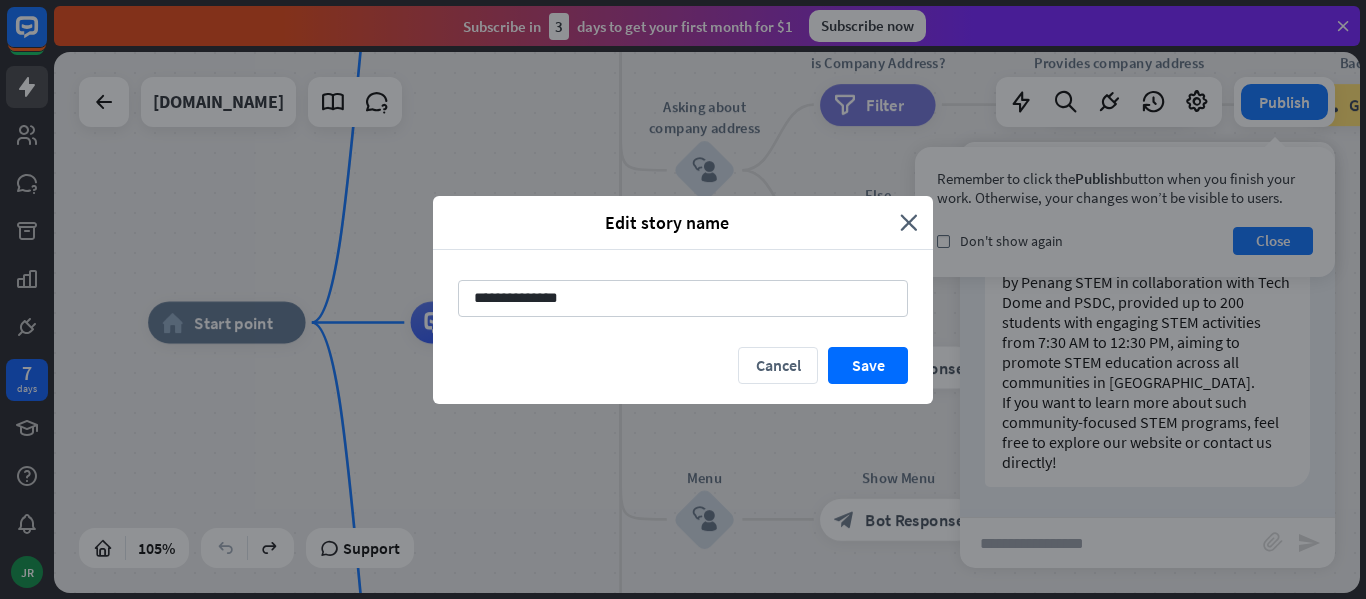 click on "Edit story name
close" at bounding box center [683, 223] 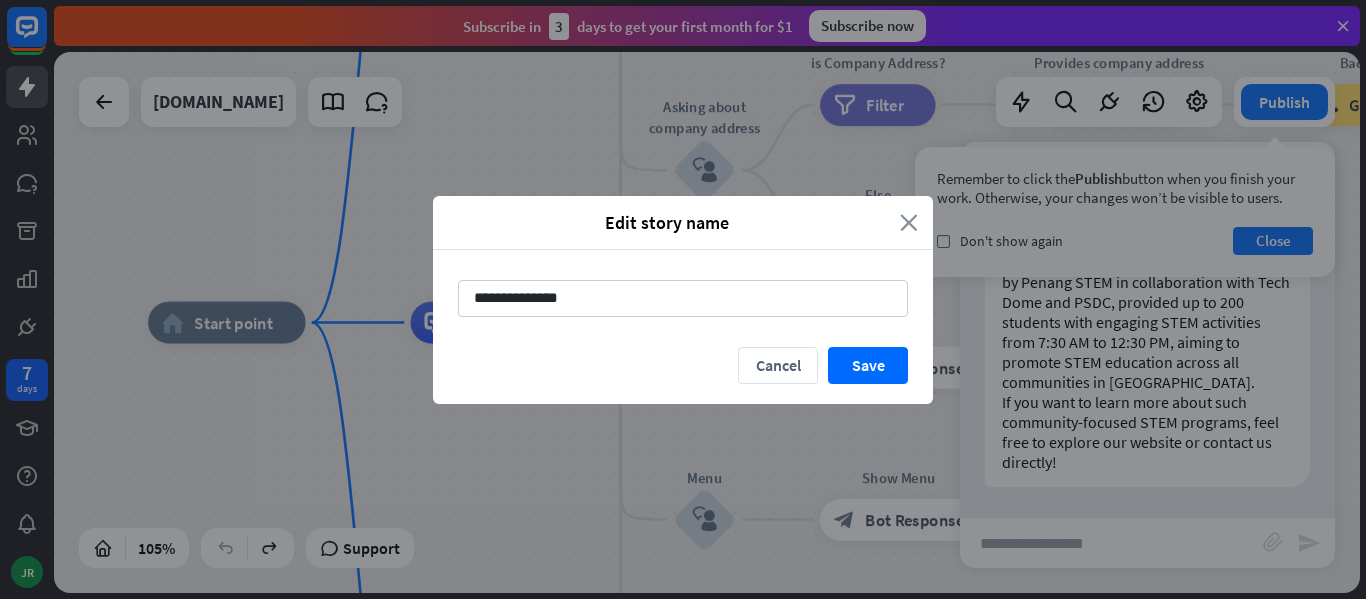 click on "close" at bounding box center [909, 222] 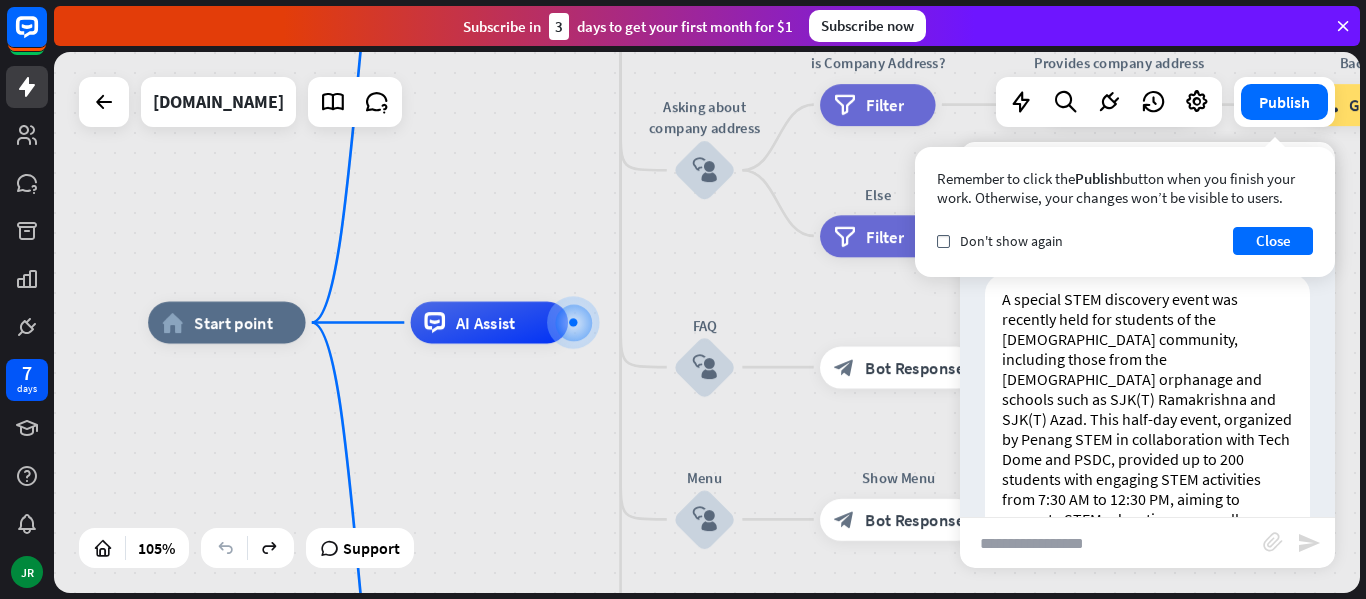 scroll, scrollTop: 2557, scrollLeft: 0, axis: vertical 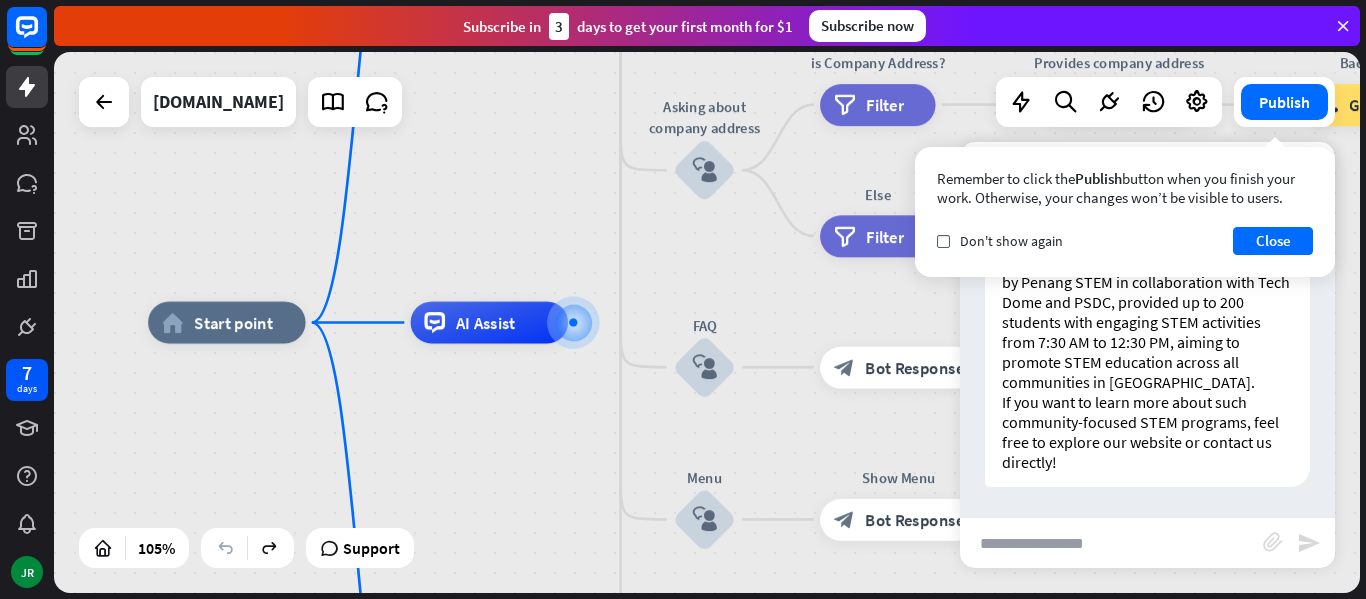 click at bounding box center (1111, 543) 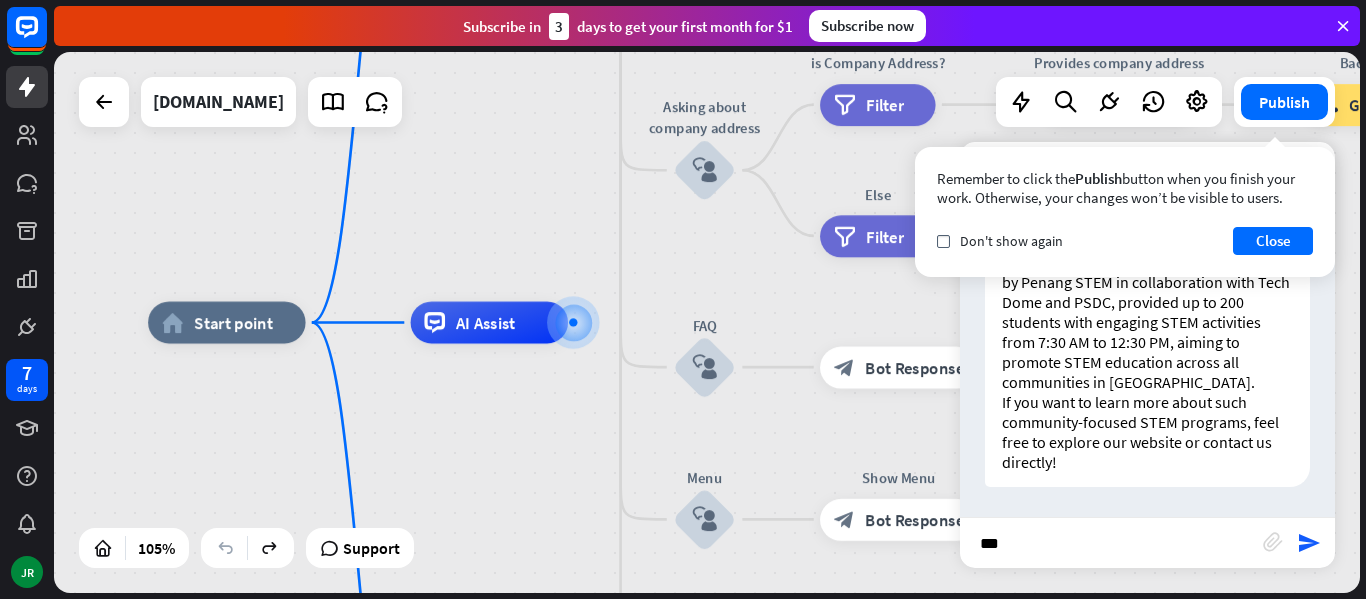 type on "***" 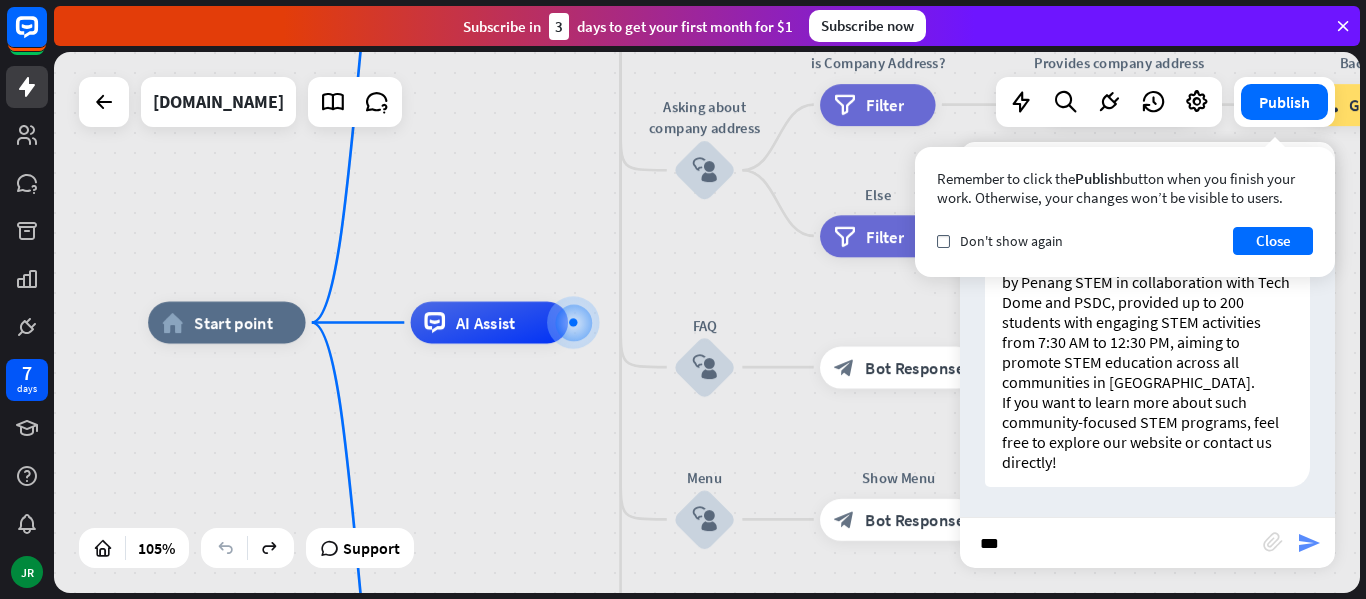click on "send" at bounding box center [1309, 543] 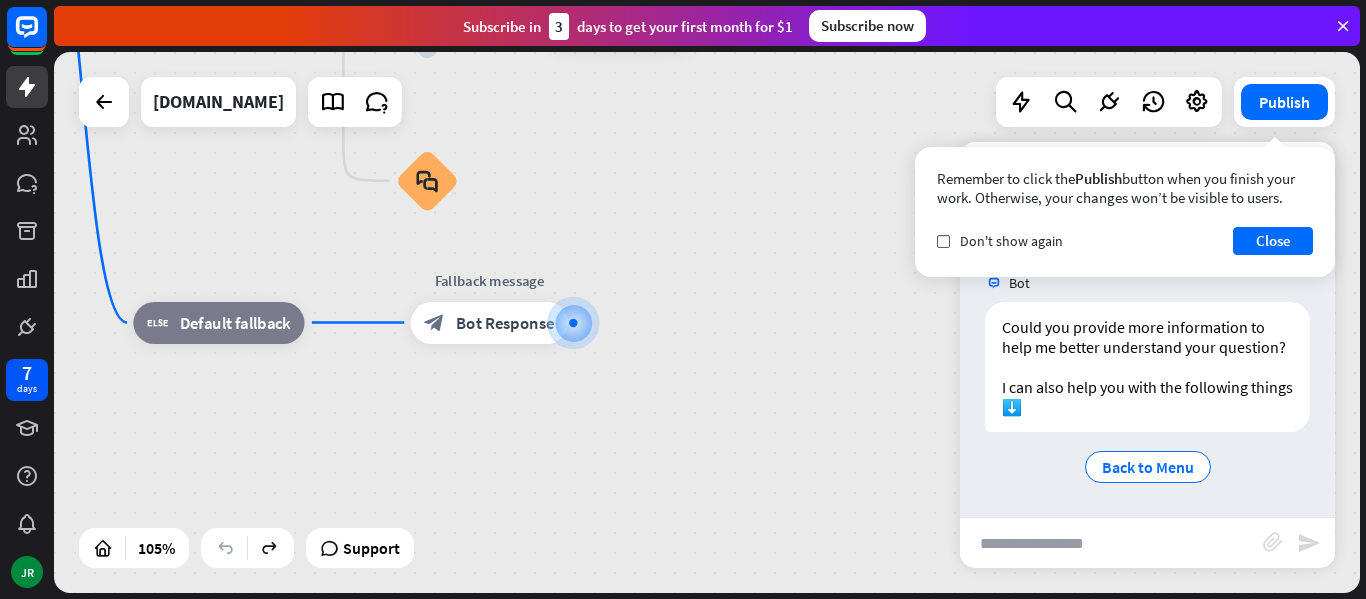 scroll, scrollTop: 3012, scrollLeft: 0, axis: vertical 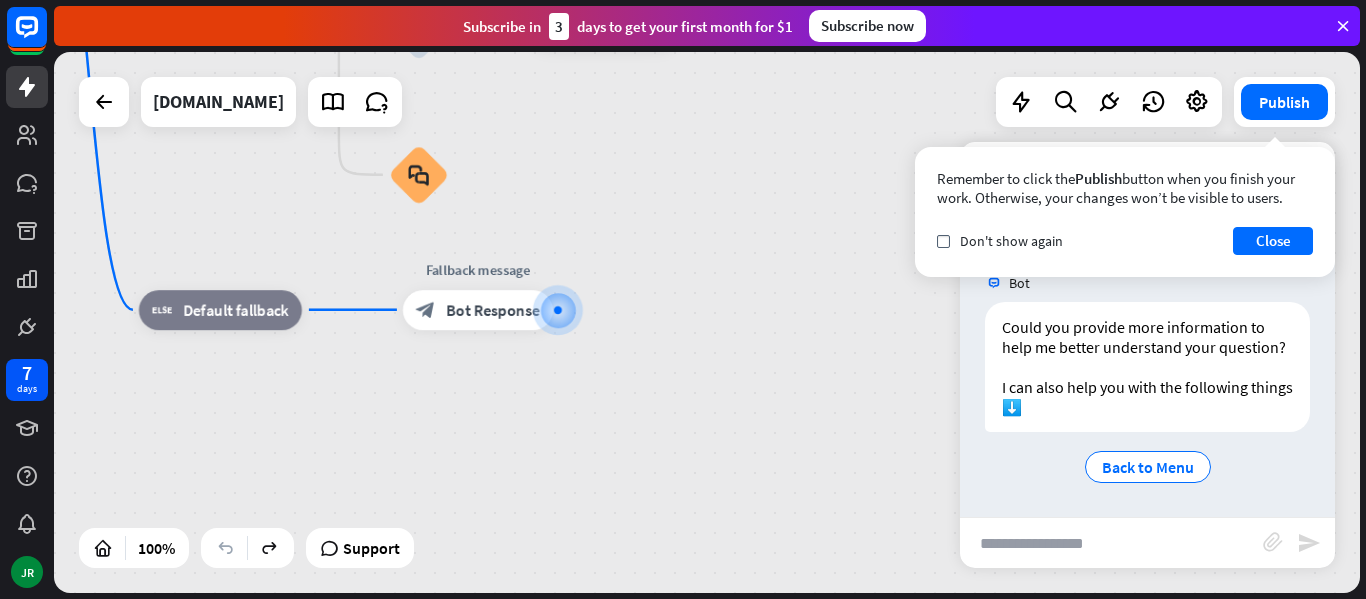 click at bounding box center [1111, 543] 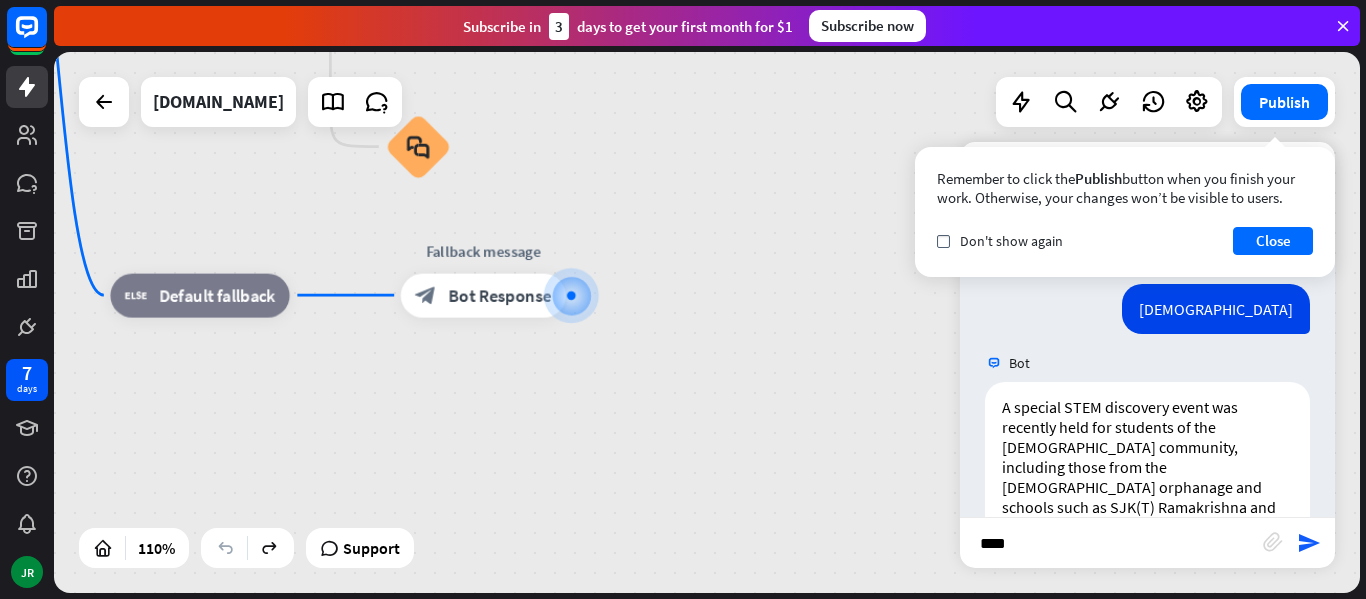 scroll, scrollTop: 2312, scrollLeft: 0, axis: vertical 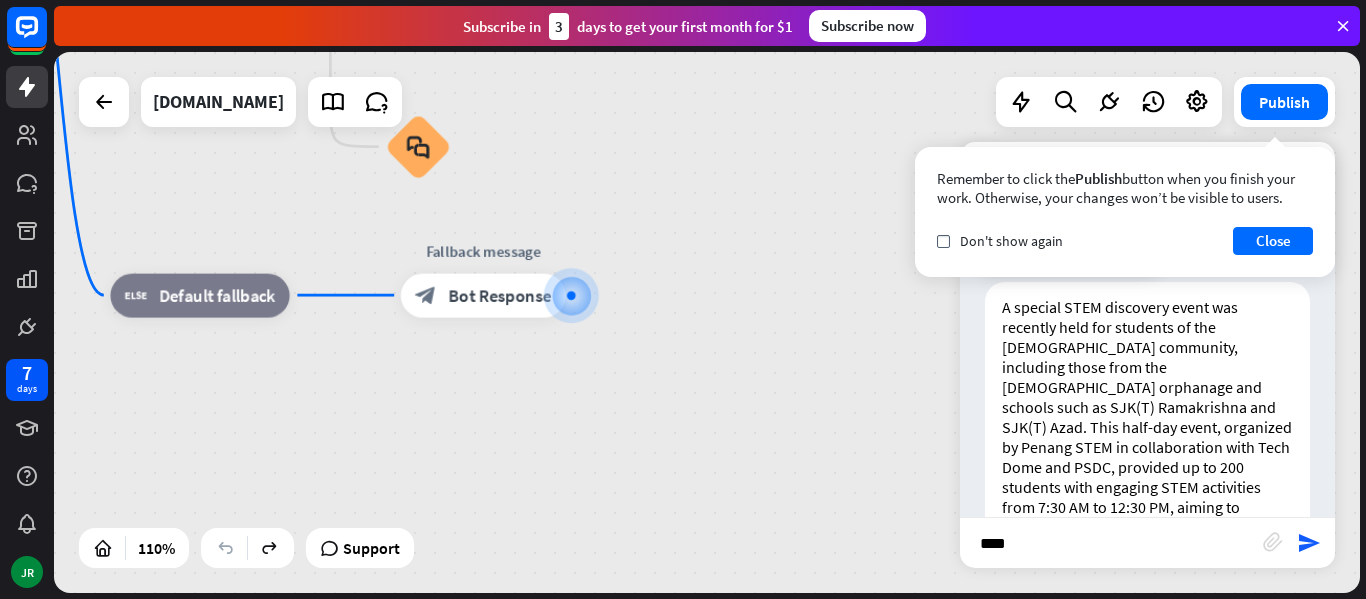 type on "*" 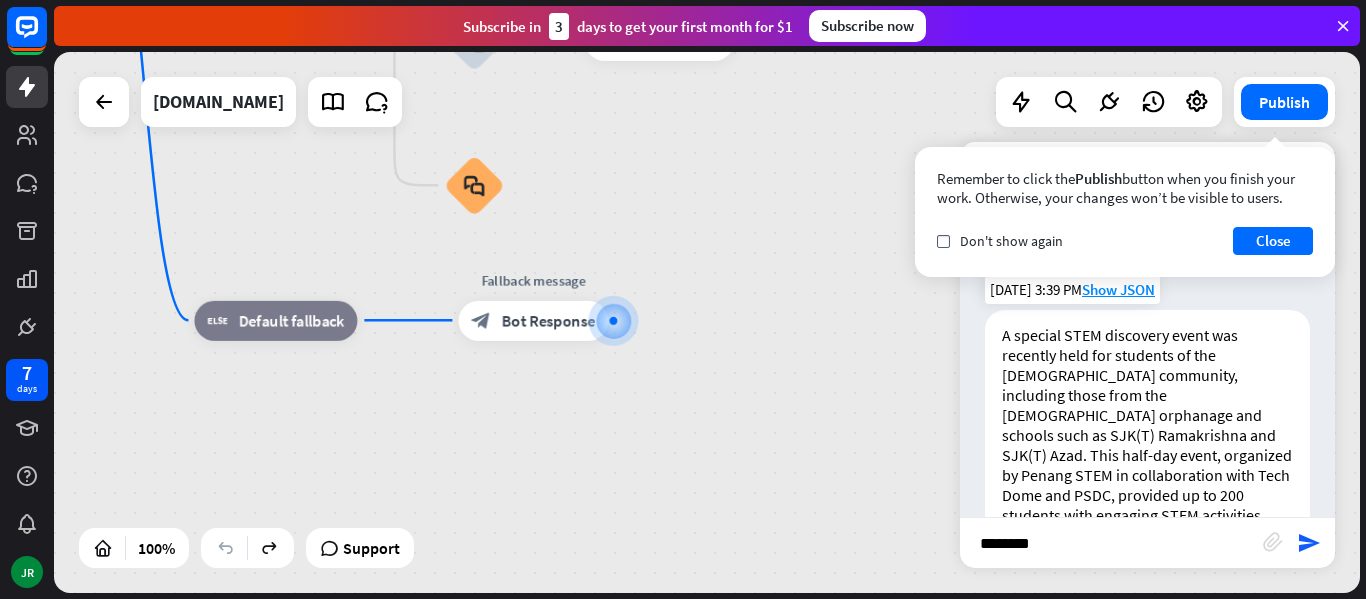 scroll, scrollTop: 2312, scrollLeft: 0, axis: vertical 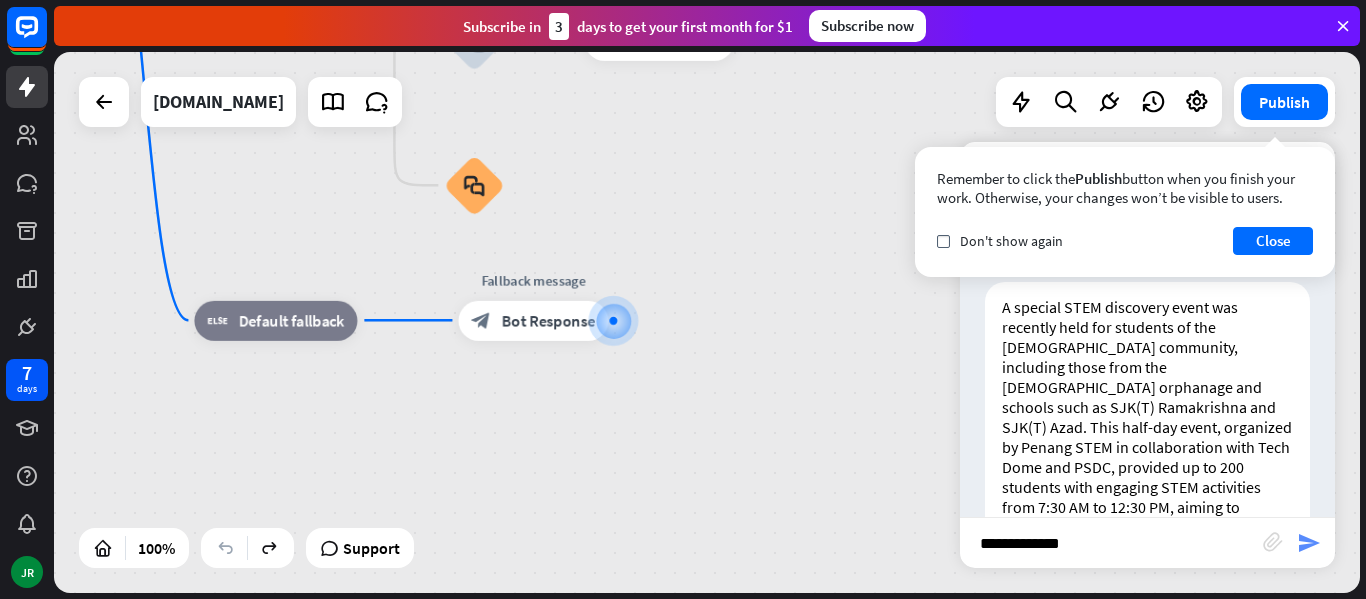type on "**********" 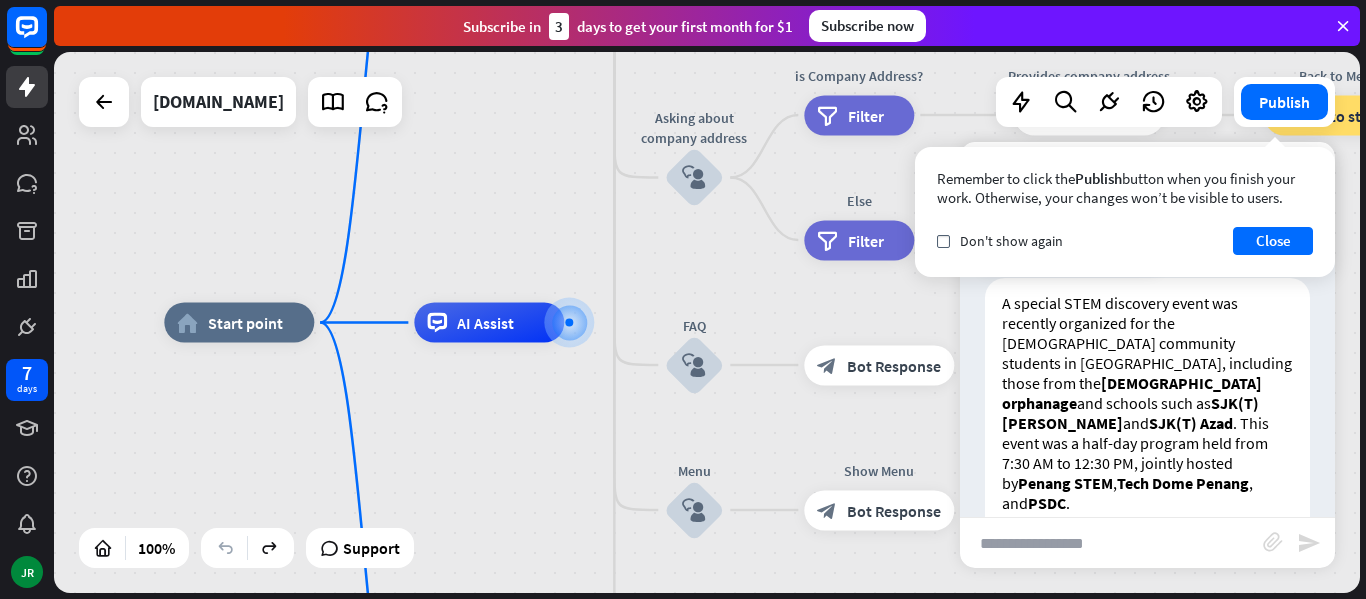 scroll, scrollTop: 3253, scrollLeft: 0, axis: vertical 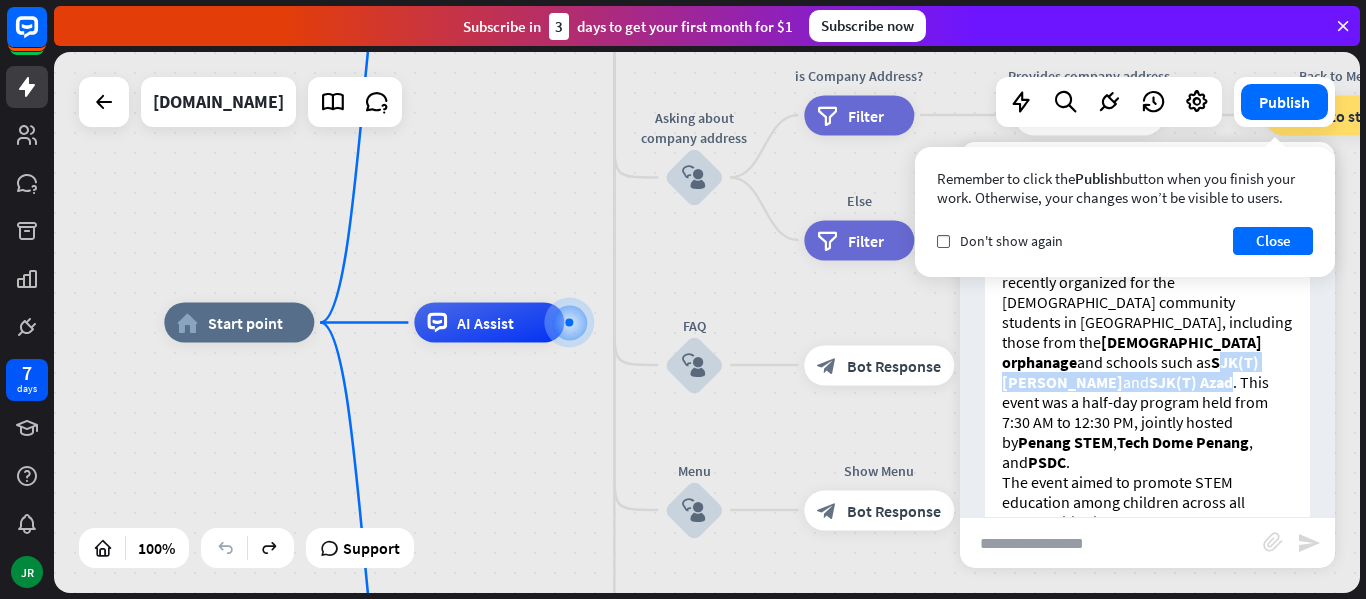 drag, startPoint x: 1211, startPoint y: 461, endPoint x: 1225, endPoint y: 448, distance: 19.104973 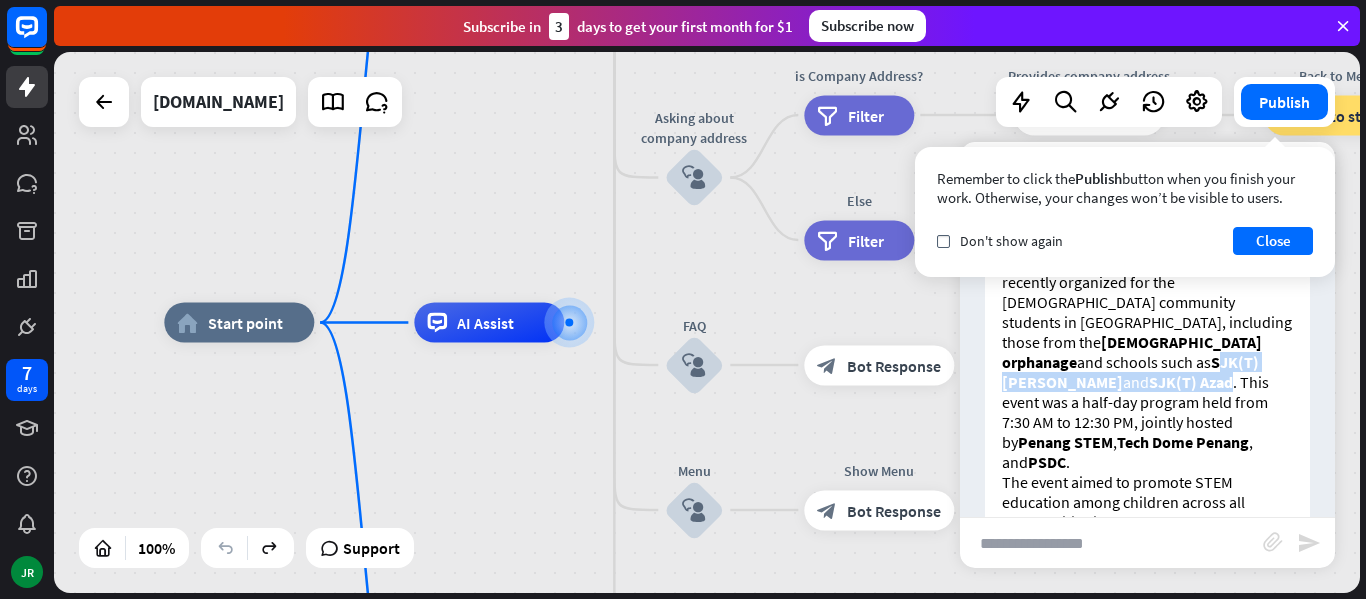 click on "A special STEM discovery event was recently organized for the [DEMOGRAPHIC_DATA] community students in [GEOGRAPHIC_DATA], including those from the  [DEMOGRAPHIC_DATA] orphanage  and schools such as  SJK(T) Ramakrishna  and  SJK(T) Azad . This event was a half-day program held from 7:30 AM to 12:30 PM, jointly hosted by  Penang STEM ,  Tech Dome Penang , and  PSDC ." at bounding box center (1147, 362) 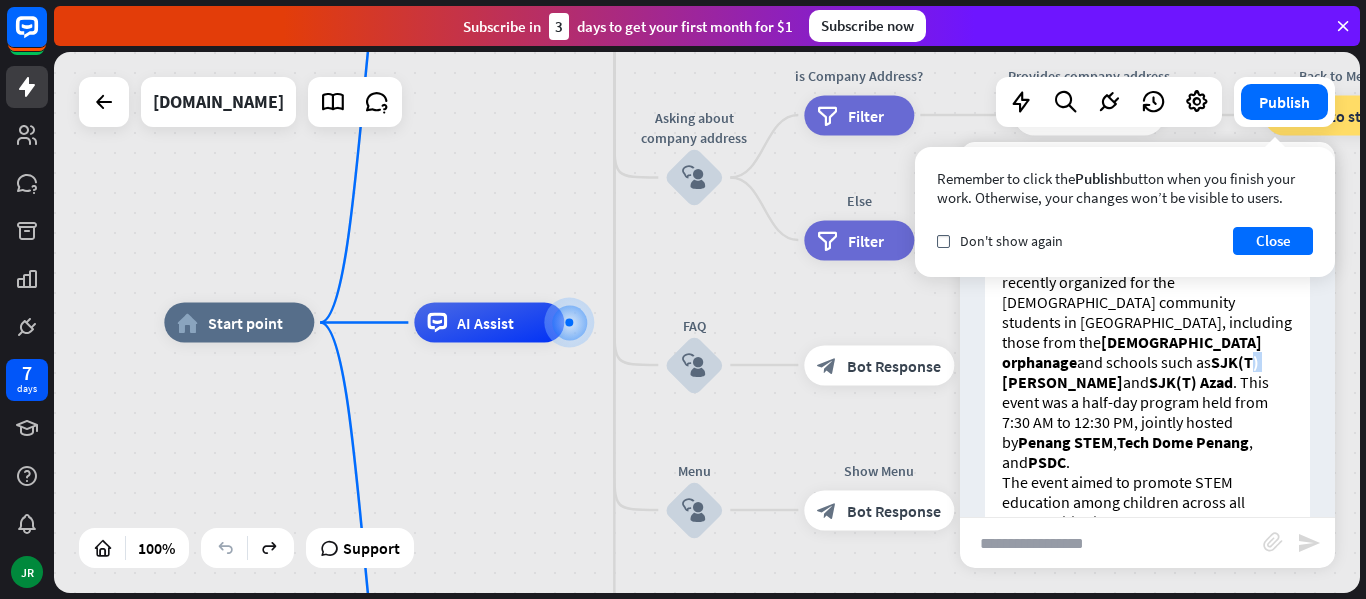 click on "A special STEM discovery event was recently organized for the [DEMOGRAPHIC_DATA] community students in [GEOGRAPHIC_DATA], including those from the  [DEMOGRAPHIC_DATA] orphanage  and schools such as  SJK(T) Ramakrishna  and  SJK(T) Azad . This event was a half-day program held from 7:30 AM to 12:30 PM, jointly hosted by  Penang STEM ,  Tech Dome Penang , and  PSDC .
The event aimed to promote STEM education among children across all communities in [GEOGRAPHIC_DATA] by providing engaging and interactive STEM activities. It was well-attended by up to 200 students, offering them a valuable opportunity to explore Science, Technology, Engineering, and Mathematics in a fun and inspiring environment.
If you are interested in similar community STEM events or programs, Penang STEM regularly collaborates with various organizations to bring STEM learning to different groups and schools across [GEOGRAPHIC_DATA]." at bounding box center [1147, 512] 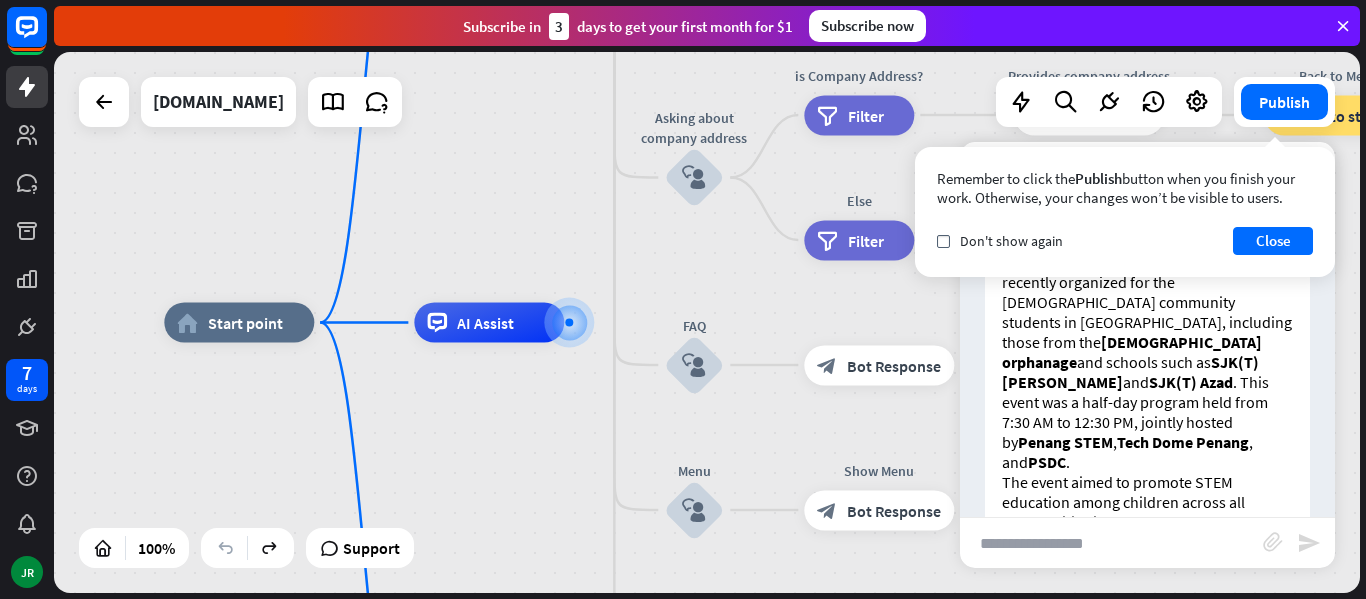 click on "A special STEM discovery event was recently organized for the [DEMOGRAPHIC_DATA] community students in [GEOGRAPHIC_DATA], including those from the  [DEMOGRAPHIC_DATA] orphanage  and schools such as  SJK(T) Ramakrishna  and  SJK(T) Azad . This event was a half-day program held from 7:30 AM to 12:30 PM, jointly hosted by  Penang STEM ,  Tech Dome Penang , and  PSDC .
The event aimed to promote STEM education among children across all communities in [GEOGRAPHIC_DATA] by providing engaging and interactive STEM activities. It was well-attended by up to 200 students, offering them a valuable opportunity to explore Science, Technology, Engineering, and Mathematics in a fun and inspiring environment.
If you are interested in similar community STEM events or programs, Penang STEM regularly collaborates with various organizations to bring STEM learning to different groups and schools across [GEOGRAPHIC_DATA]." at bounding box center (1147, 512) 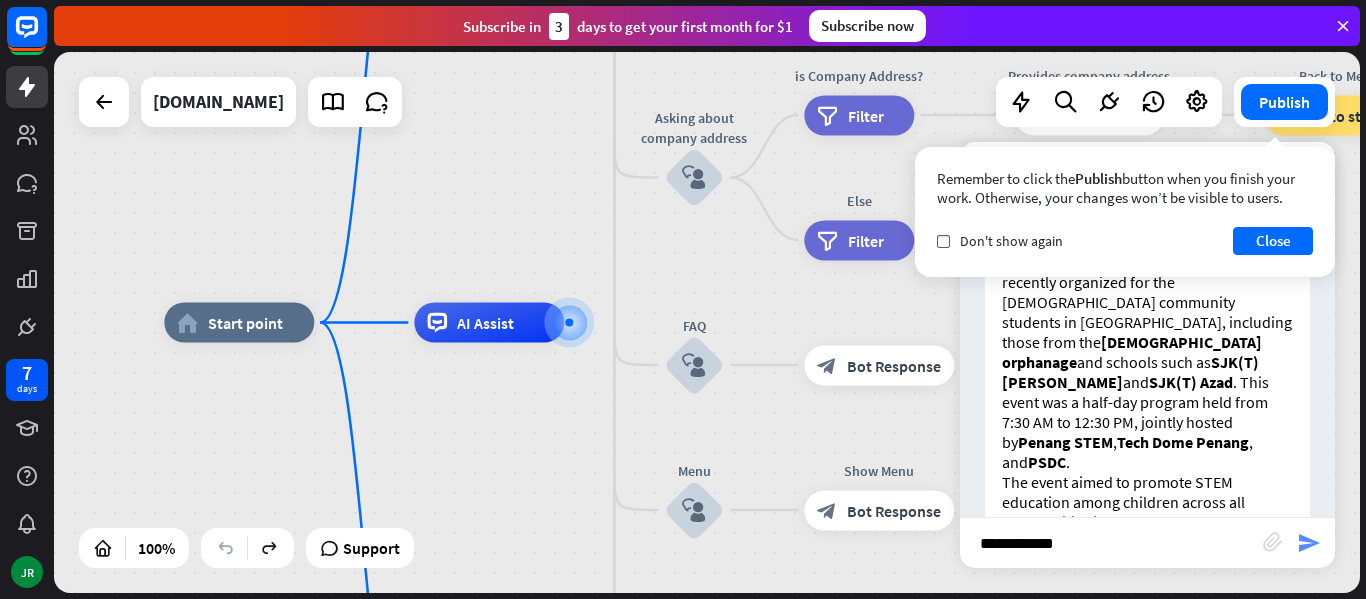 type on "**********" 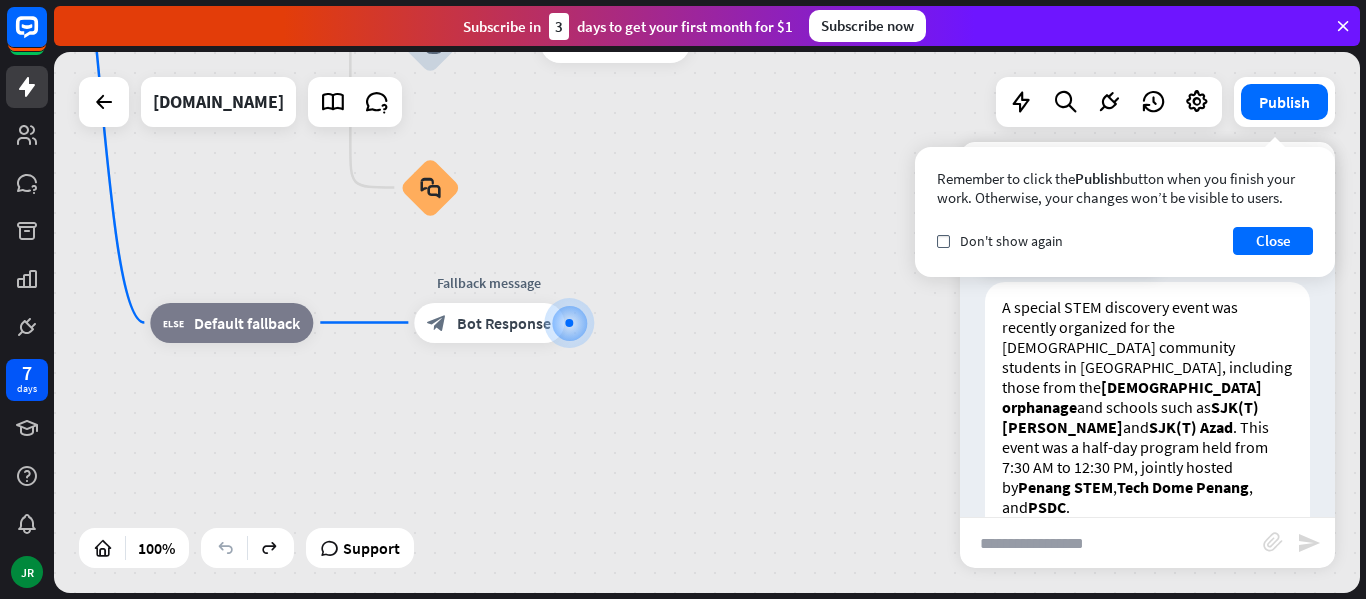 scroll, scrollTop: 3308, scrollLeft: 0, axis: vertical 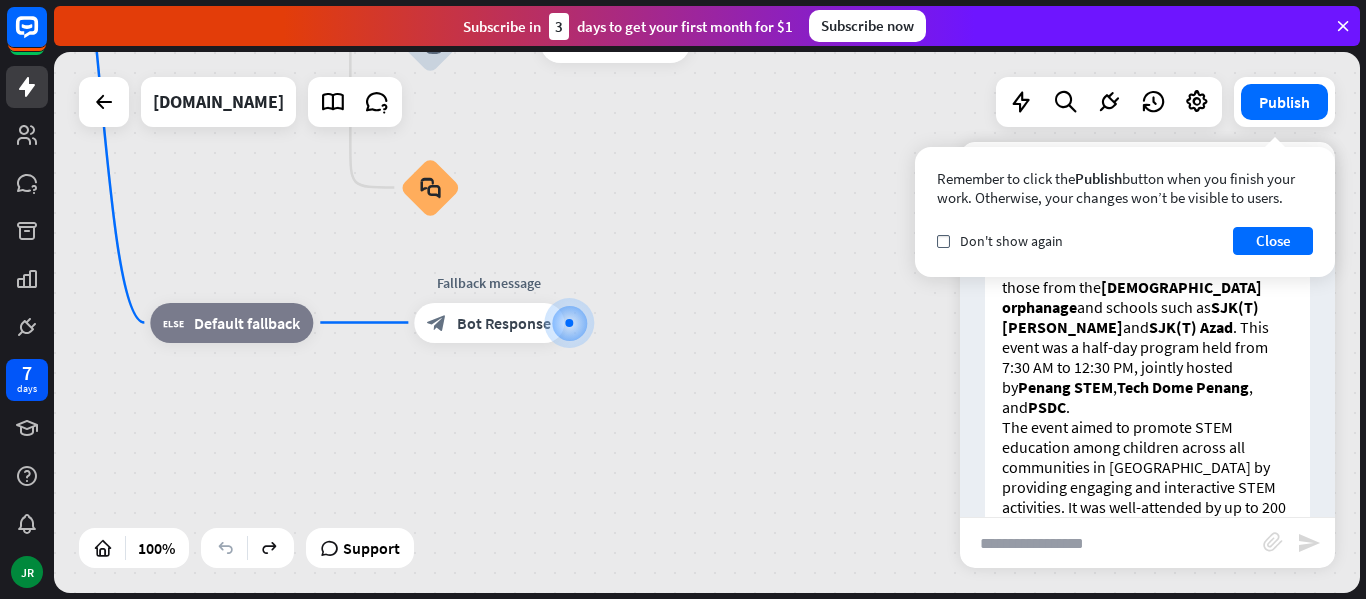 click at bounding box center (1111, 543) 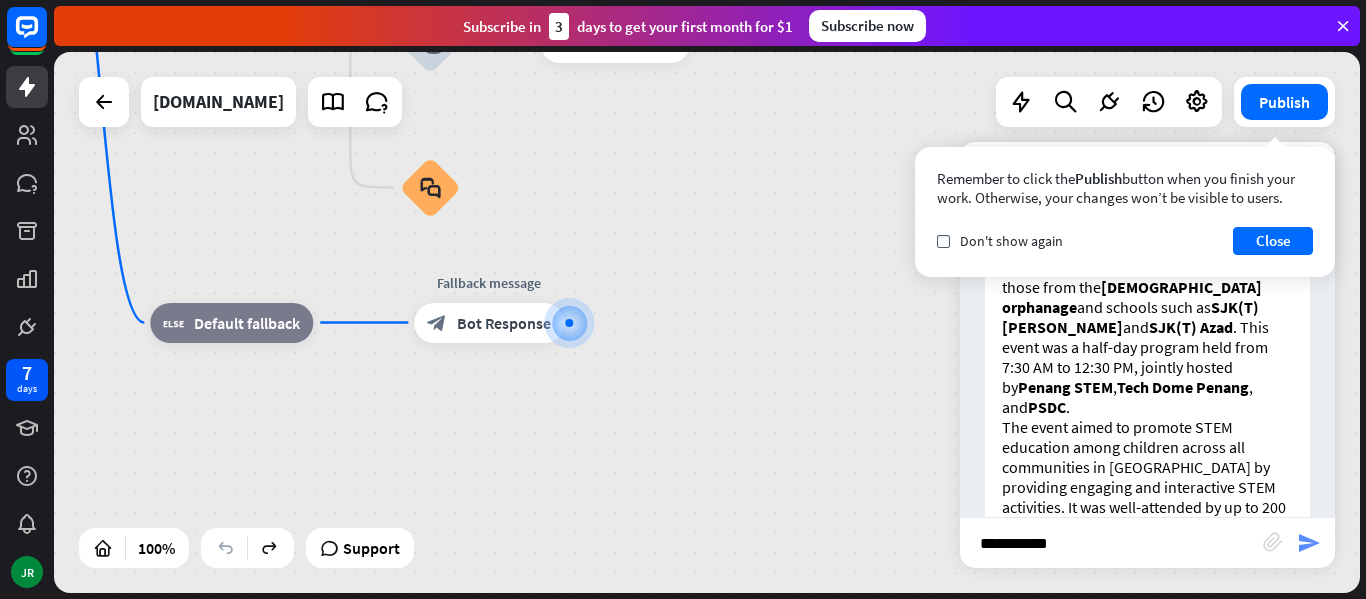 type on "**********" 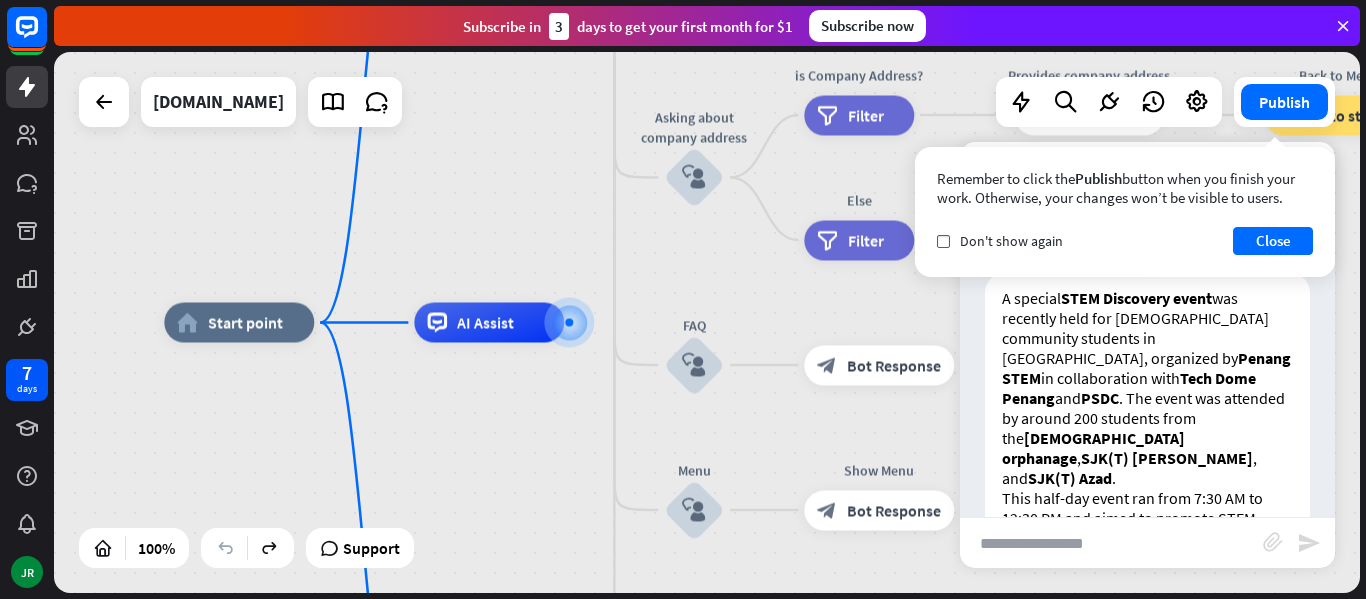 scroll, scrollTop: 4329, scrollLeft: 0, axis: vertical 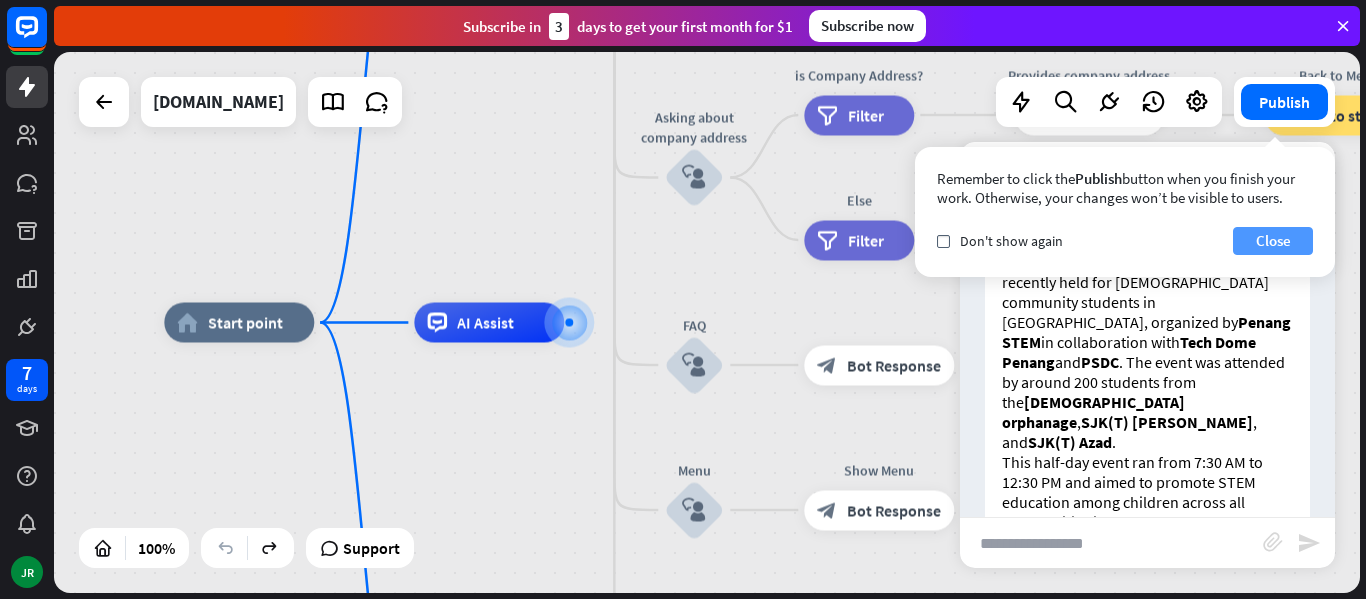 click on "Close" at bounding box center (1273, 241) 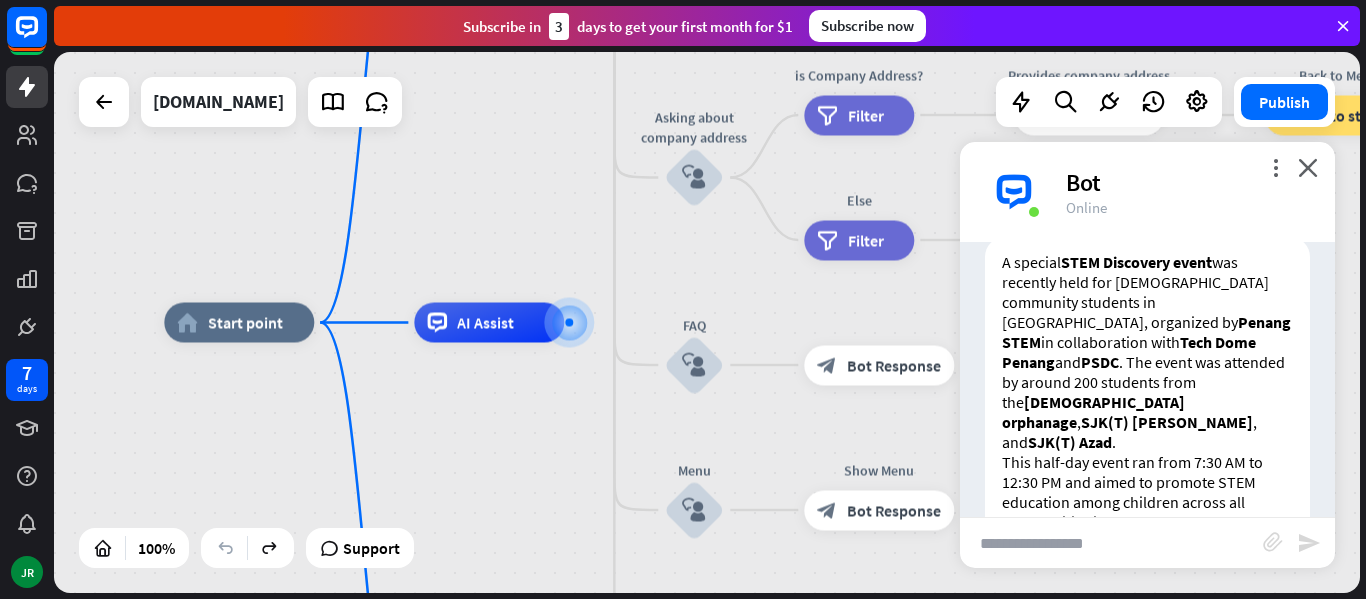 click at bounding box center [1111, 543] 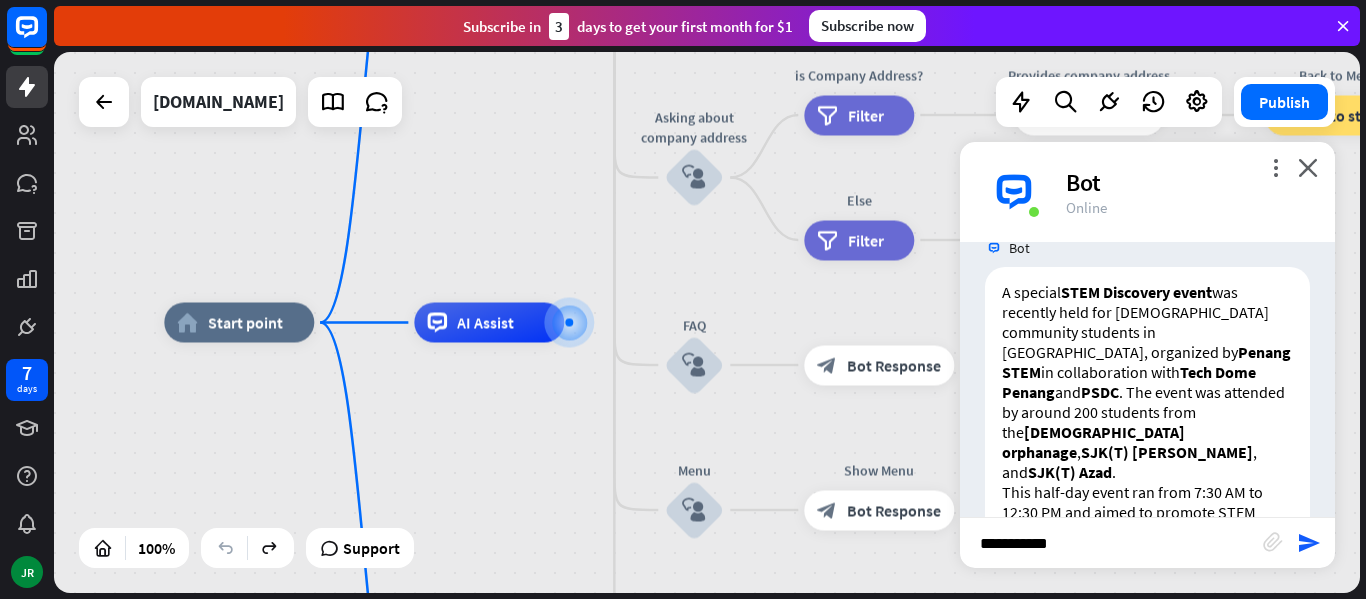 scroll, scrollTop: 4229, scrollLeft: 0, axis: vertical 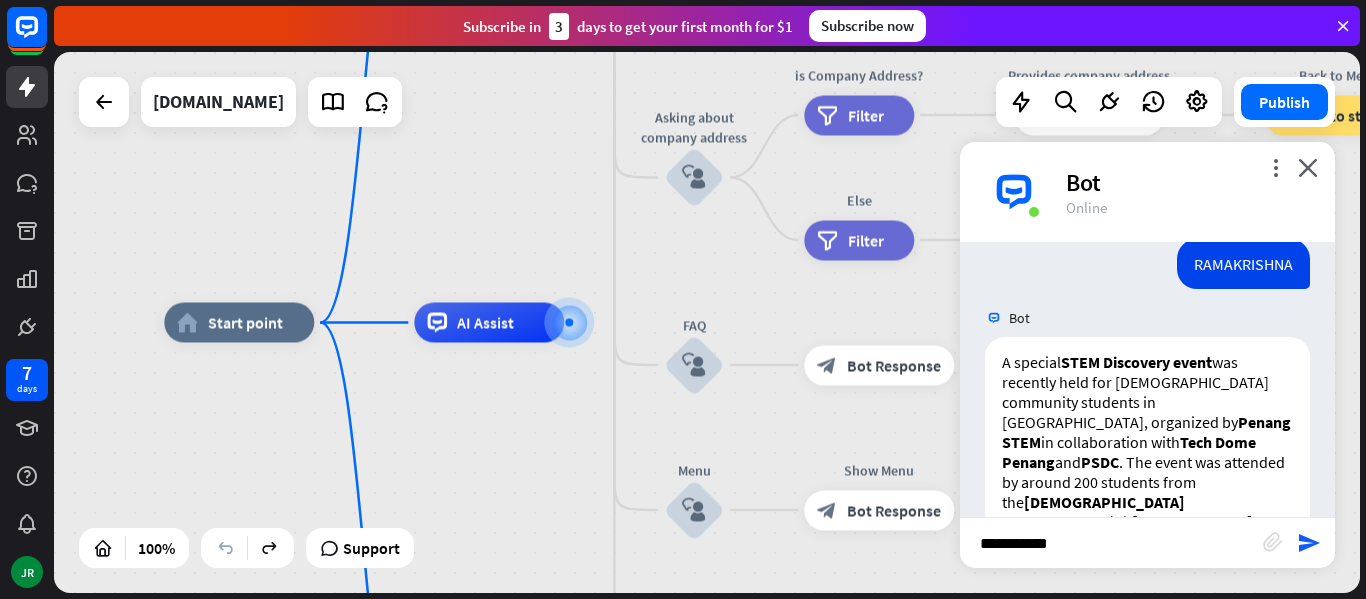 type on "**********" 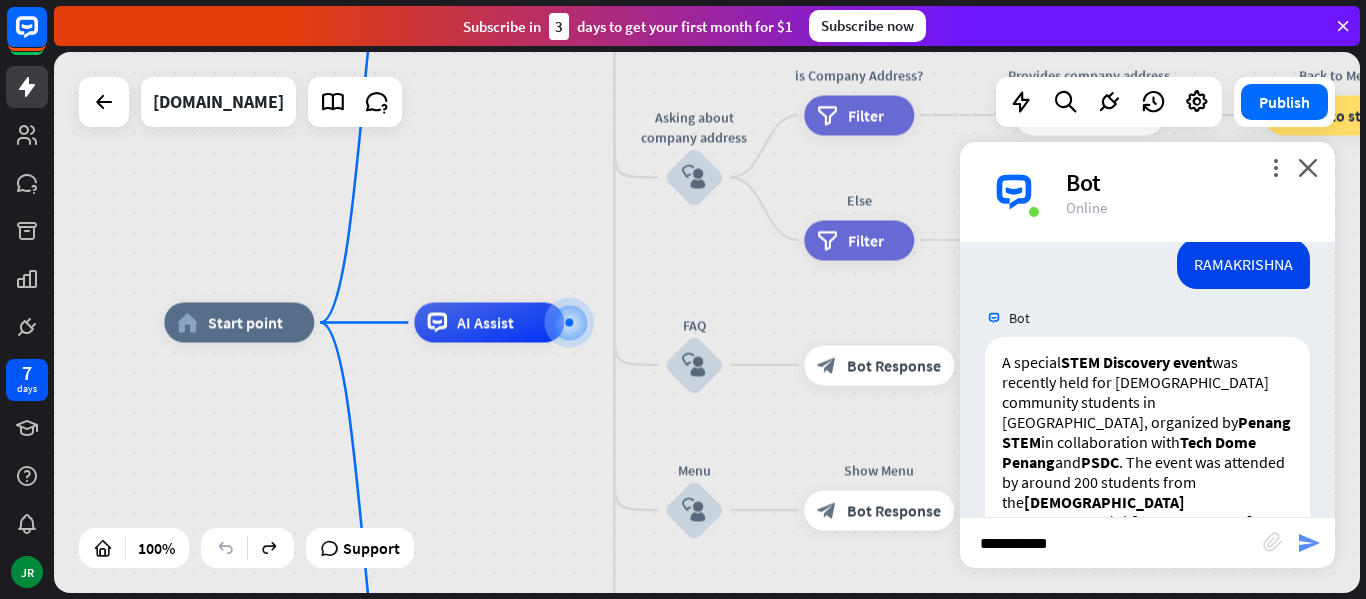click on "**********" at bounding box center [1147, 542] 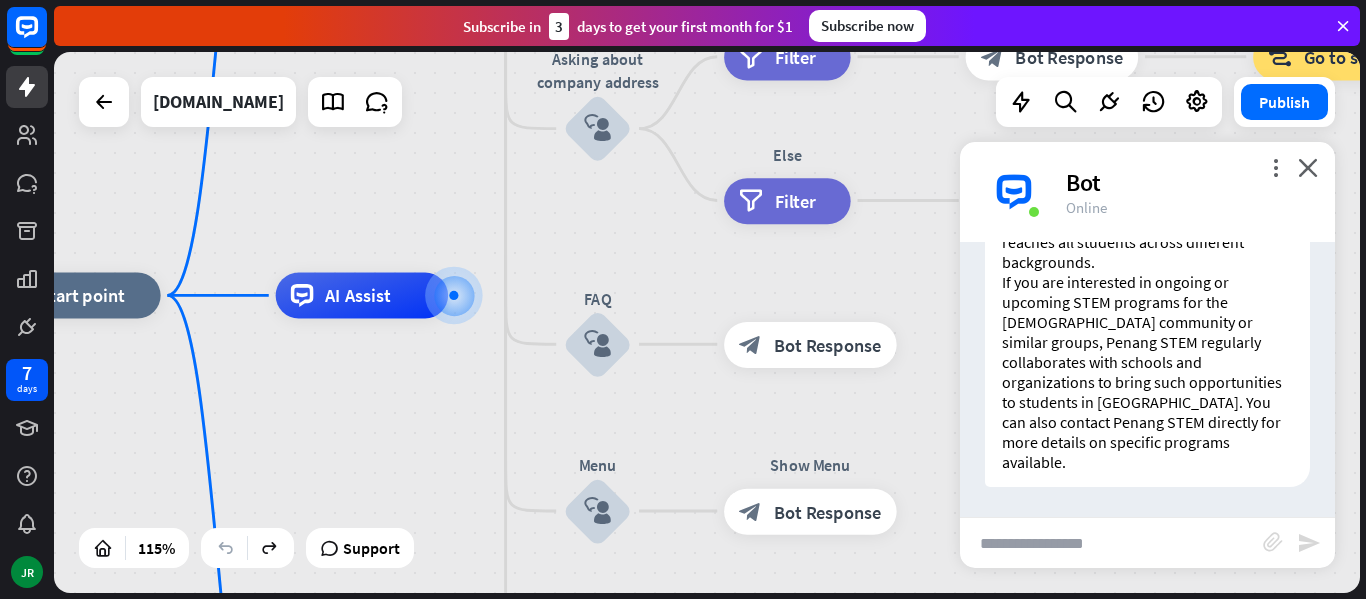scroll, scrollTop: 5385, scrollLeft: 0, axis: vertical 